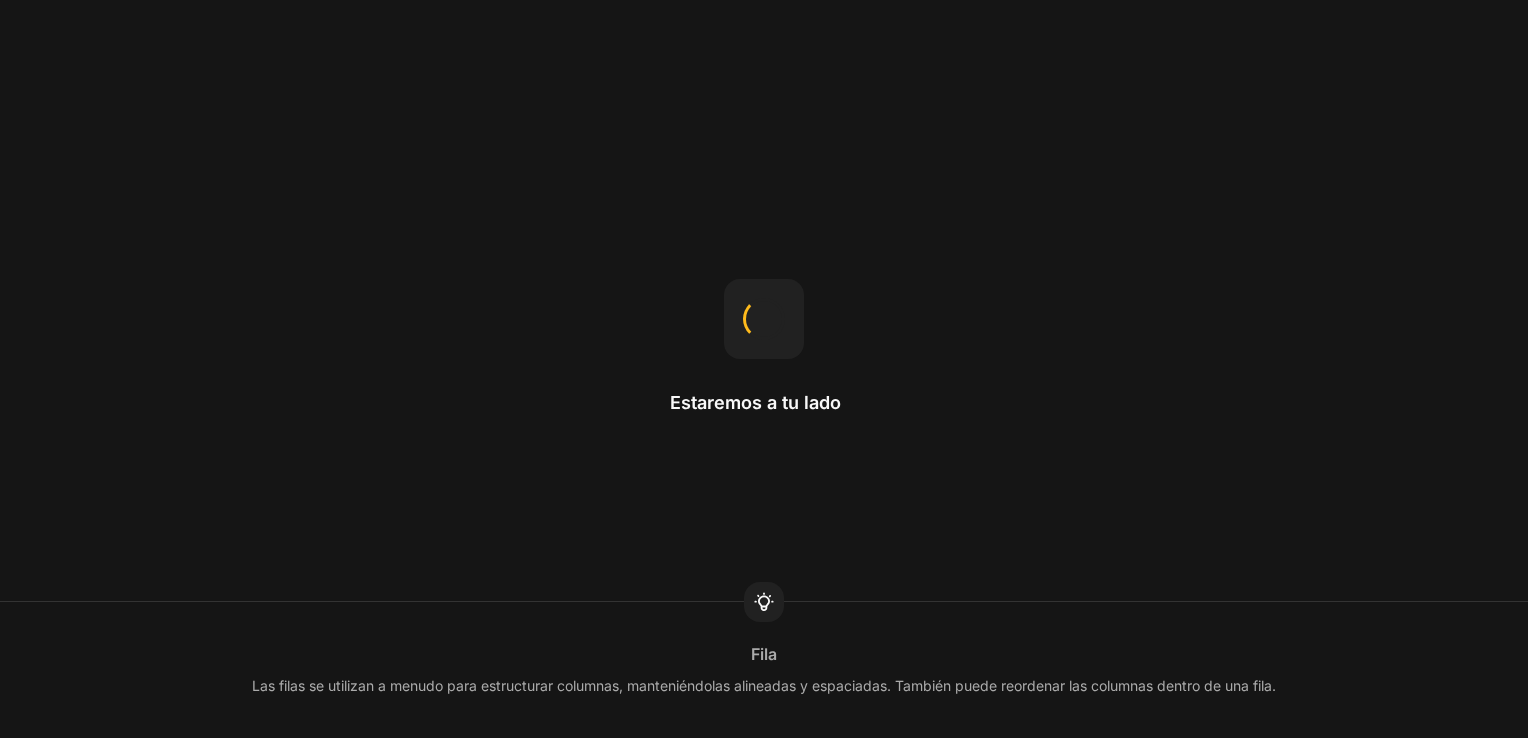 scroll, scrollTop: 0, scrollLeft: 0, axis: both 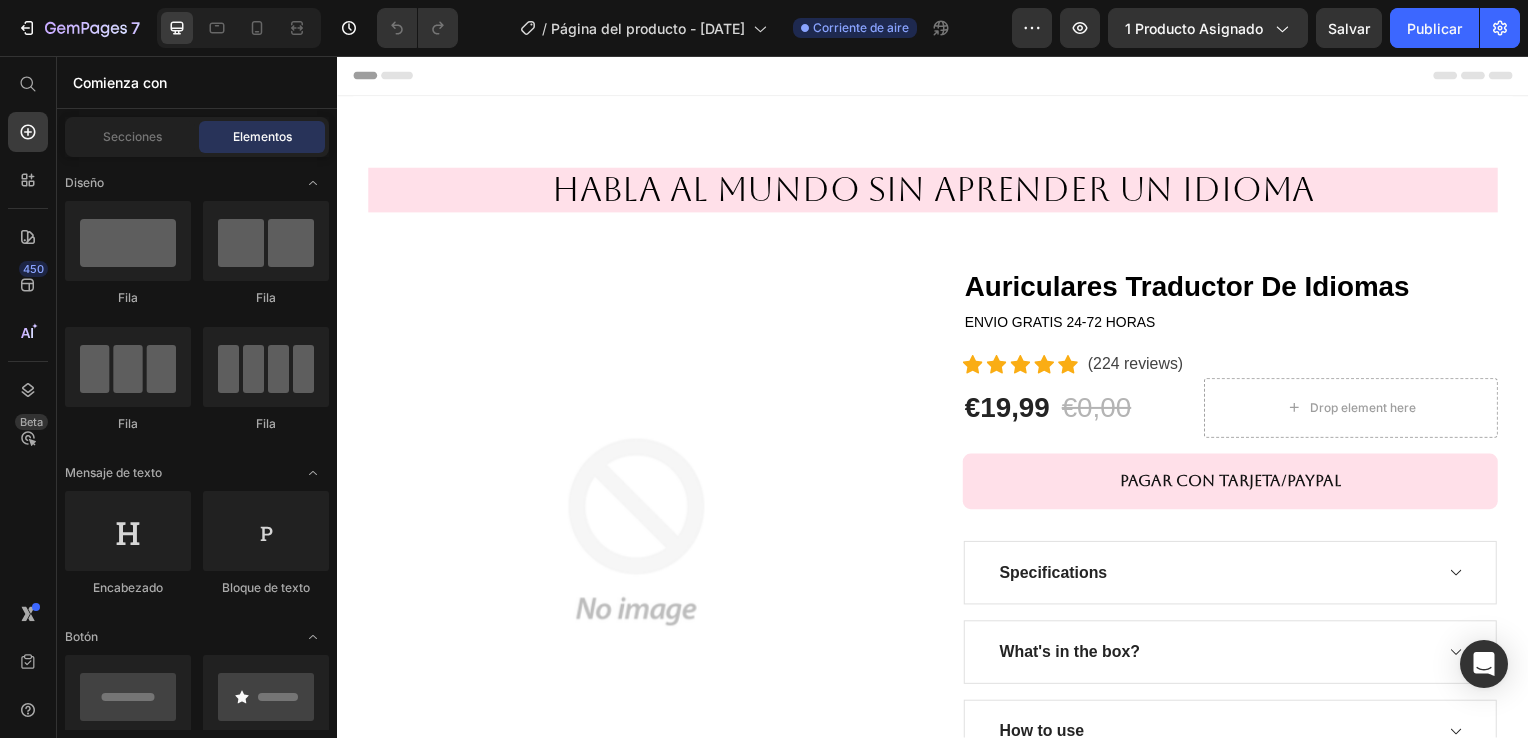 click on "Header" at bounding box center [937, 76] 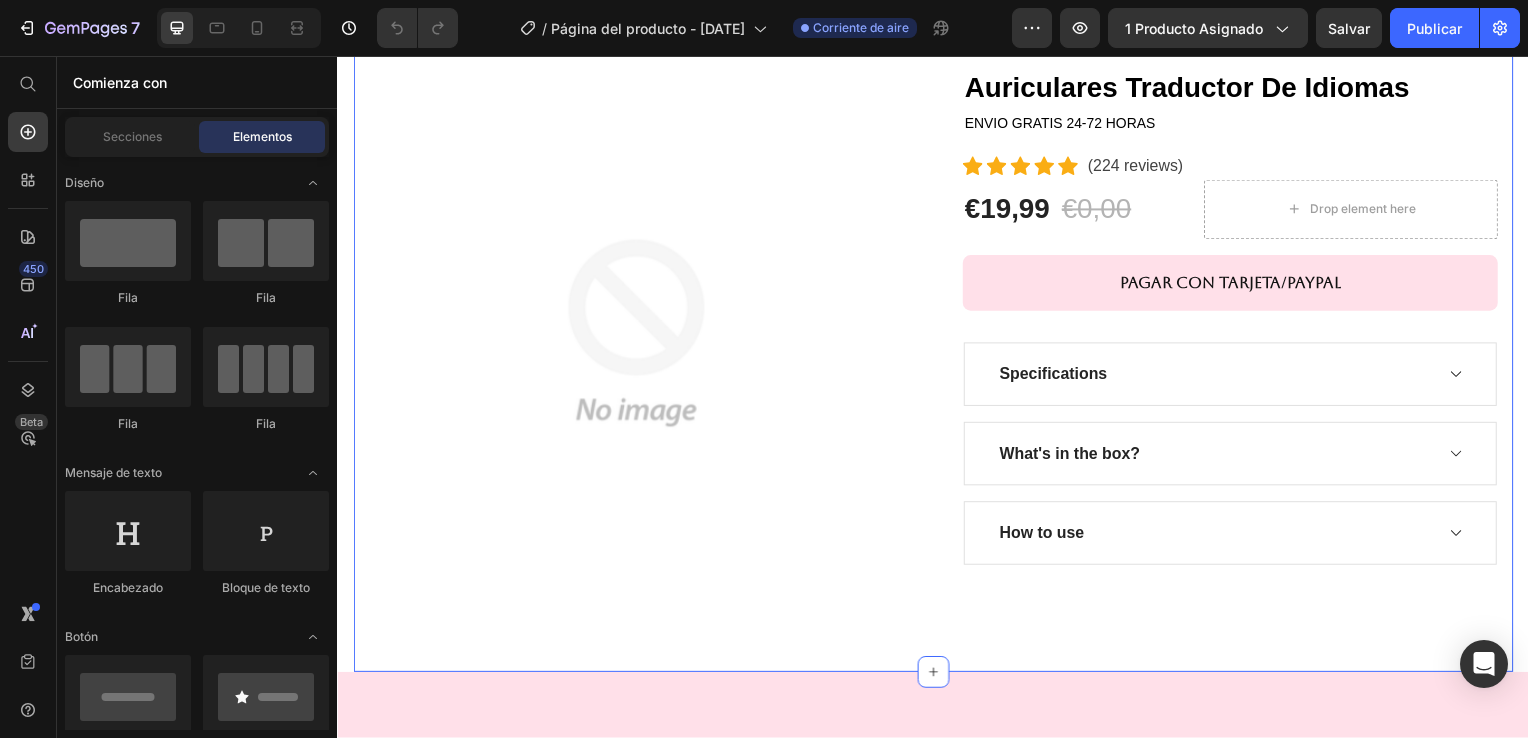 scroll, scrollTop: 600, scrollLeft: 0, axis: vertical 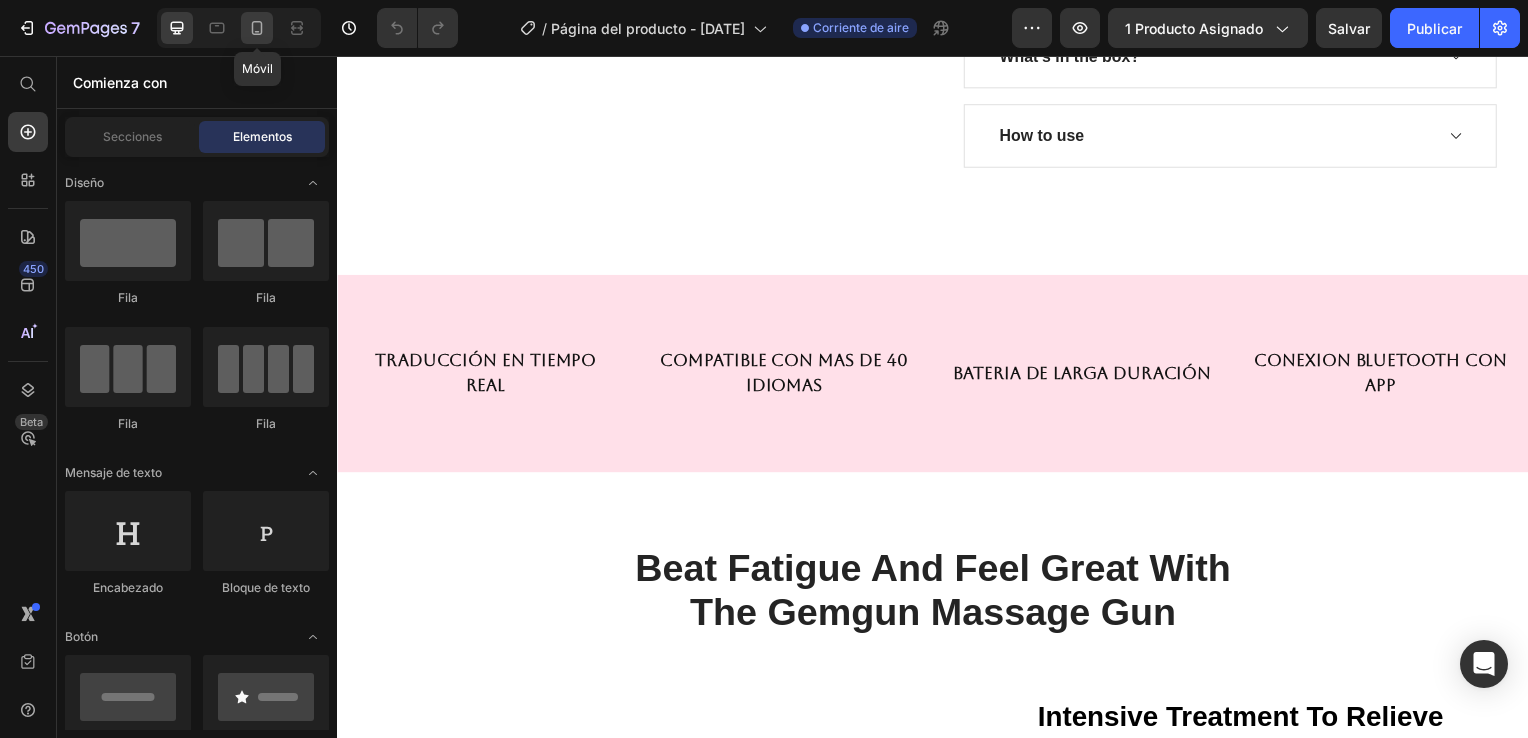 click 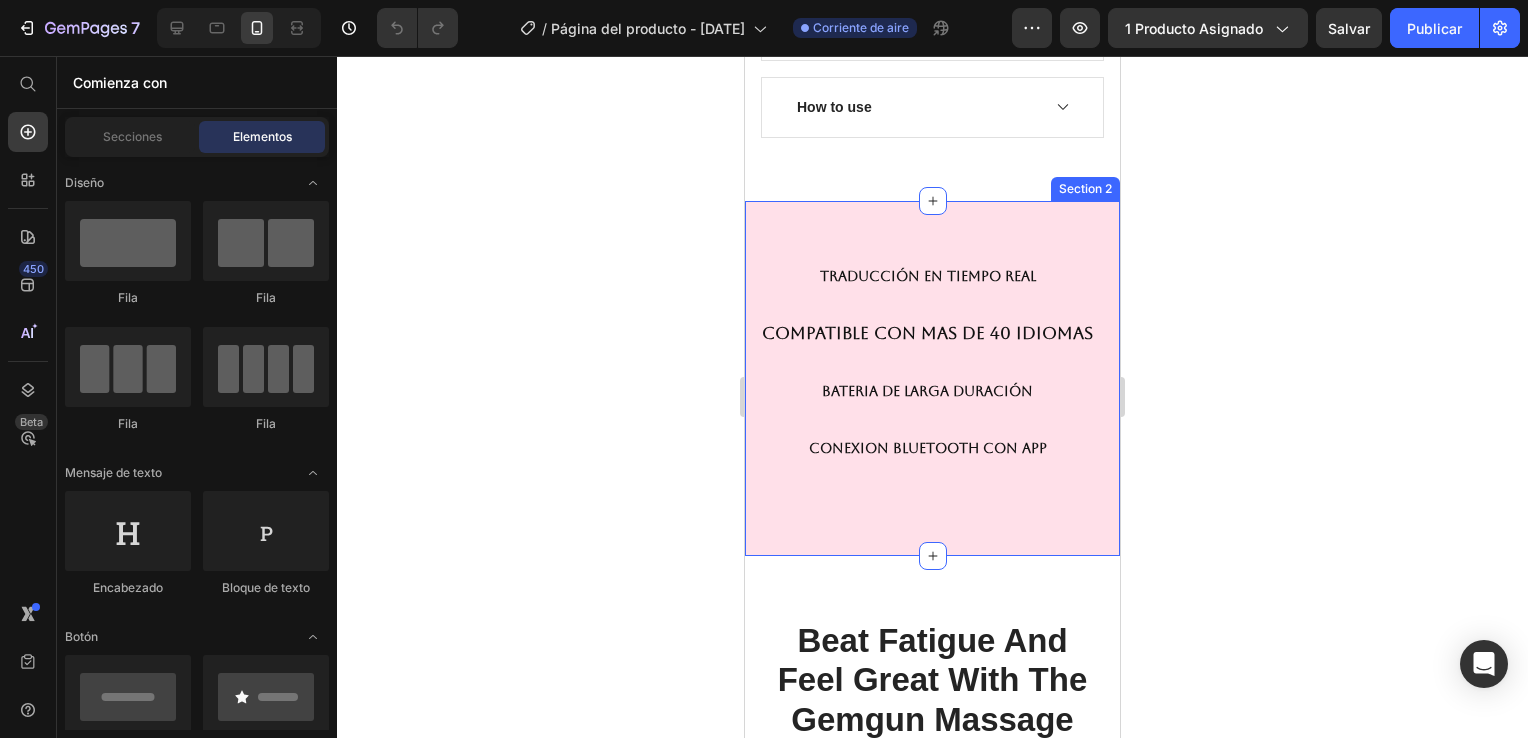 scroll, scrollTop: 1139, scrollLeft: 0, axis: vertical 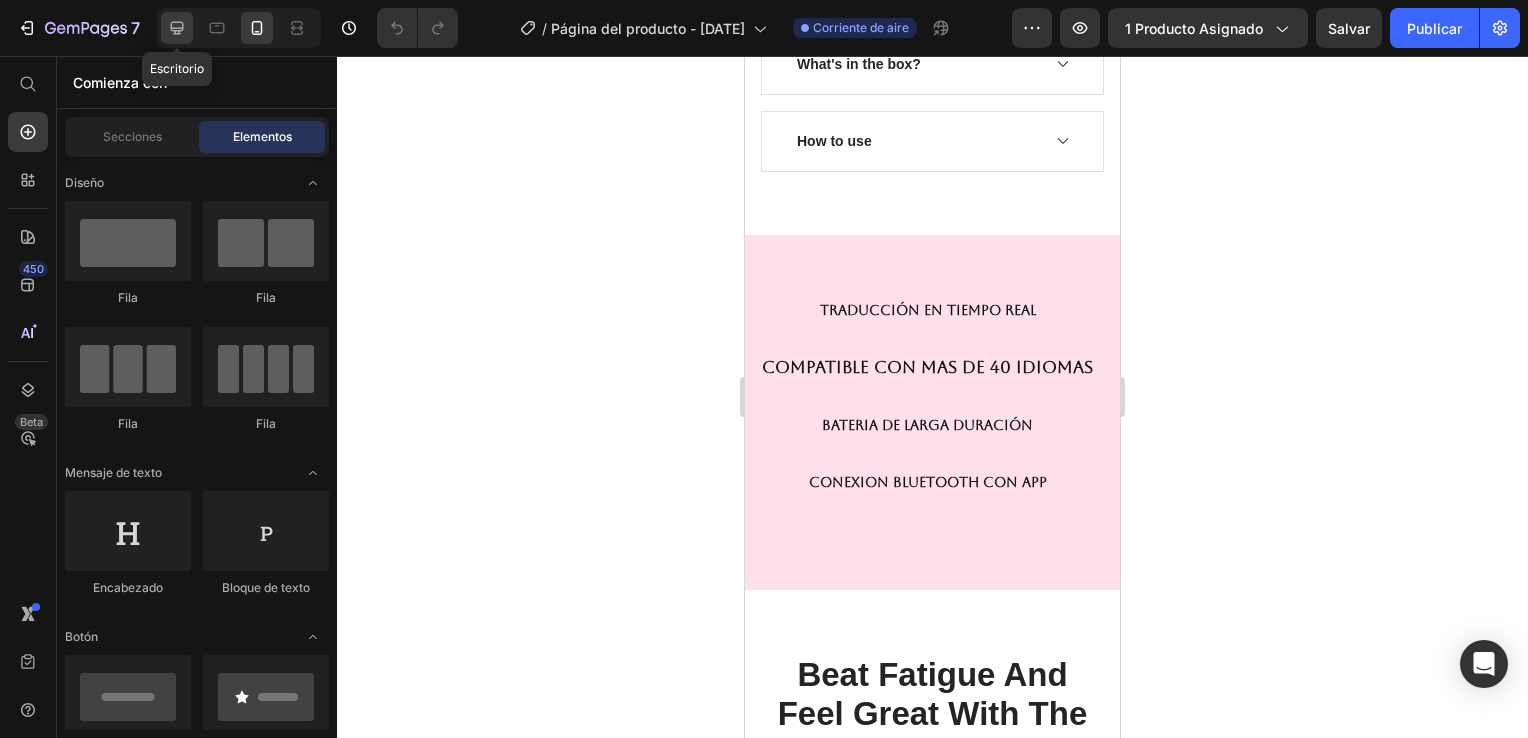 click 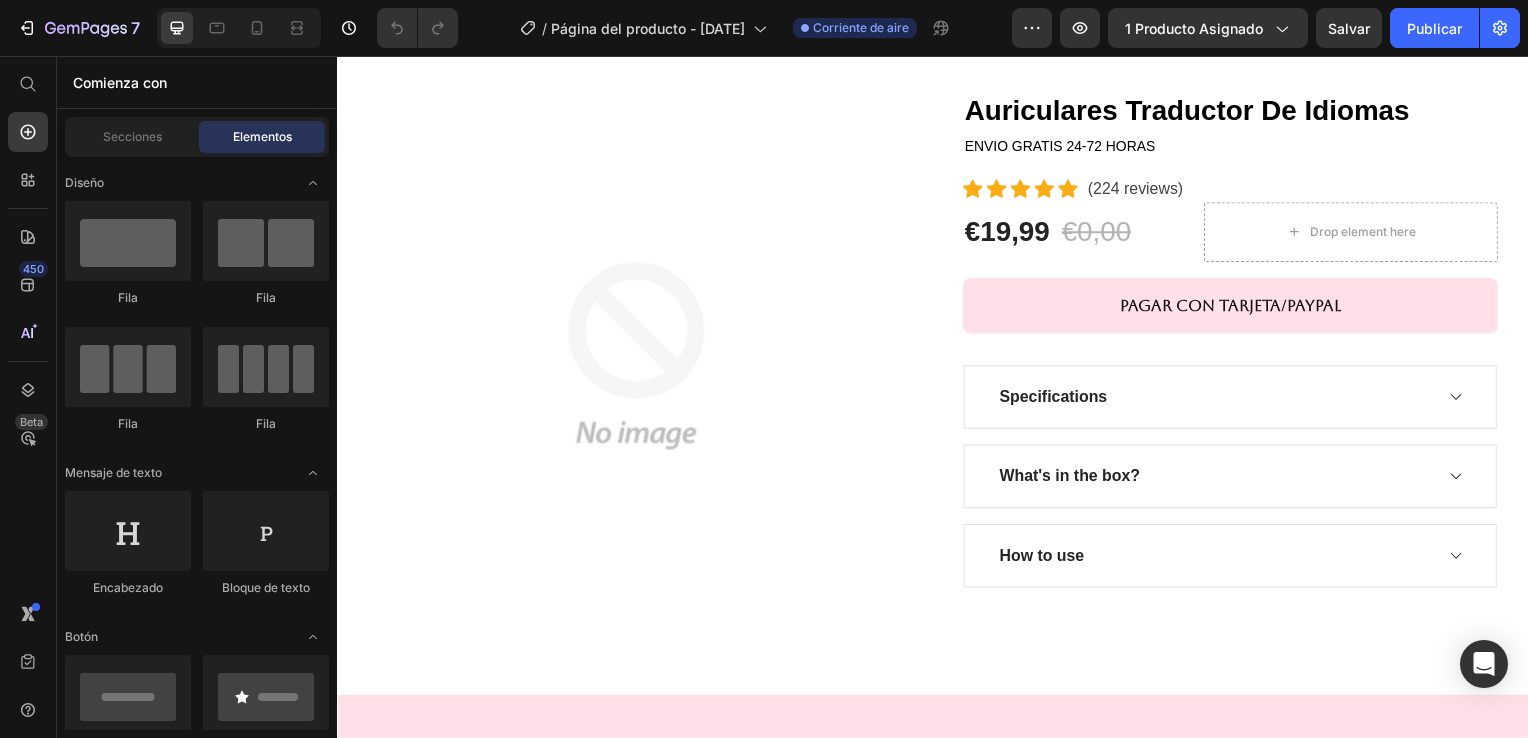 scroll, scrollTop: 388, scrollLeft: 0, axis: vertical 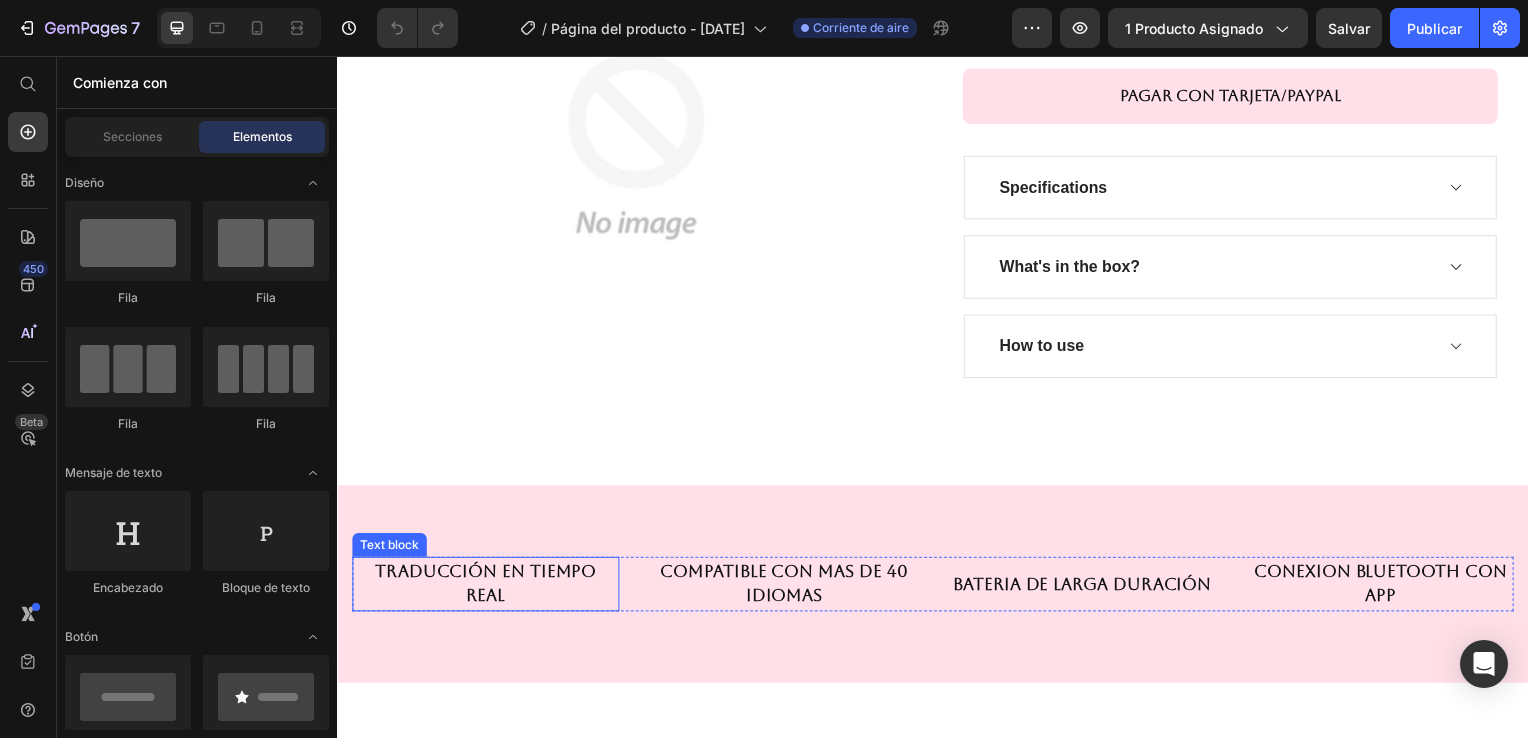 click on "Traducción en tiempo real" at bounding box center [486, 588] 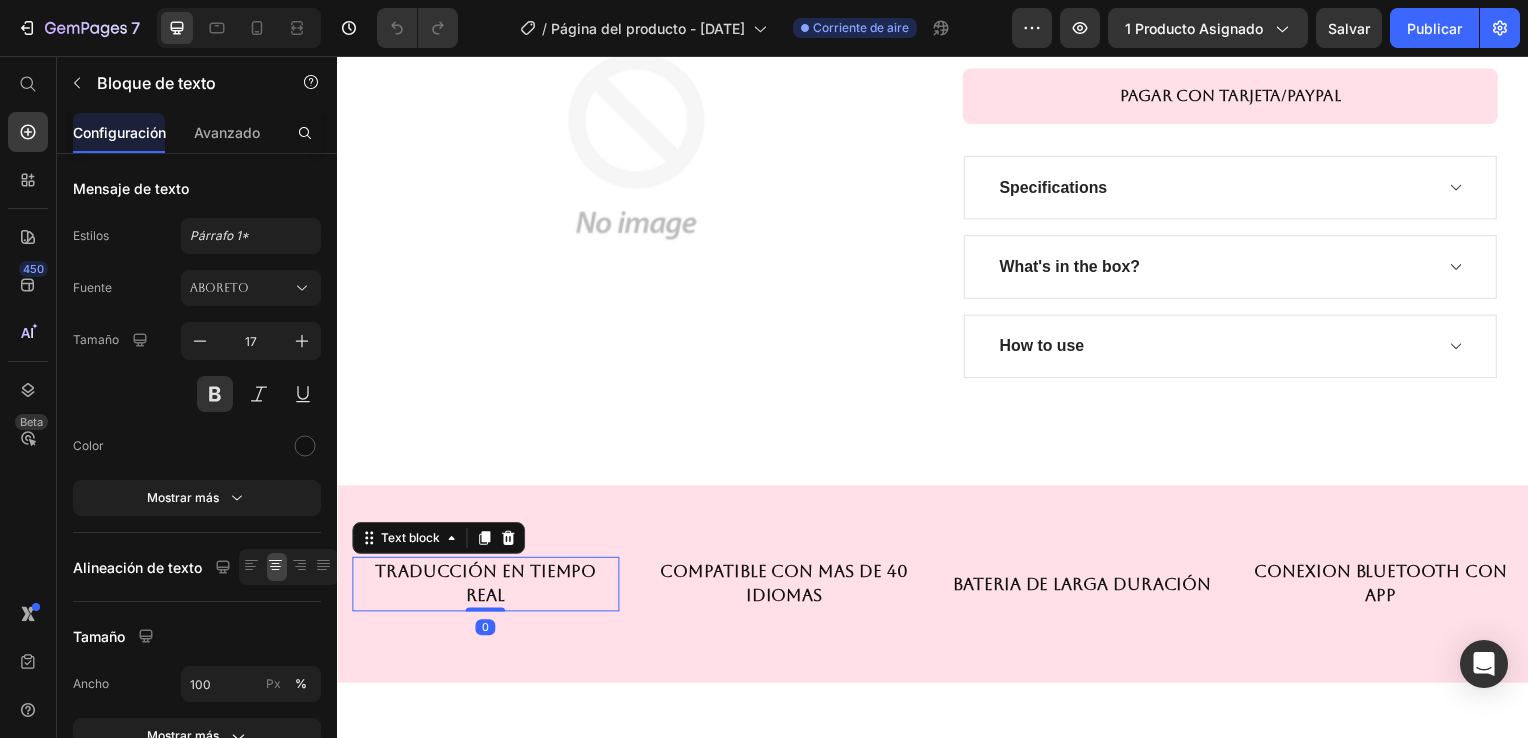 click on "Traducción en tiempo real" at bounding box center (486, 588) 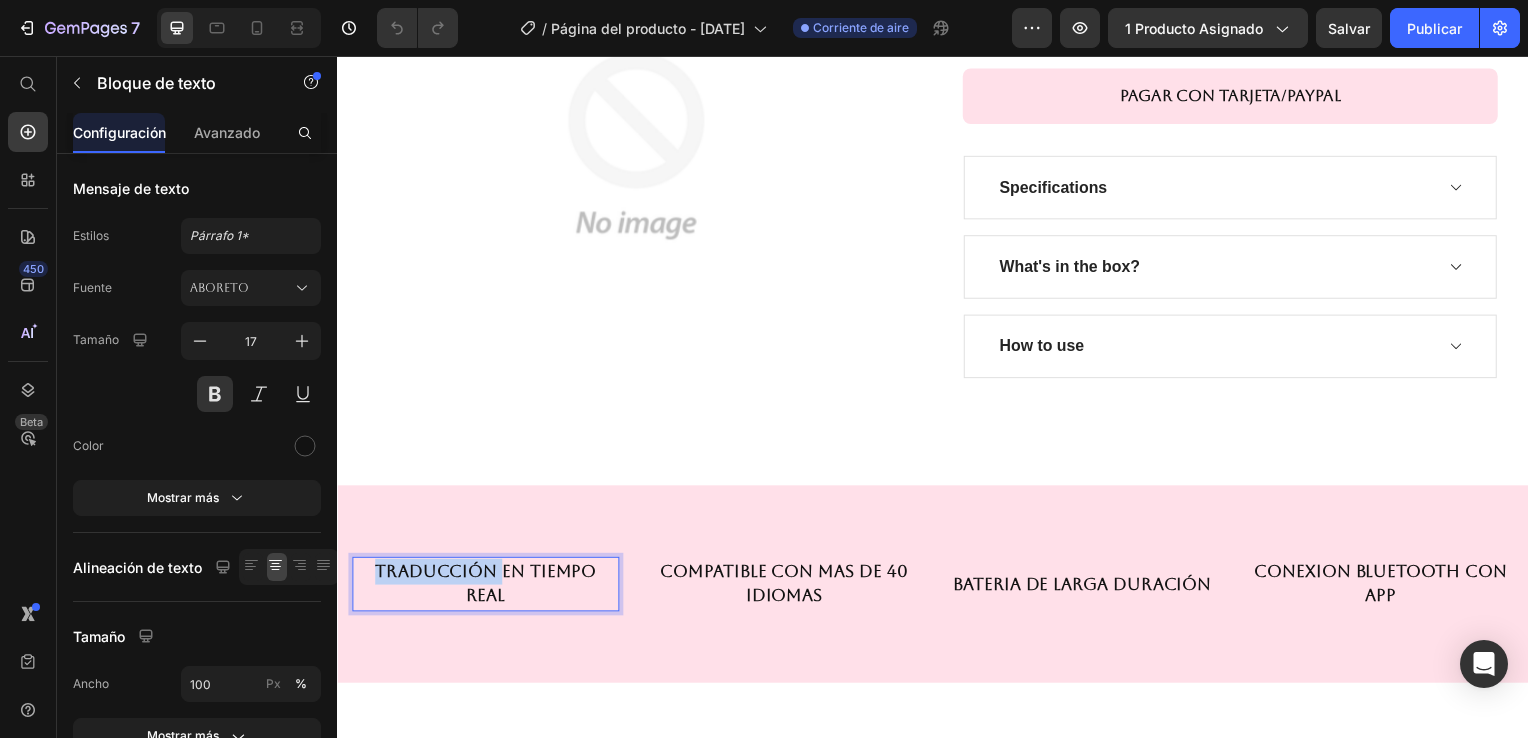 click on "Traducción en tiempo real" at bounding box center (486, 588) 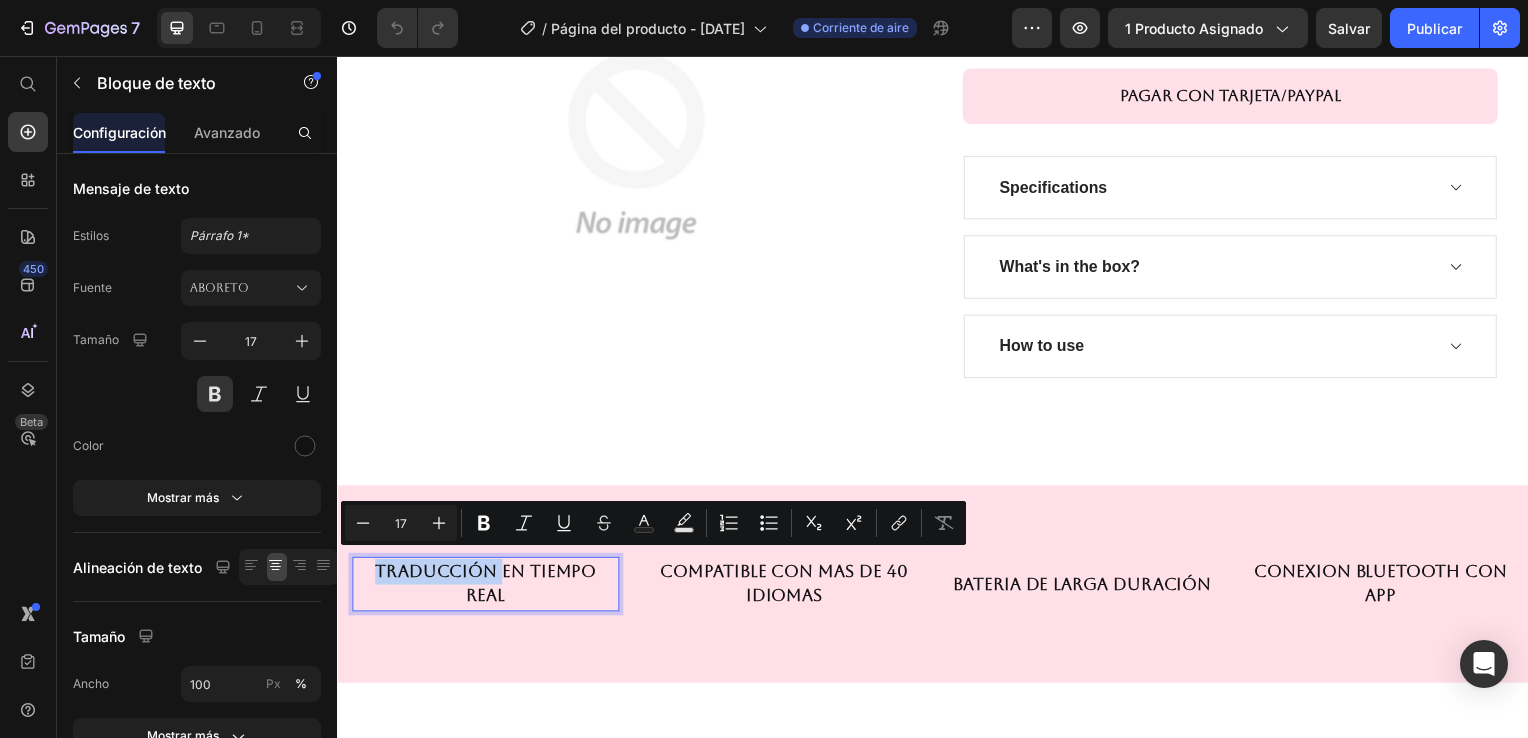 click on "Traducción en tiempo real" at bounding box center (486, 588) 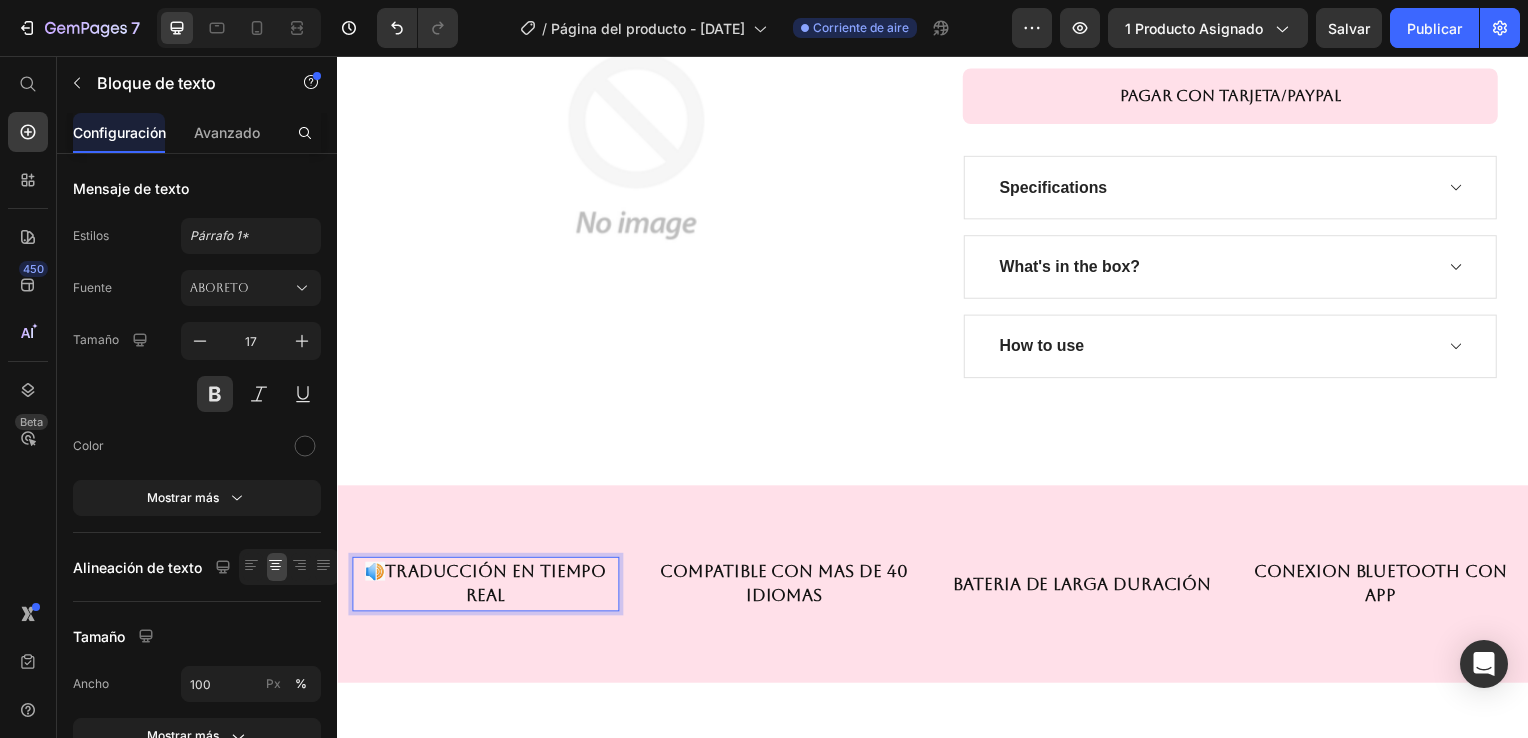 click on "🔊" at bounding box center (375, 575) 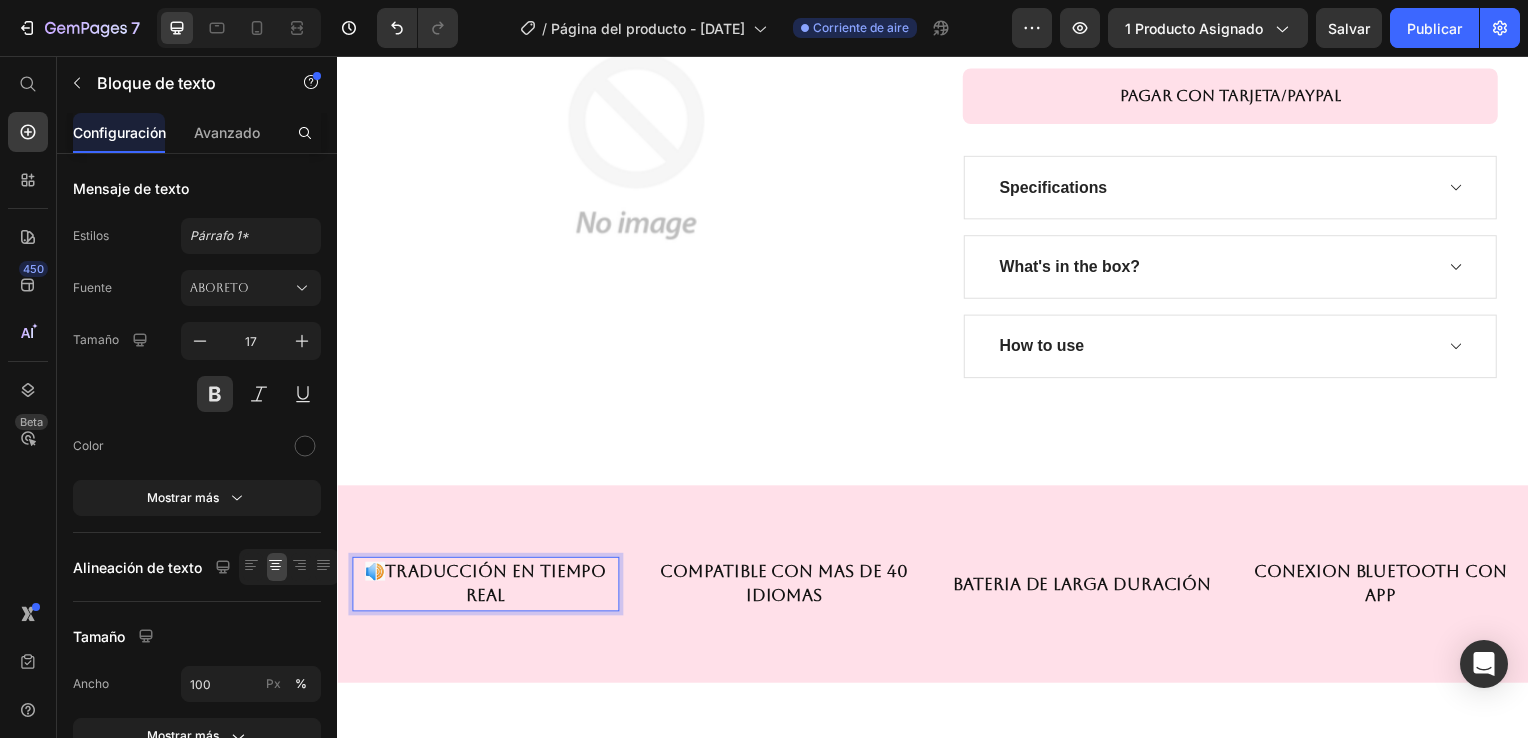 drag, startPoint x: 373, startPoint y: 568, endPoint x: 380, endPoint y: 607, distance: 39.623226 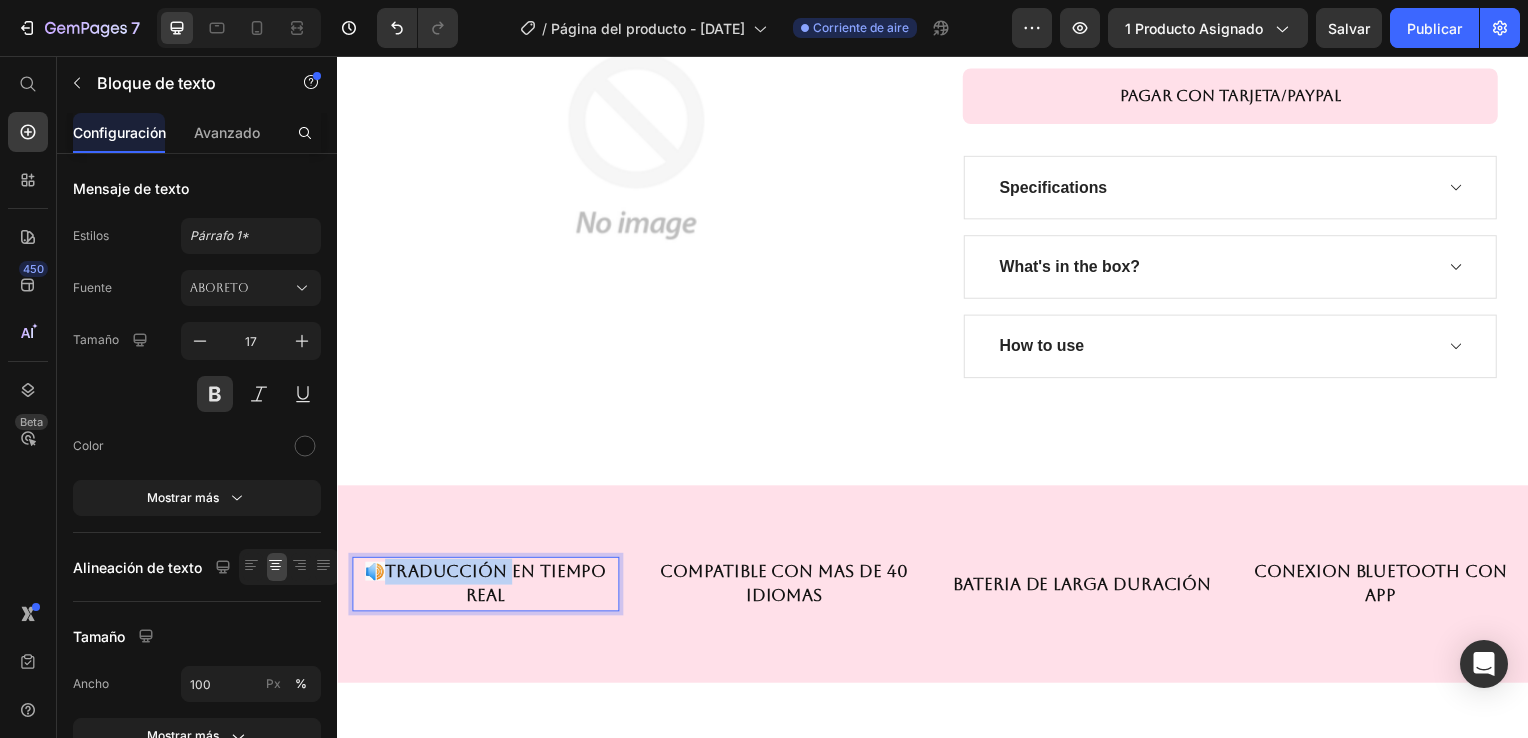 click on "🔊" at bounding box center (375, 575) 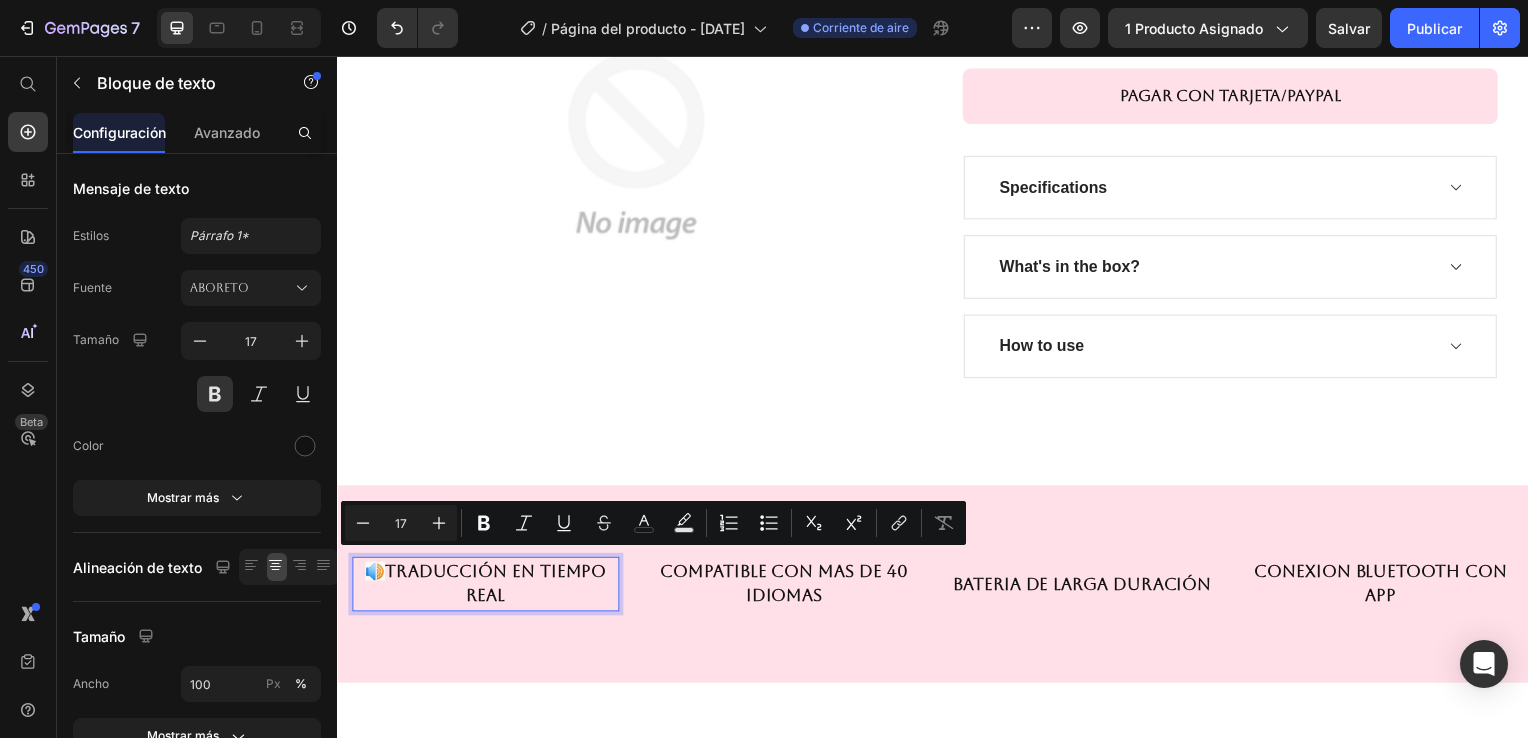 click on "🔊 Traducción en tiempo real" at bounding box center (486, 588) 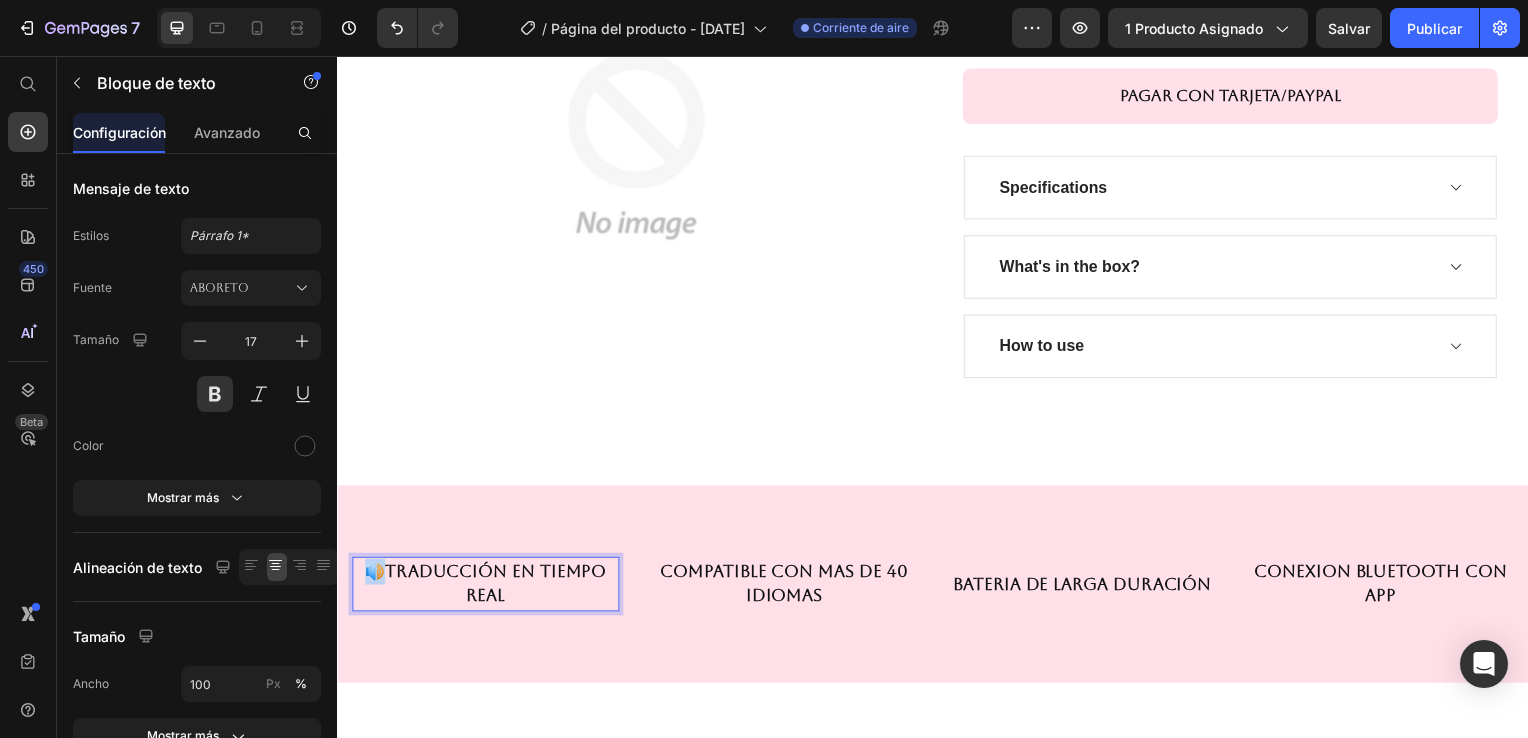 click on "🔊" at bounding box center [375, 575] 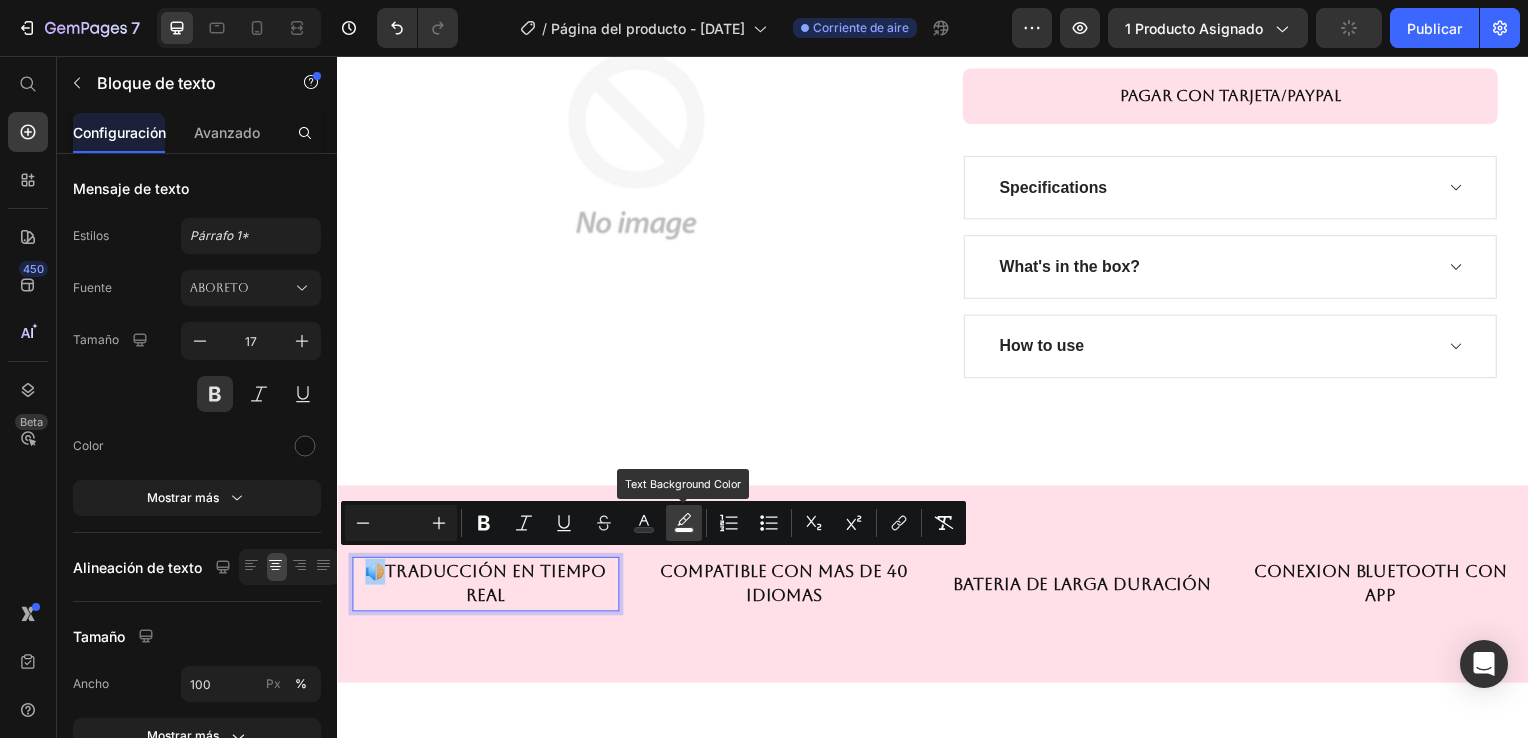 click on "color" at bounding box center [684, 523] 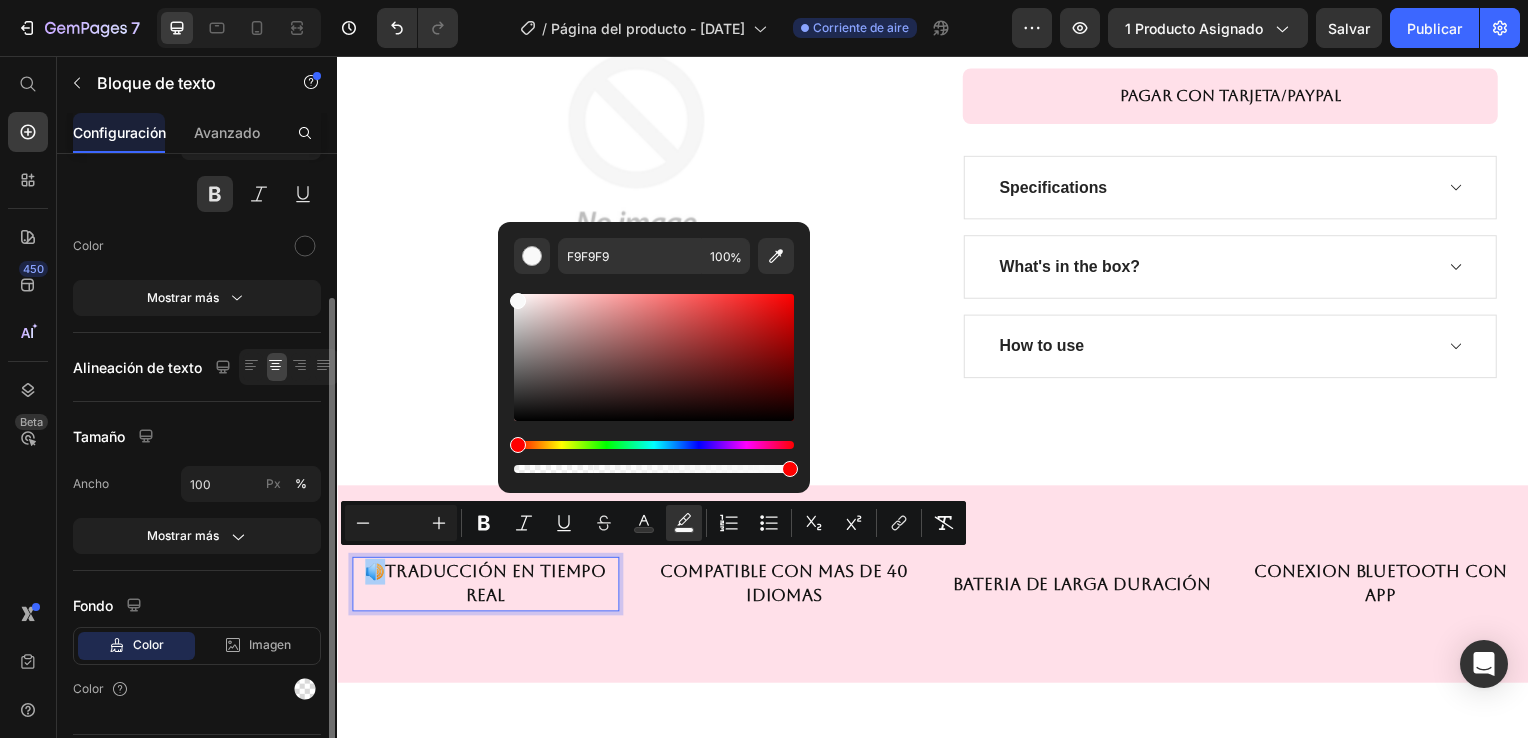 scroll, scrollTop: 251, scrollLeft: 0, axis: vertical 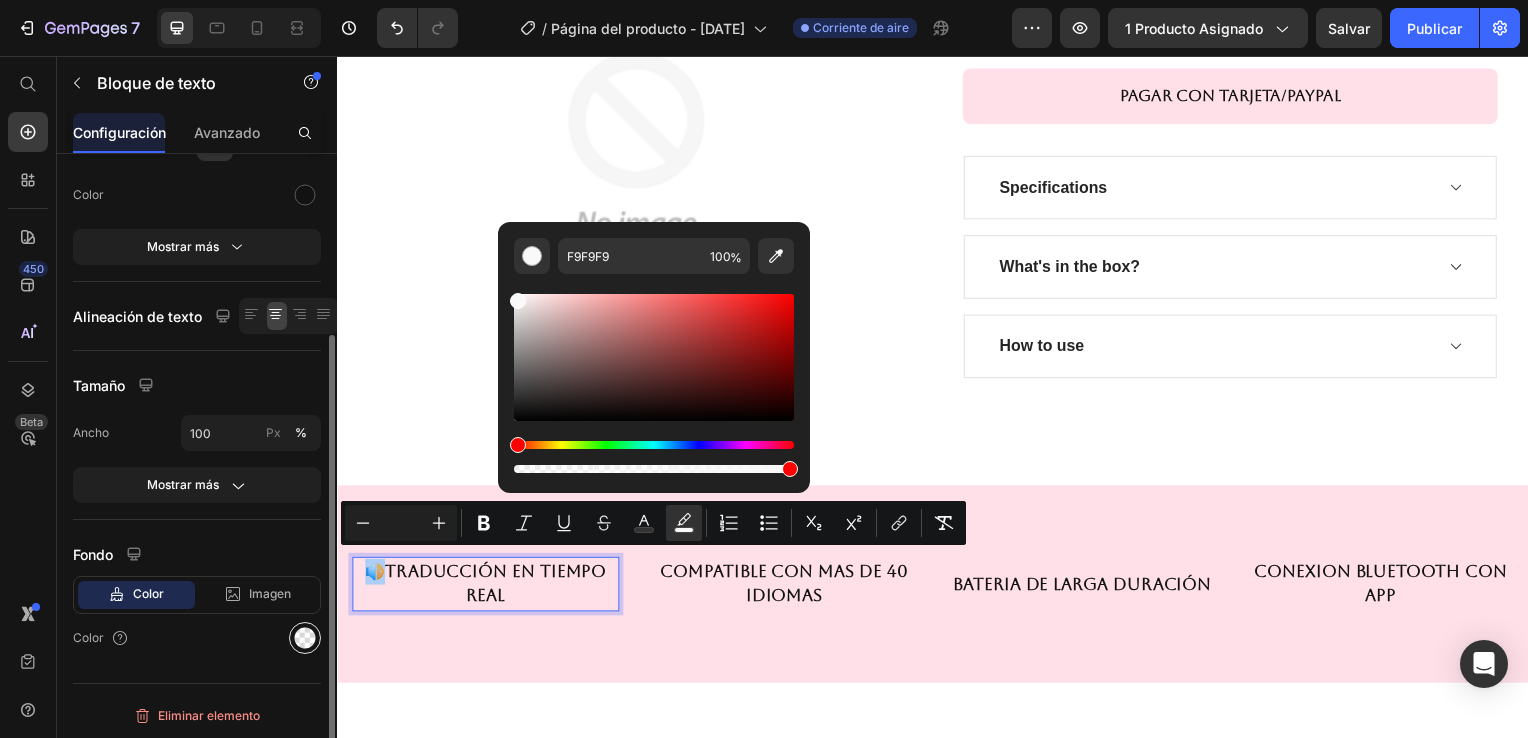 click at bounding box center [305, 638] 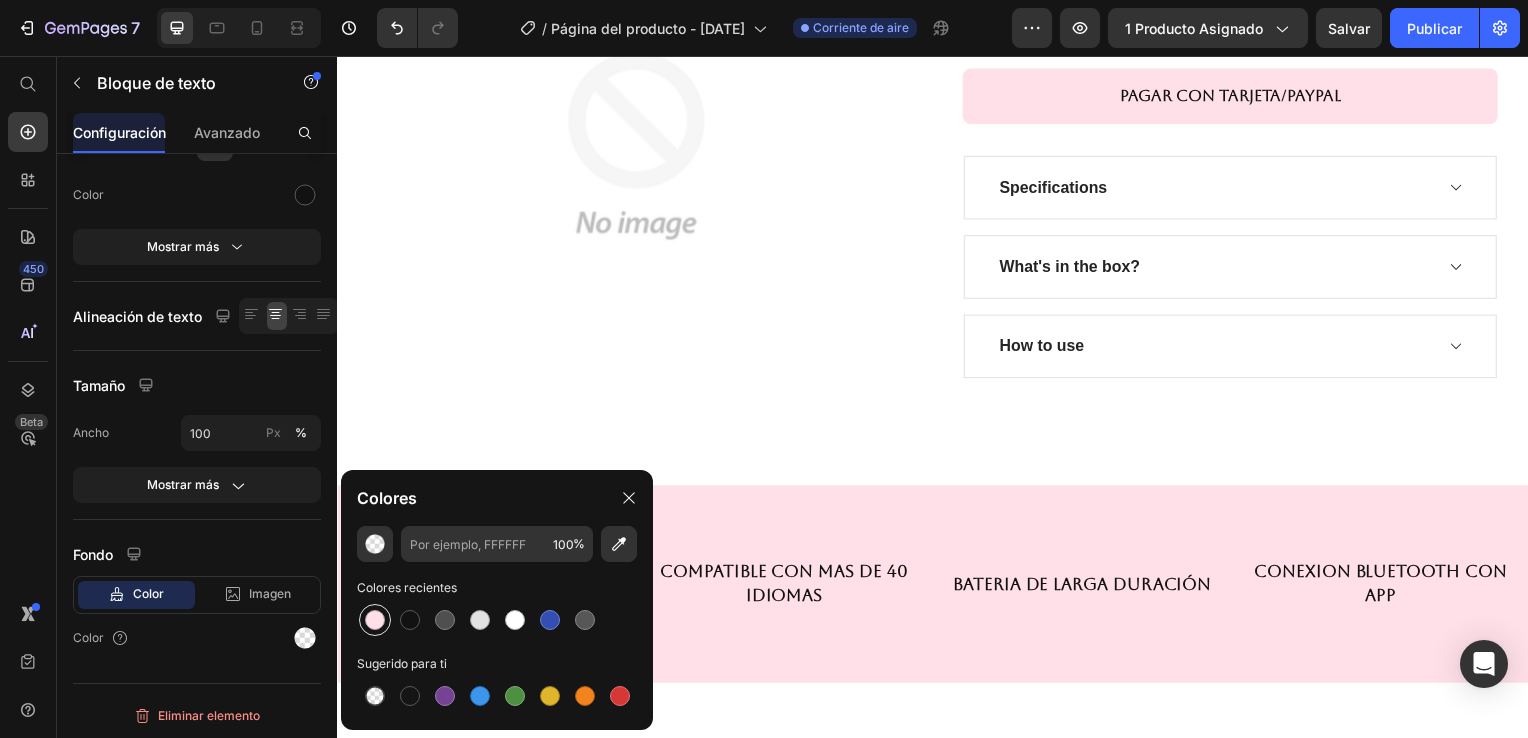 click at bounding box center [375, 620] 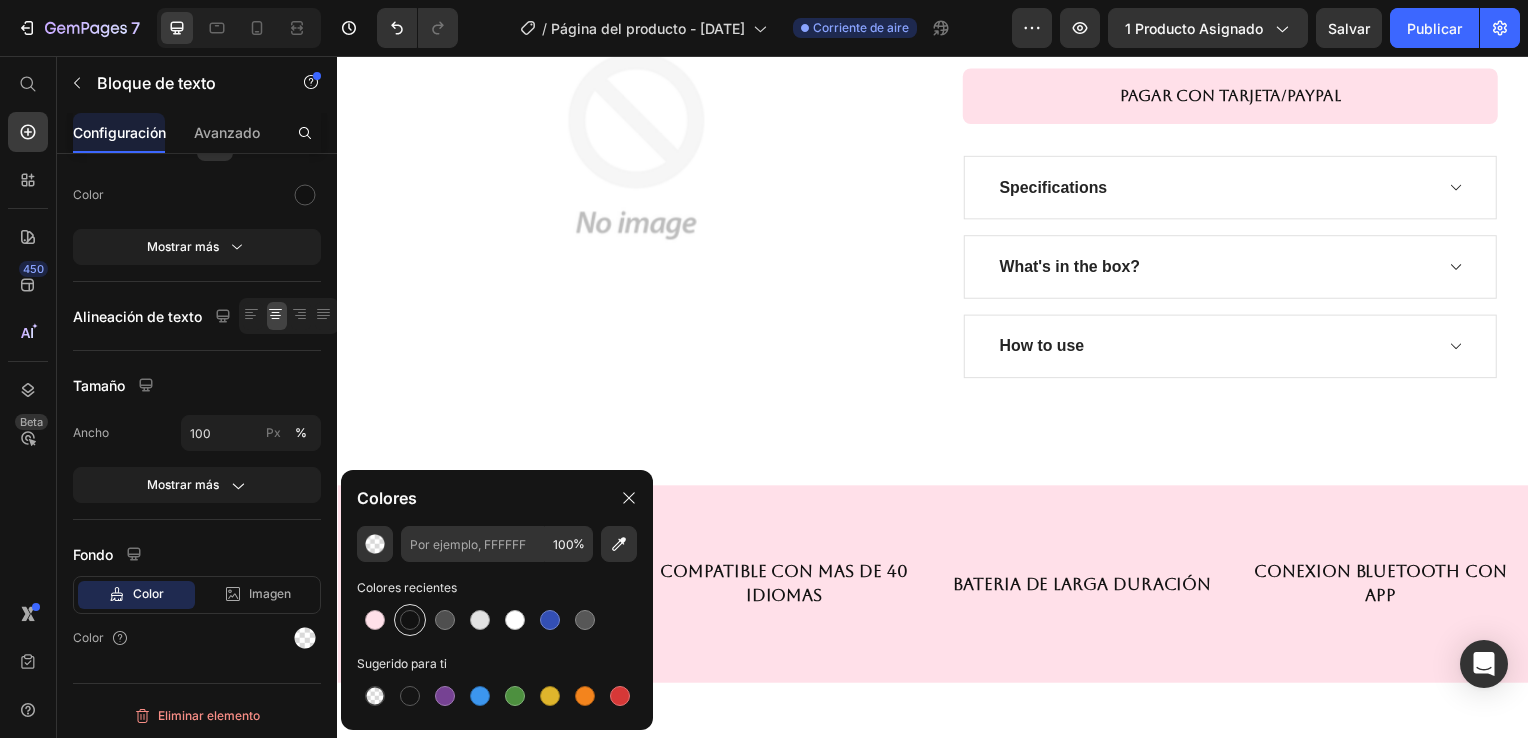 type on "FFE0E9" 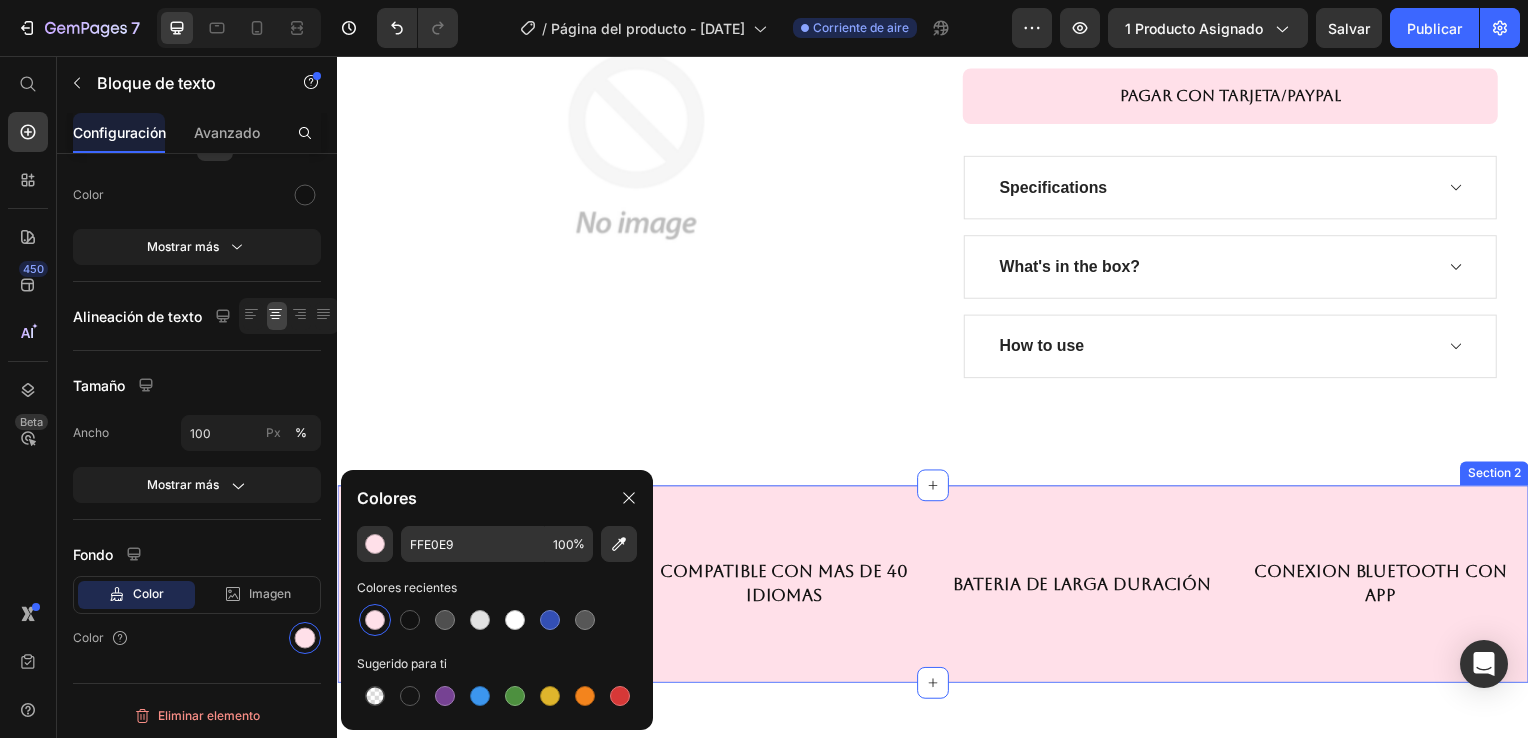 click on "🔊 Traducción en tiempo real Text block   0 COMPATIBLE CON MAS DE 40 IDIOMAS Text block BATERIA DE LARGA DURACIÓN Text block CONEXION BLUETOOTH CON APP Text block Row Section 2" at bounding box center (937, 588) 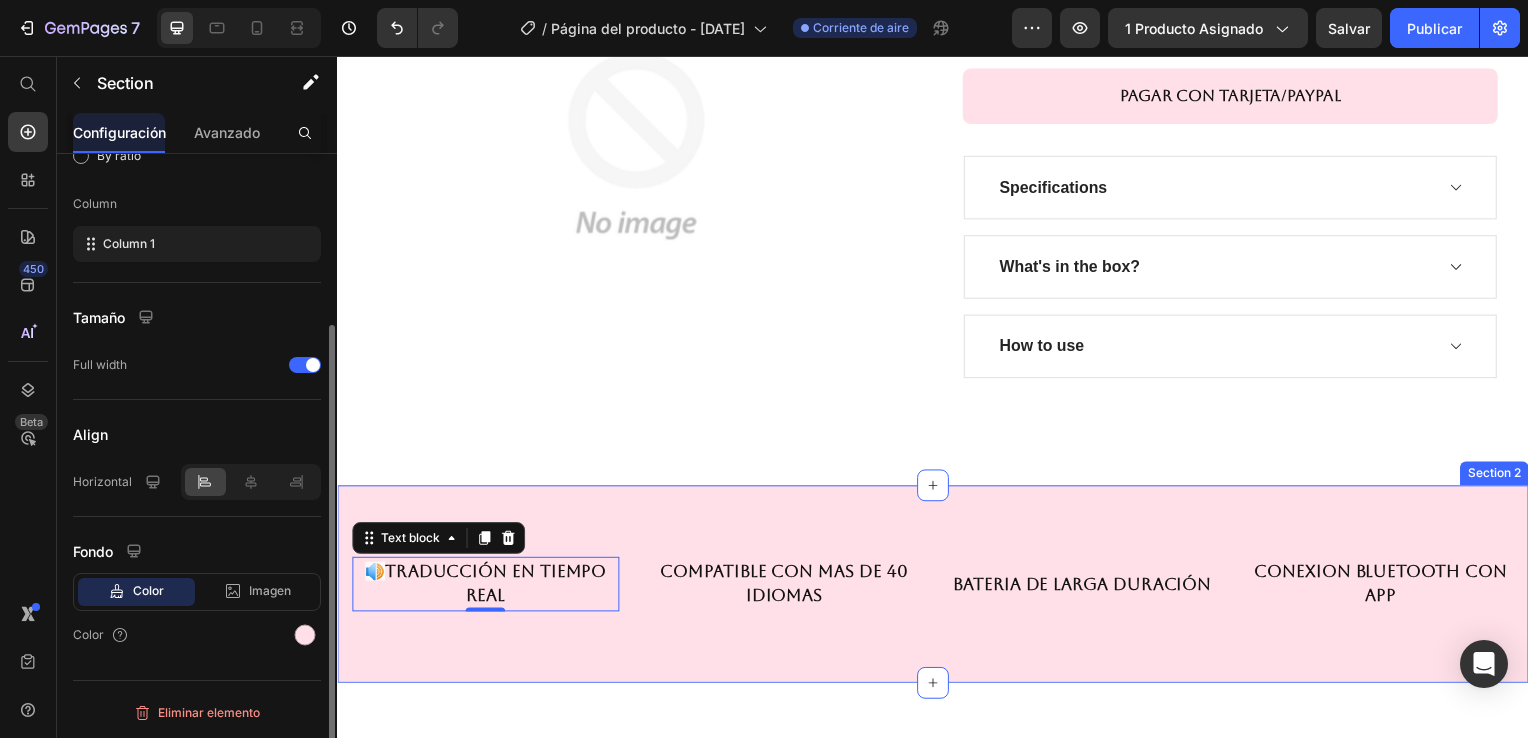 scroll, scrollTop: 0, scrollLeft: 0, axis: both 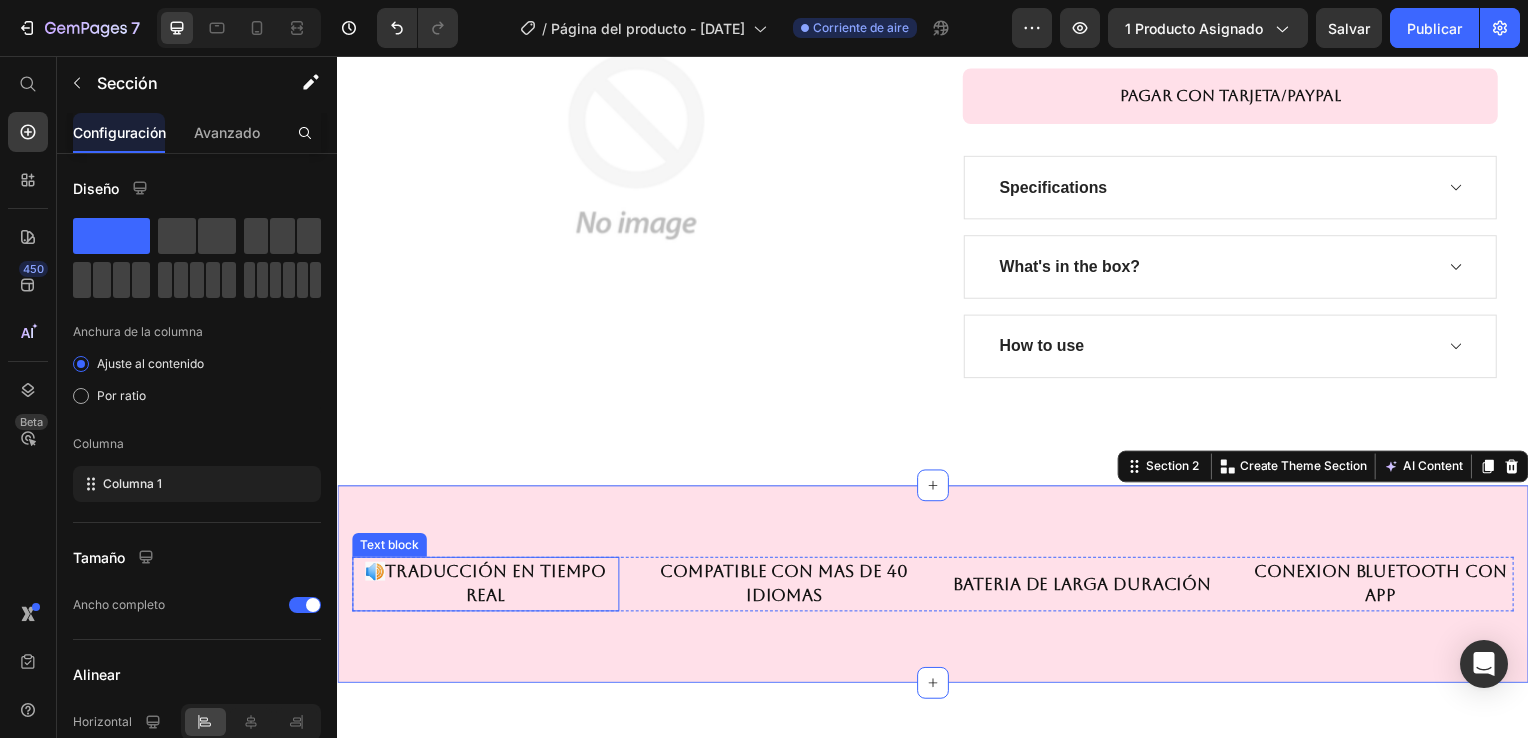 click on "🔊" at bounding box center [375, 575] 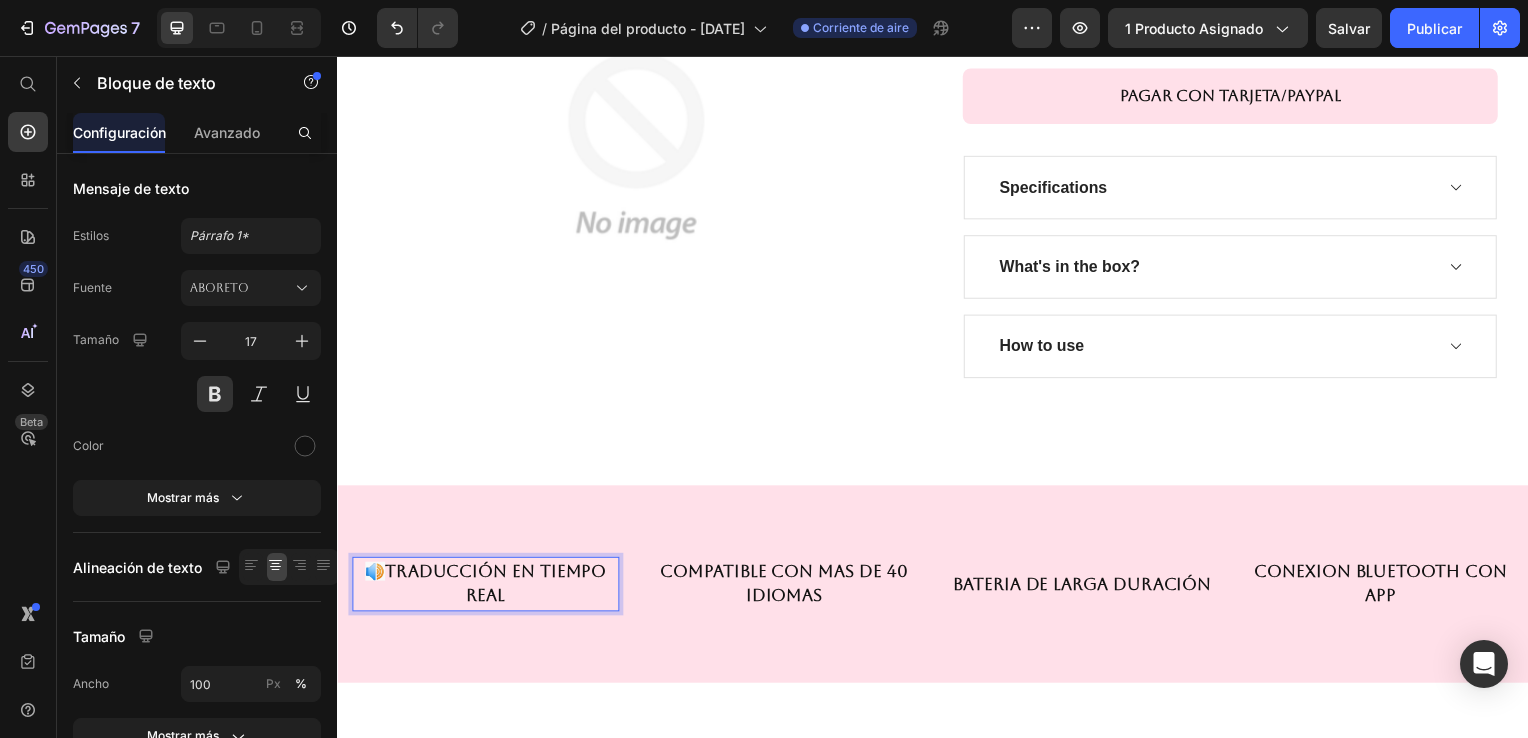 click on "🔊" at bounding box center [375, 575] 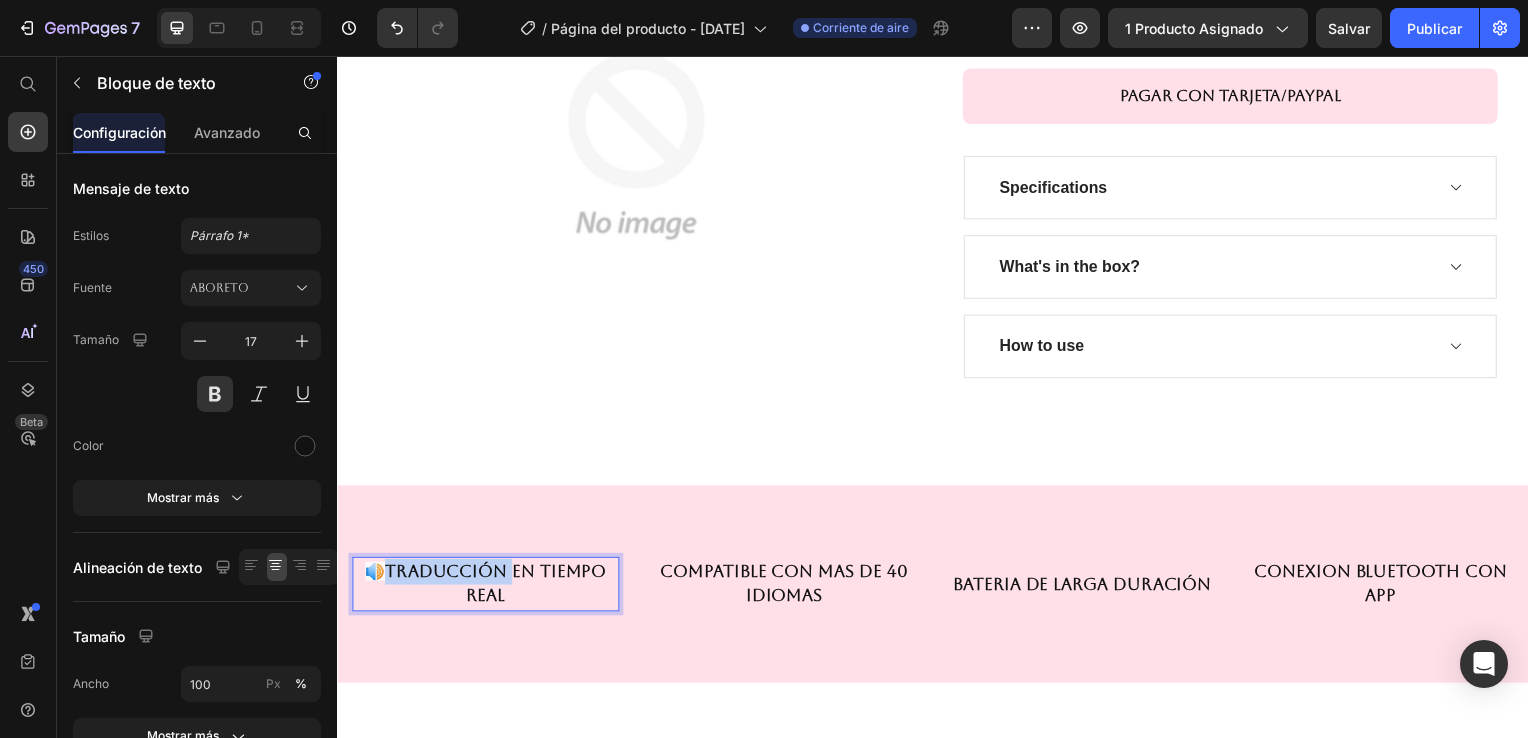 click on "🔊" at bounding box center (375, 575) 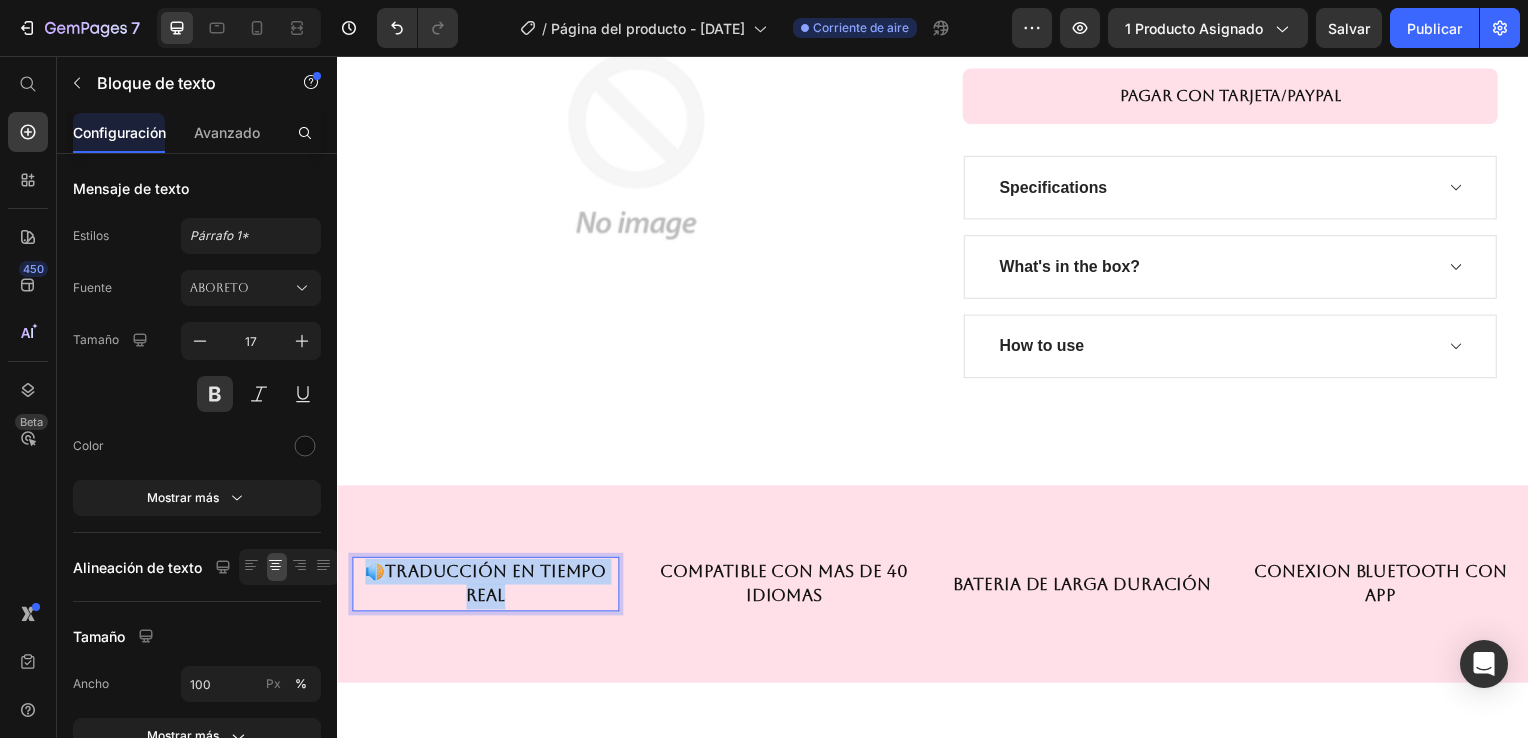 click on "🔊" at bounding box center (375, 575) 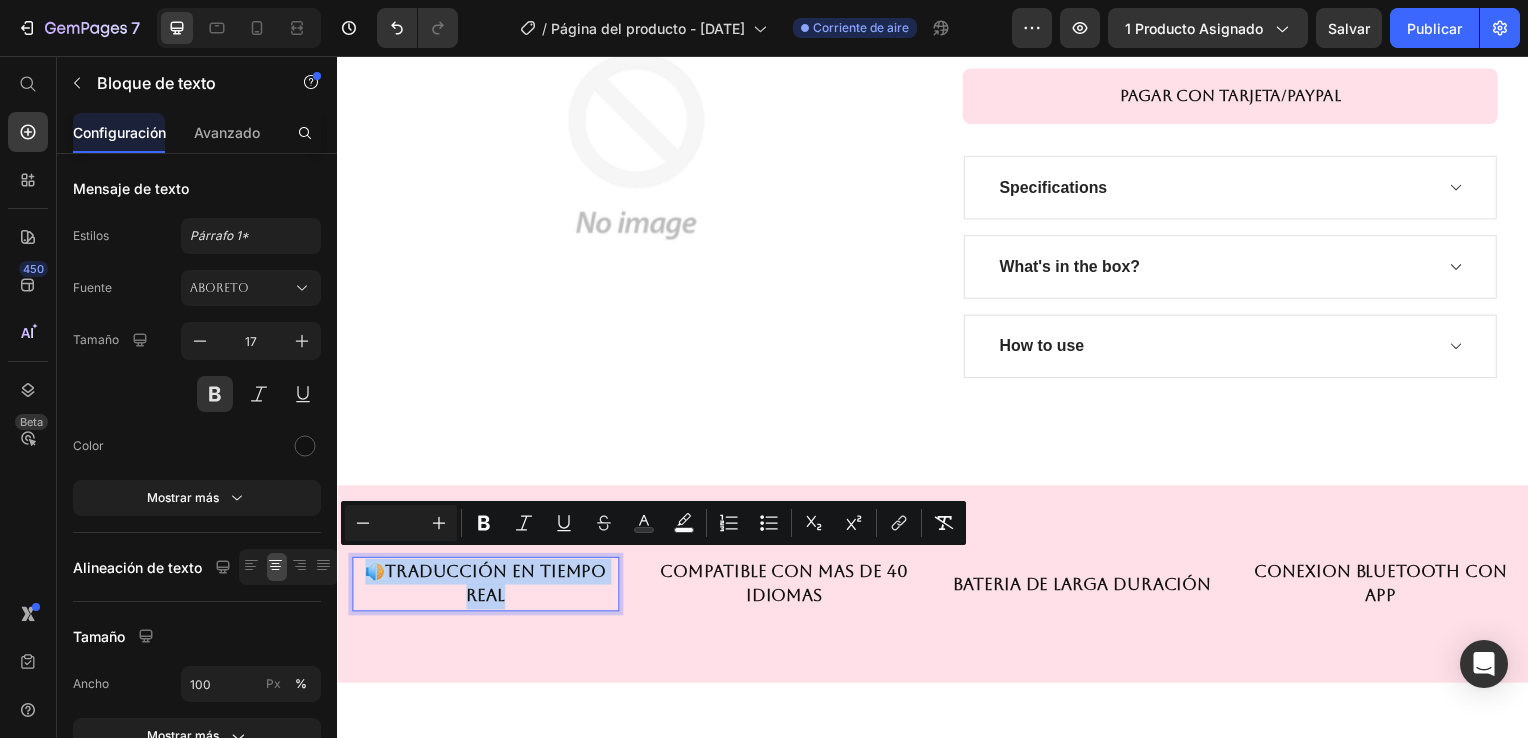 click on "🔊" at bounding box center [375, 575] 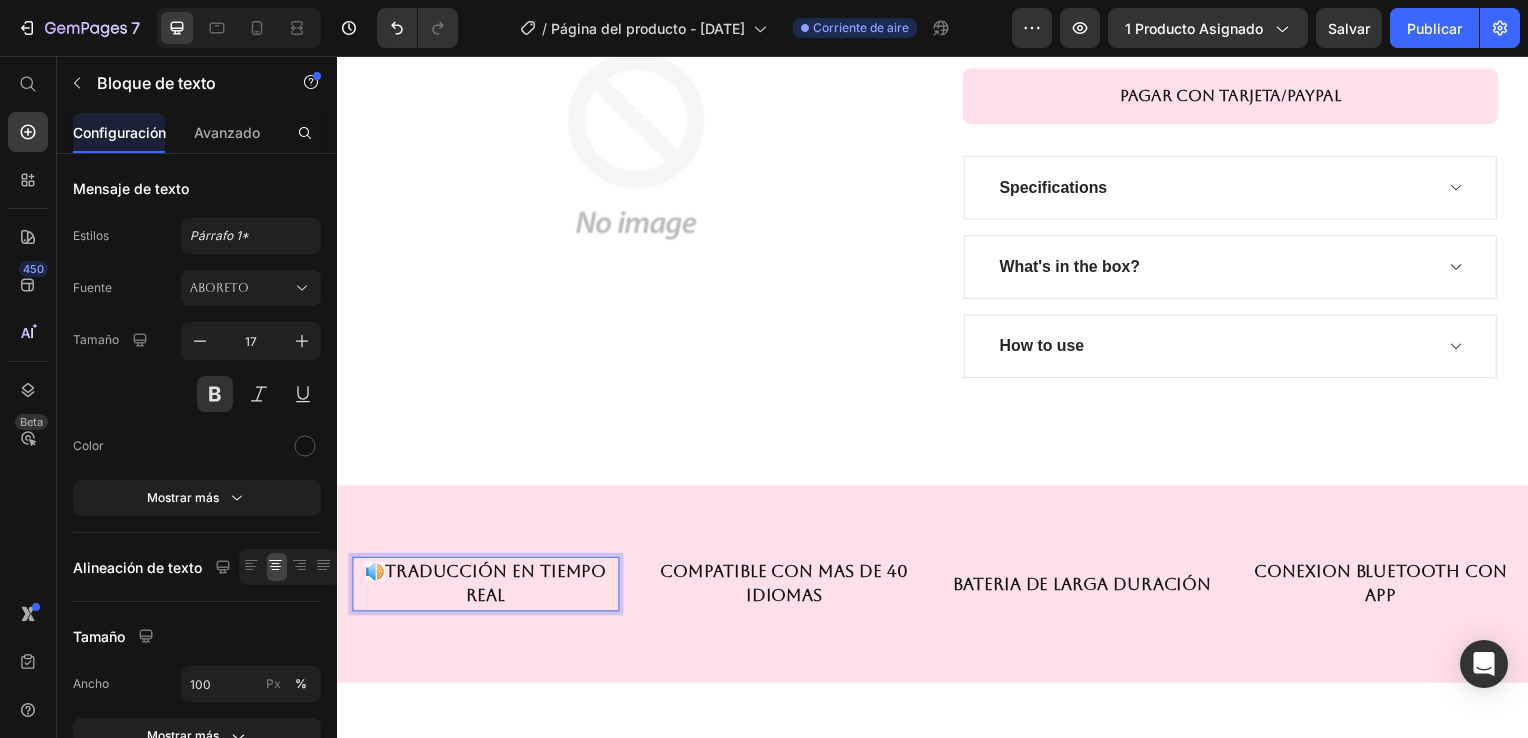 click on "🔊" at bounding box center [375, 575] 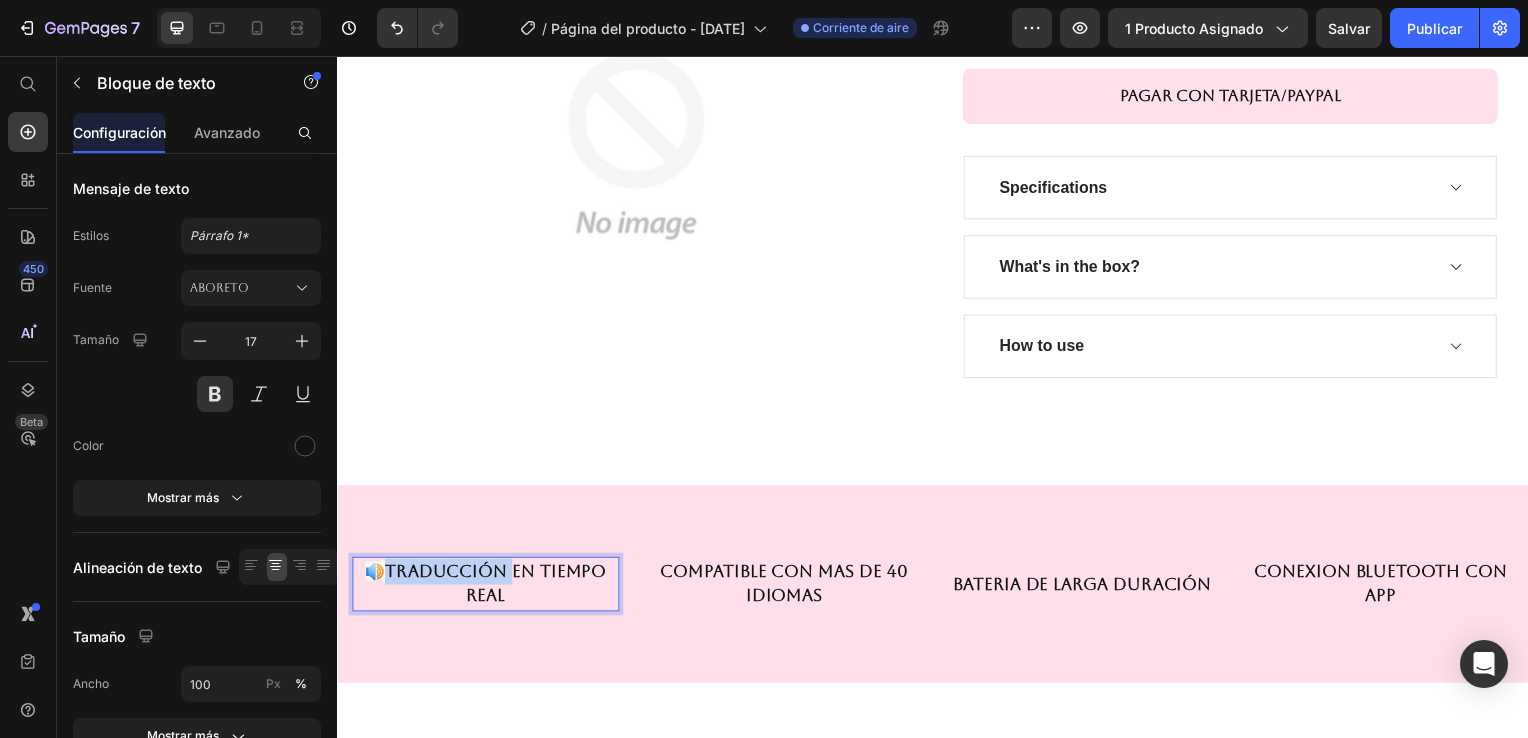click on "🔊" at bounding box center (375, 575) 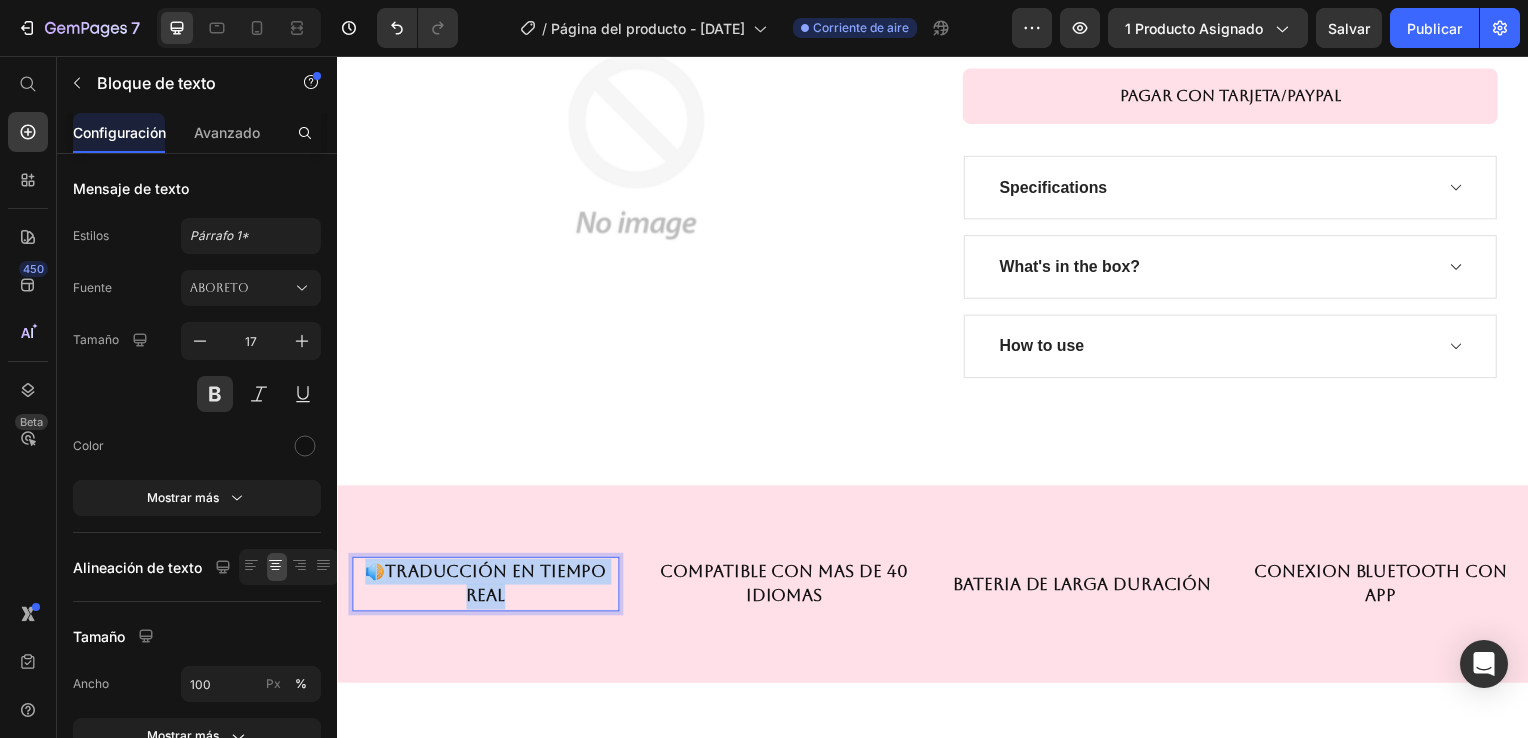 click on "🔊" at bounding box center (375, 575) 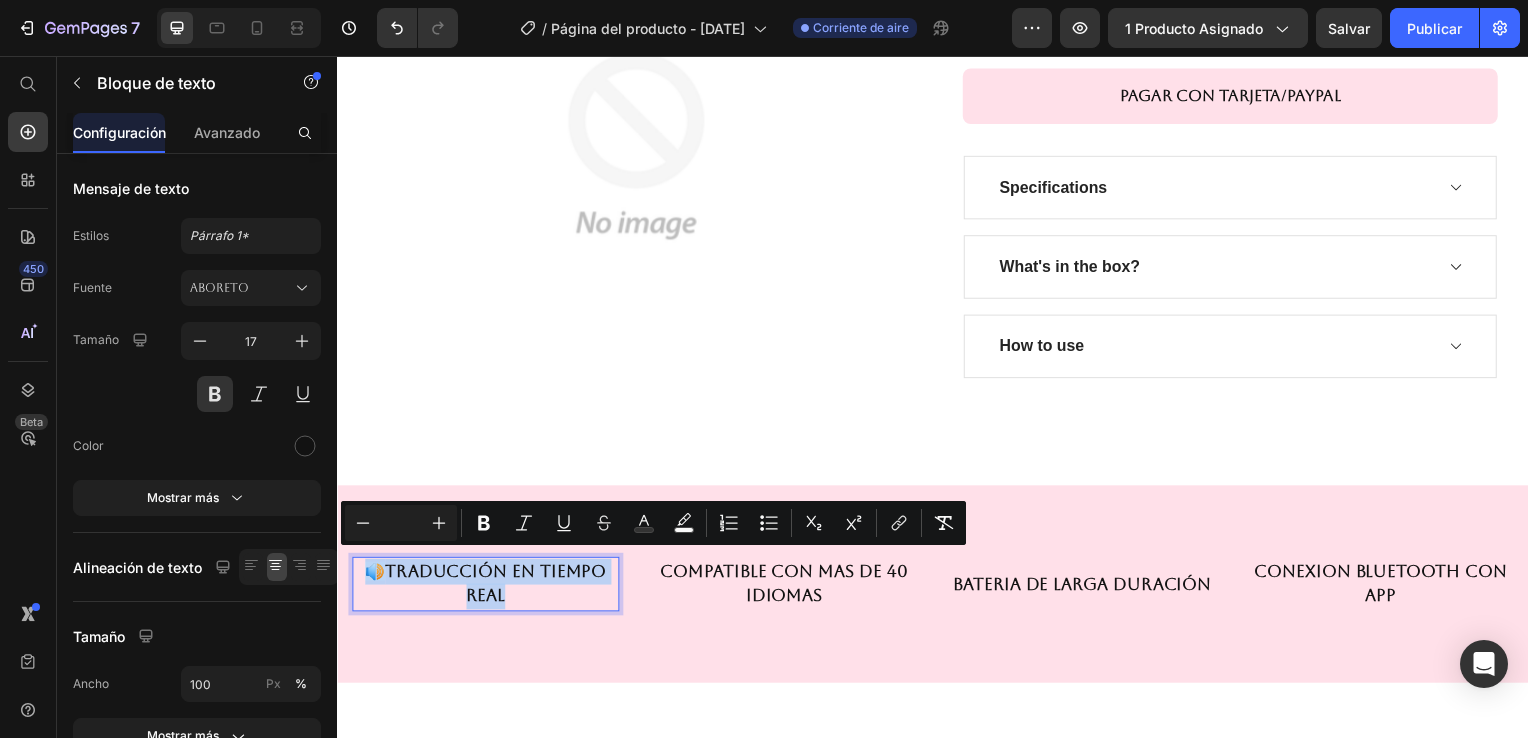 click on "🔊 Traducción en tiempo real" at bounding box center (486, 588) 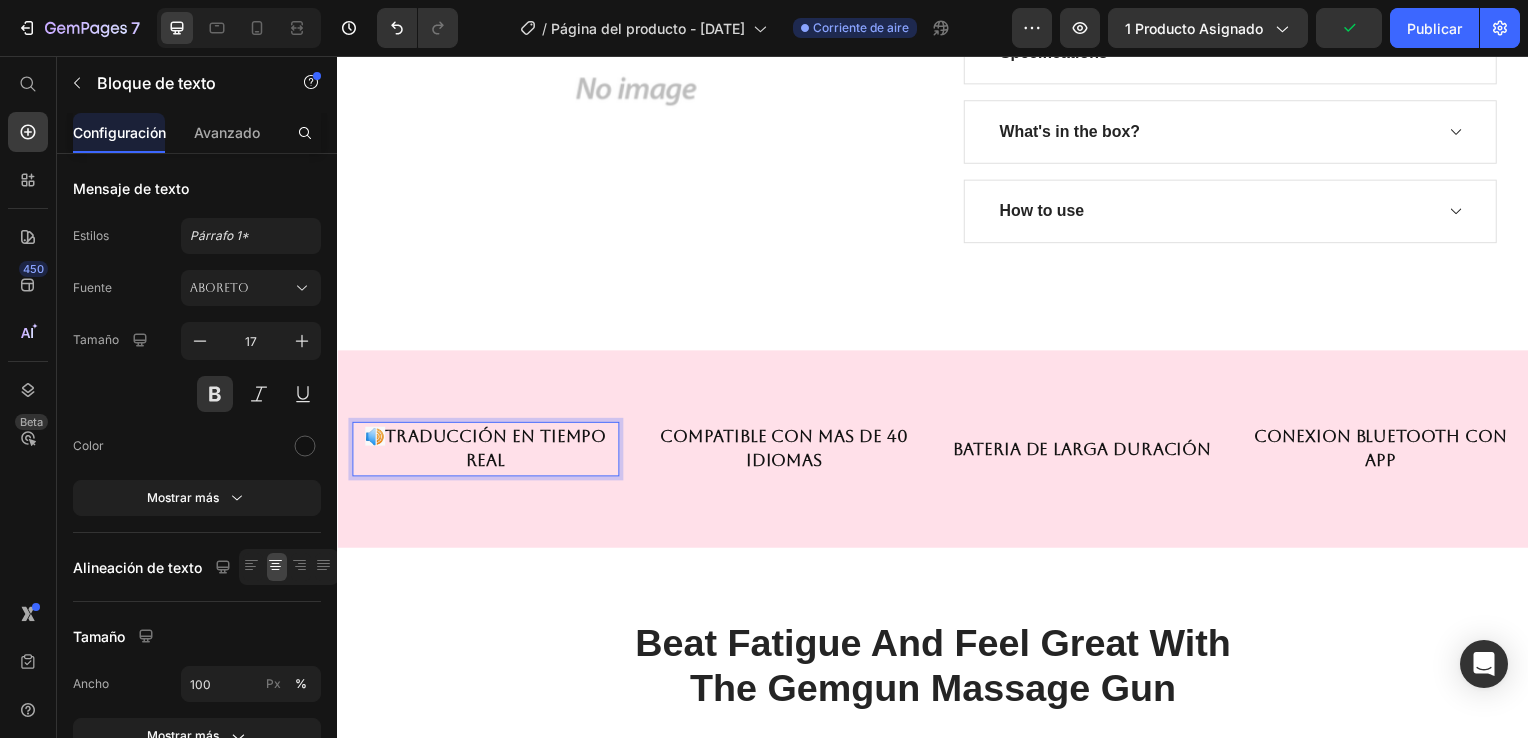 scroll, scrollTop: 588, scrollLeft: 0, axis: vertical 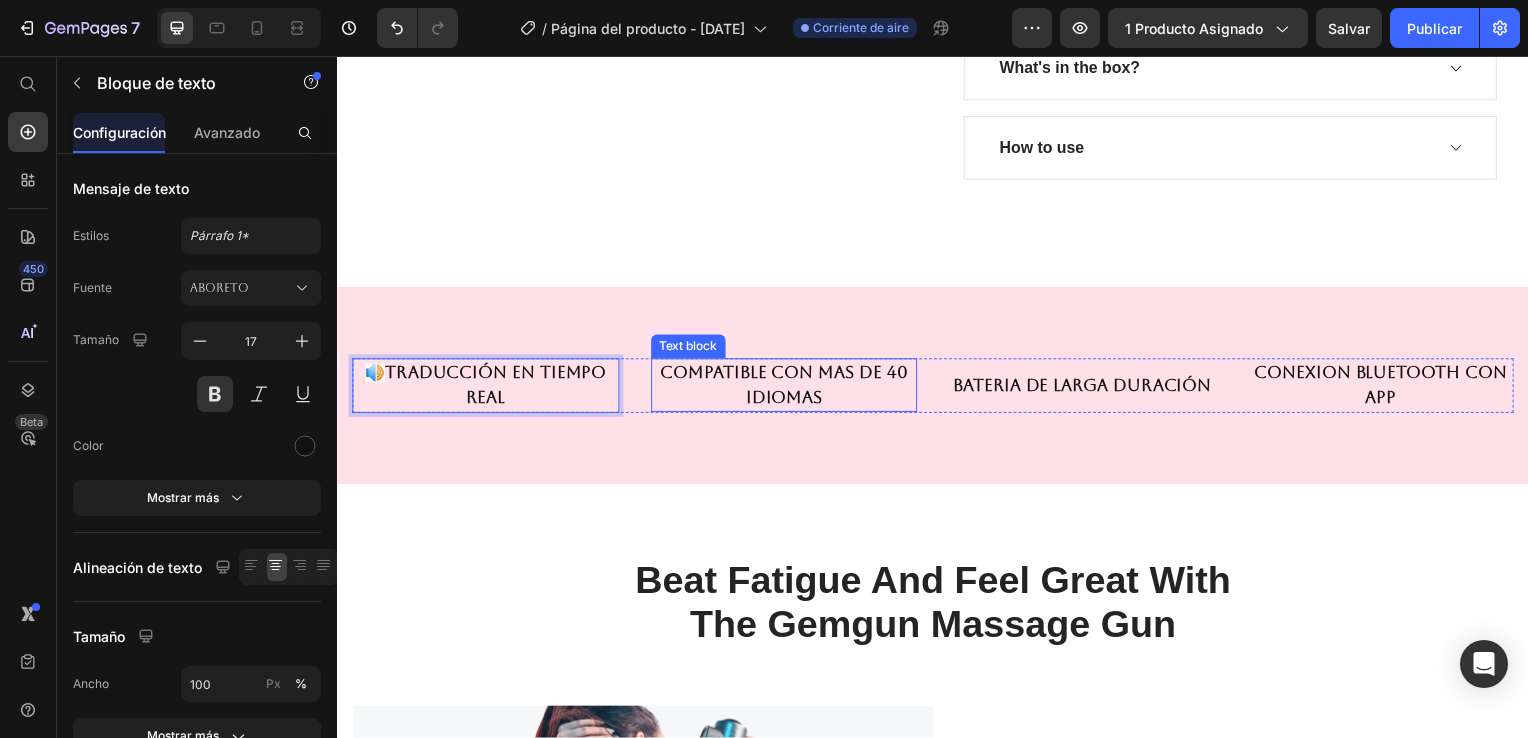 click on "COMPATIBLE CON MAS DE 40 IDIOMAS" at bounding box center [786, 387] 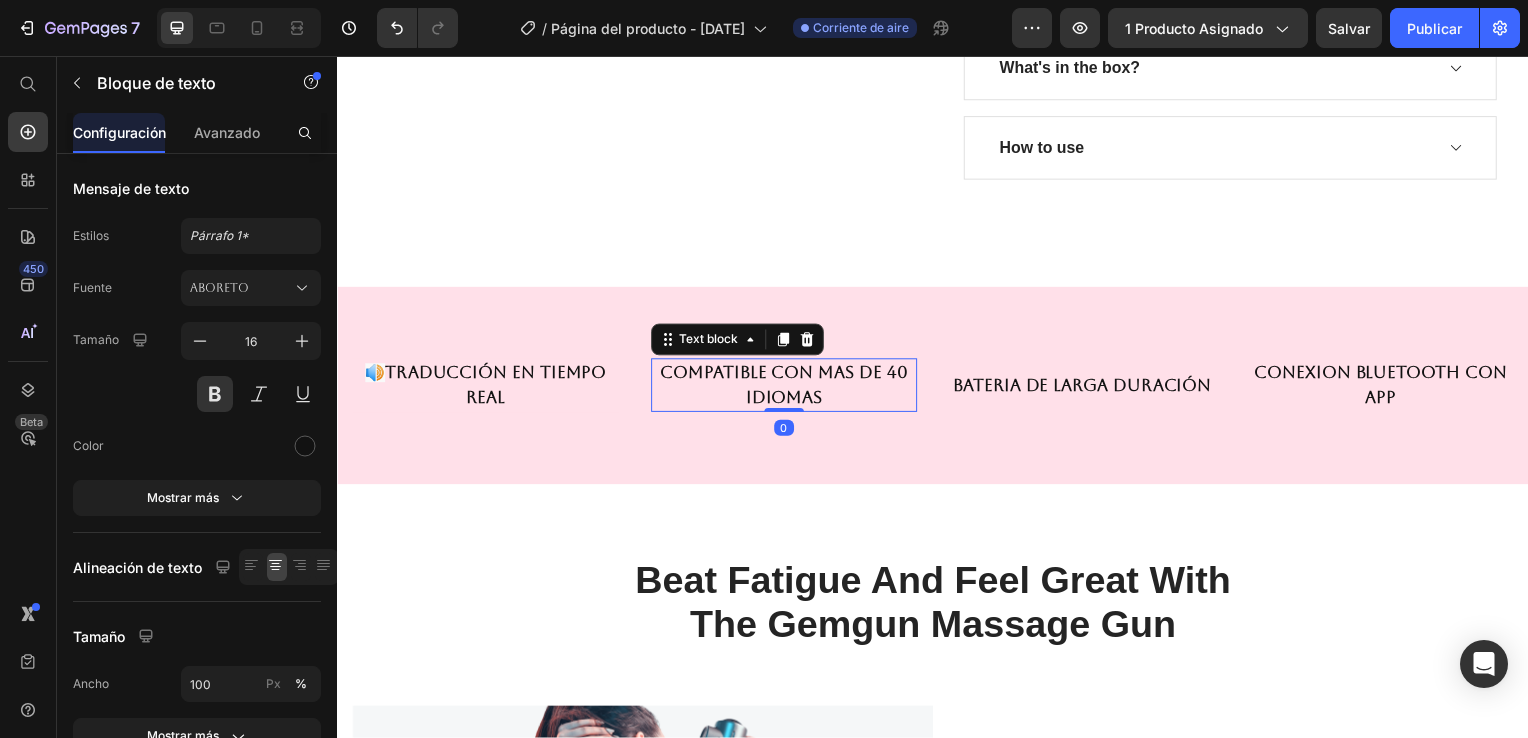 click on "COMPATIBLE CON MAS DE 40 IDIOMAS" at bounding box center [786, 387] 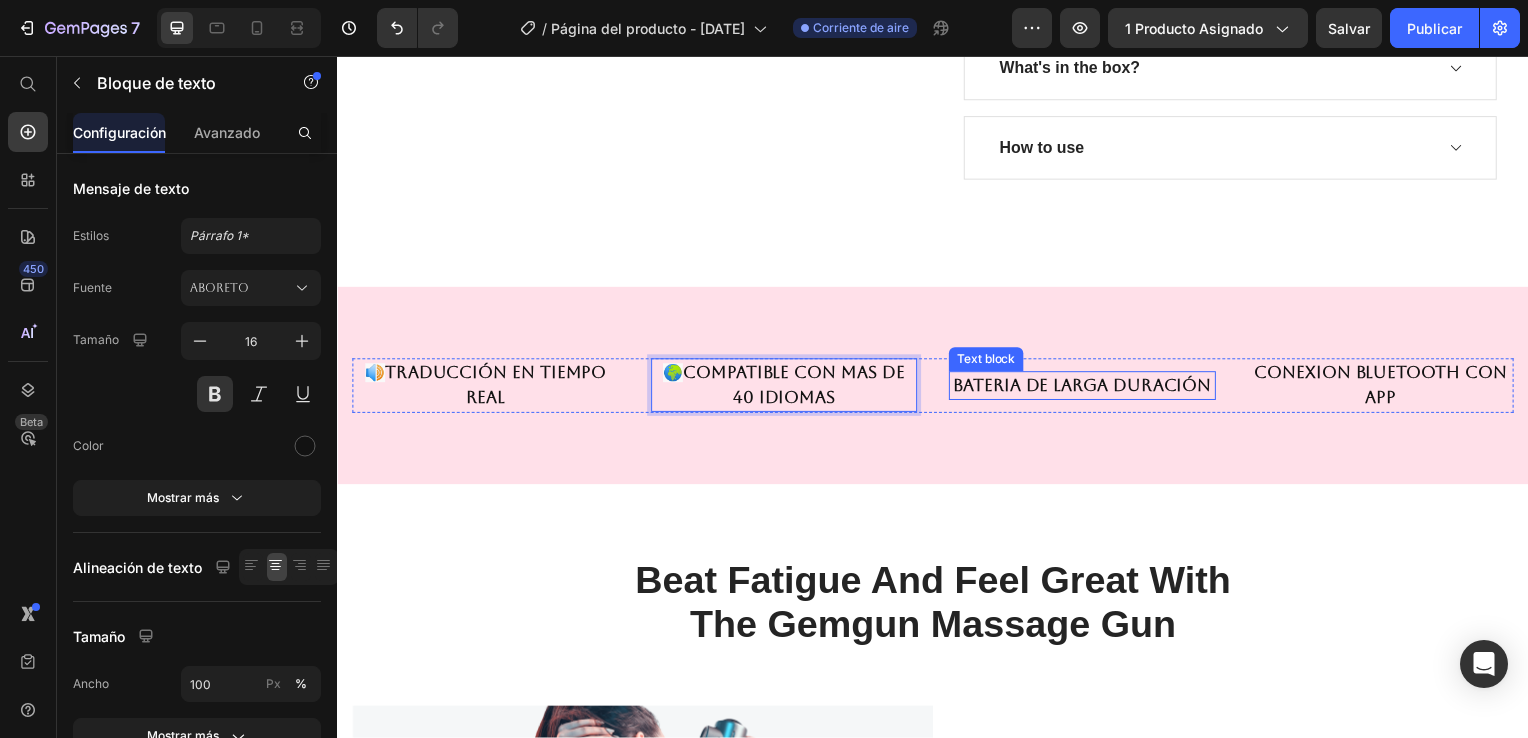 click on "BATERIA DE LARGA DURACIÓN" at bounding box center (1087, 389) 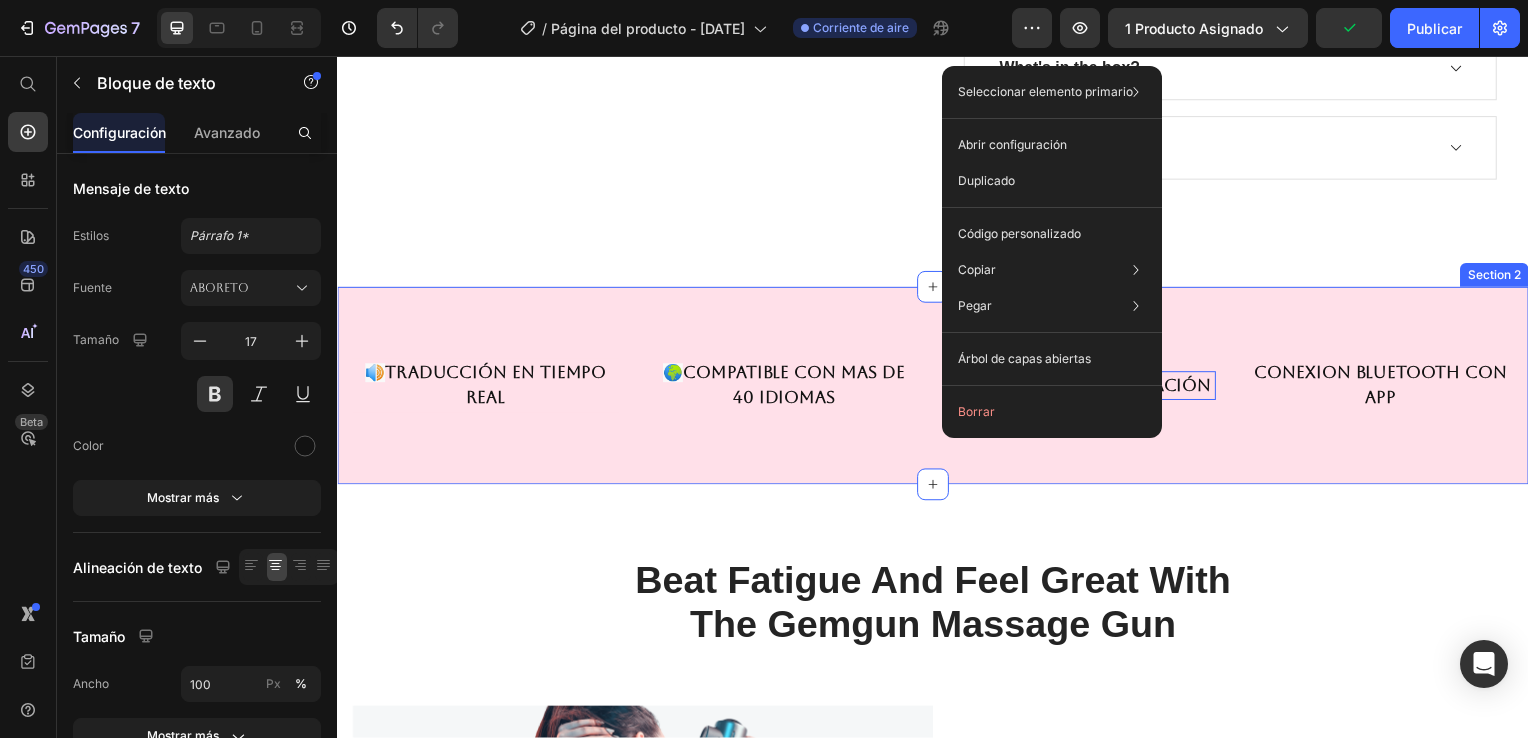 click on "🔊 Traducción en tiempo real Text block 🌍 COMPATIBLE CON MAS DE 40 IDIOMAS Text block BATERIA DE LARGA DURACIÓN Text block   0 CONEXION BLUETOOTH CON APP Text block Row Section 2" at bounding box center [937, 388] 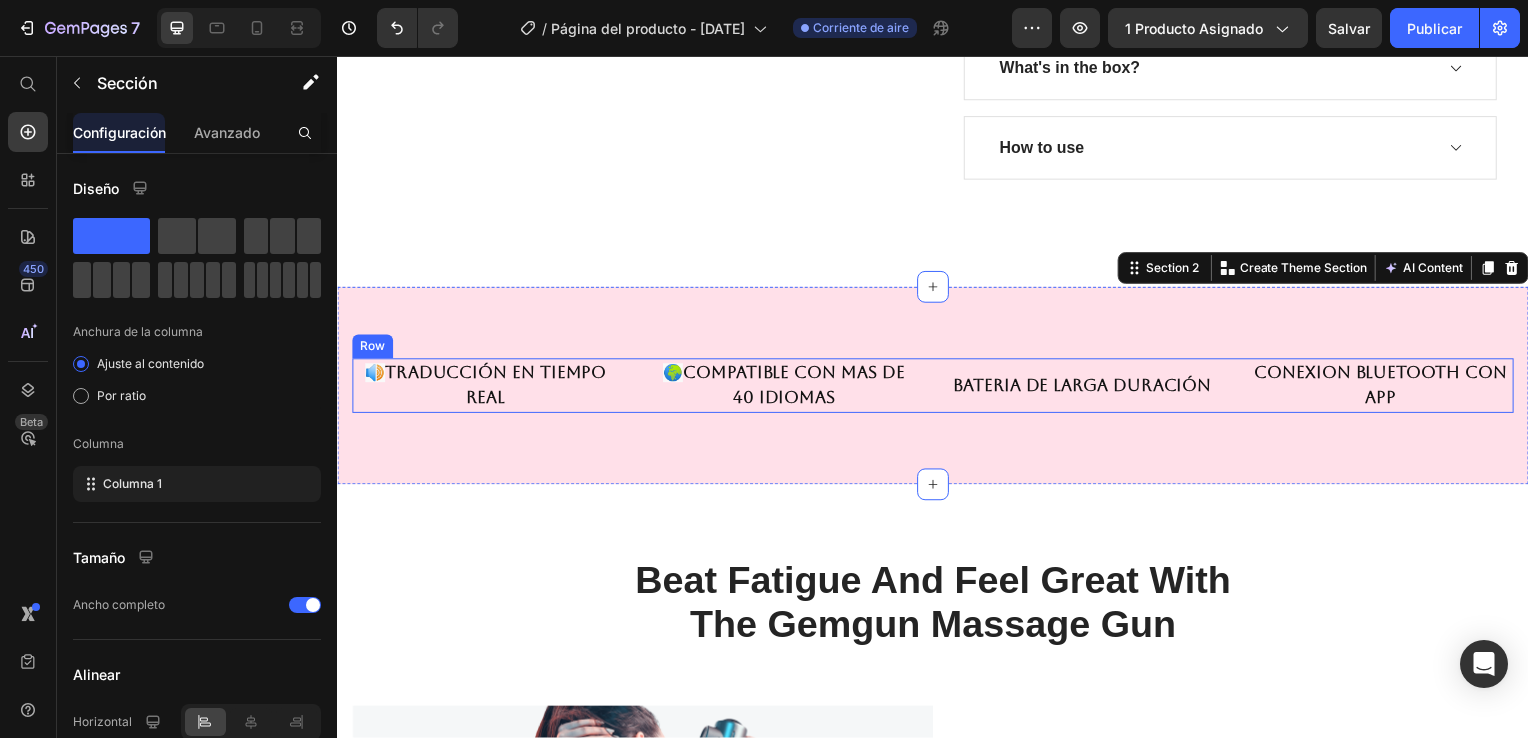 click on "BATERIA DE LARGA DURACIÓN Text block" at bounding box center (1087, 388) 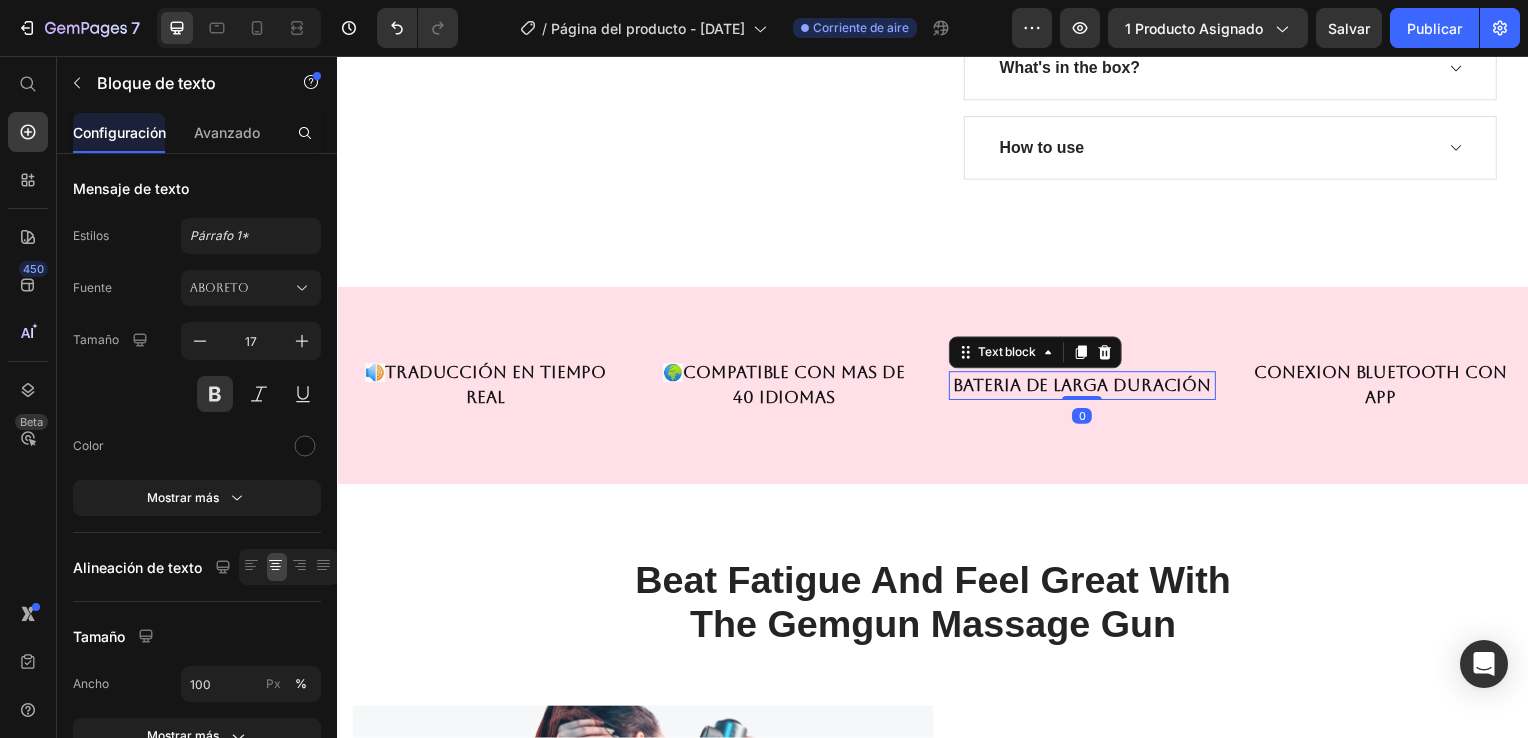 click on "BATERIA DE LARGA DURACIÓN" at bounding box center [1087, 389] 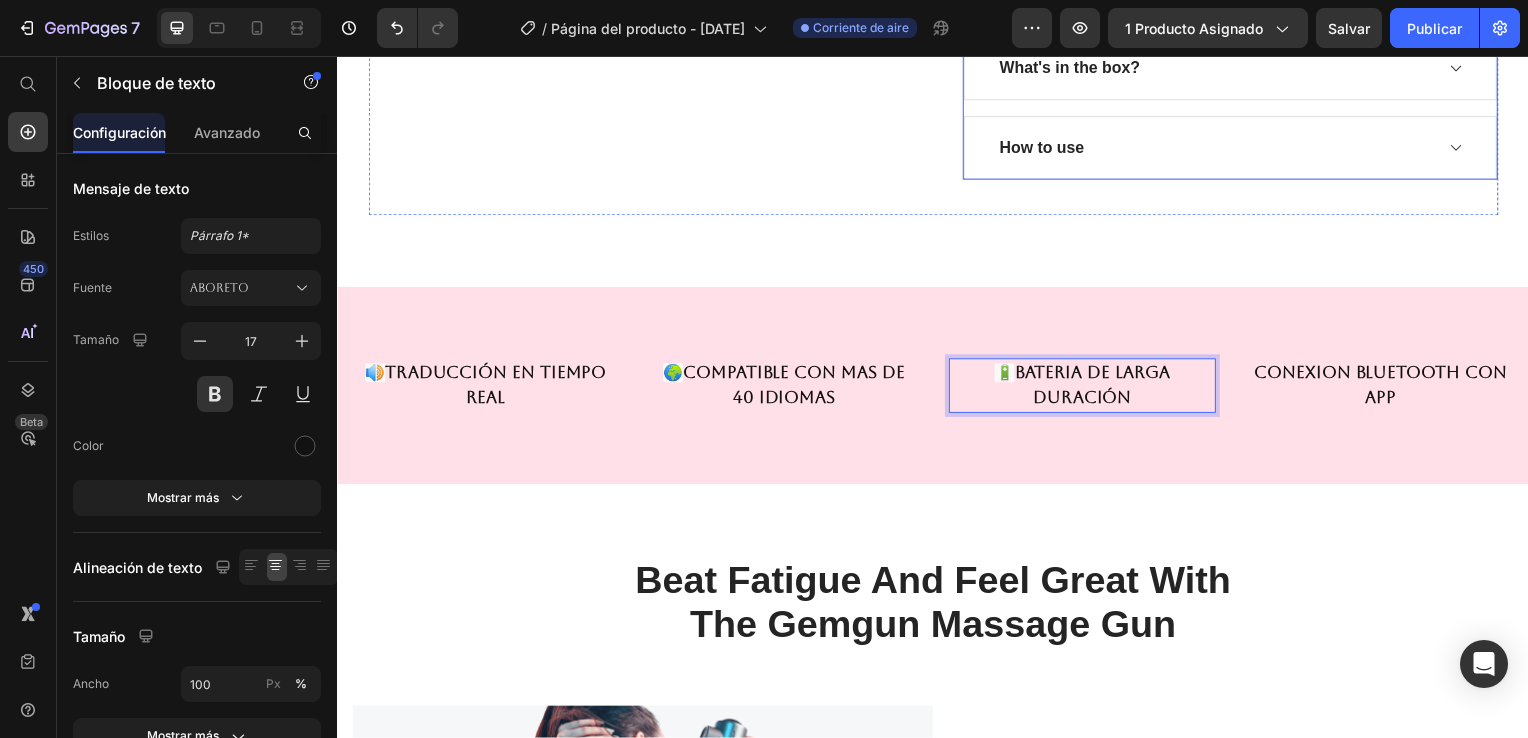 scroll, scrollTop: 575, scrollLeft: 0, axis: vertical 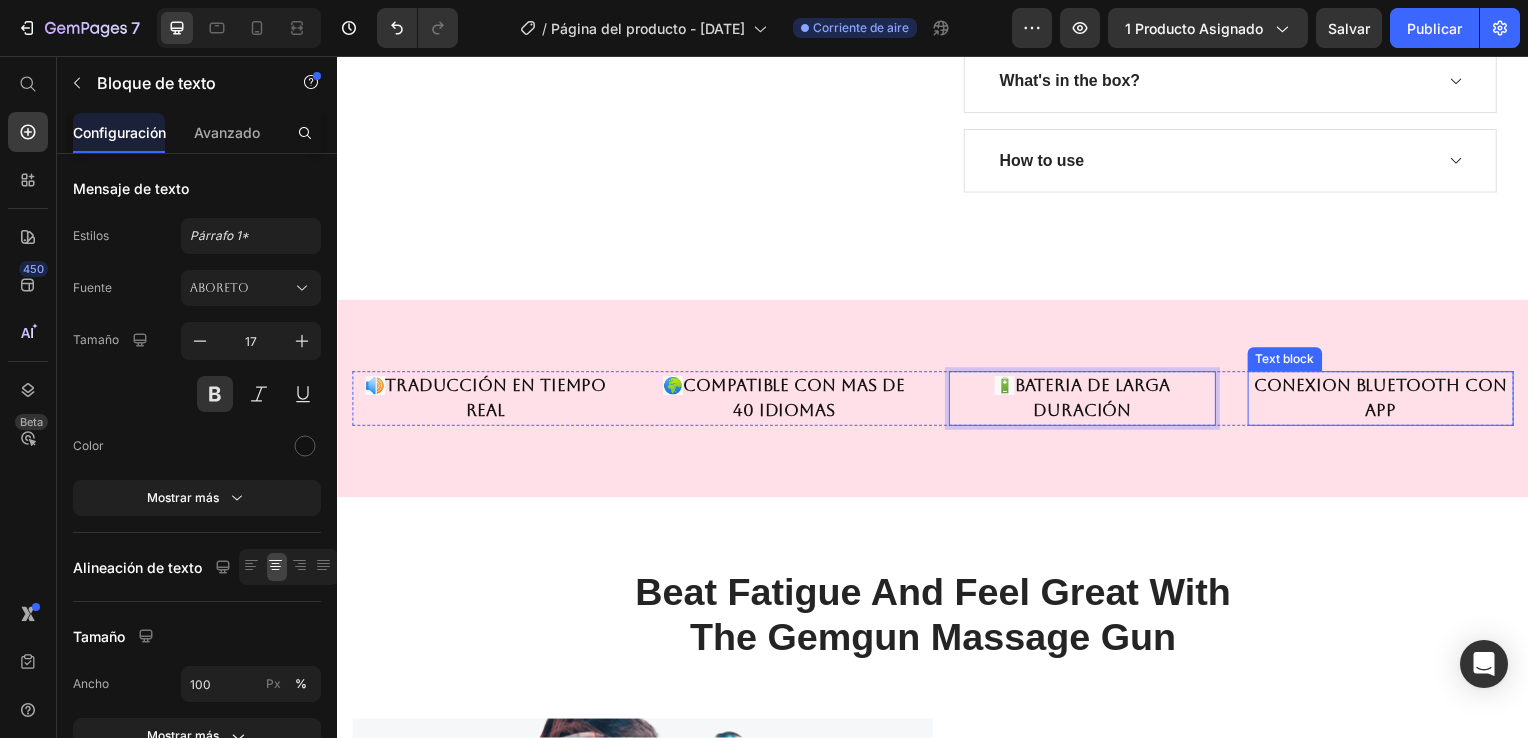 click on "CONEXION BLUETOOTH CON APP" at bounding box center [1388, 401] 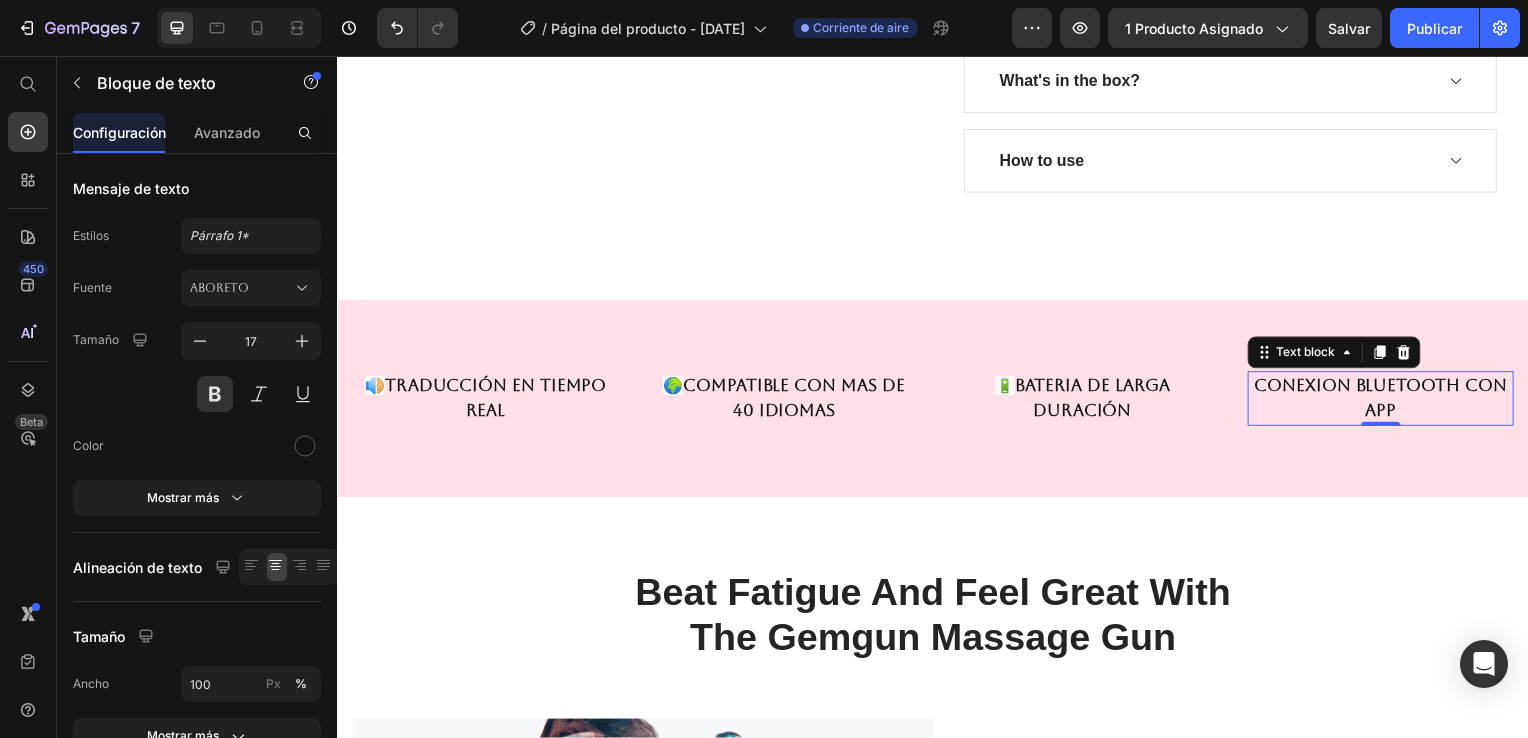 click on "CONEXION BLUETOOTH CON APP" at bounding box center [1388, 401] 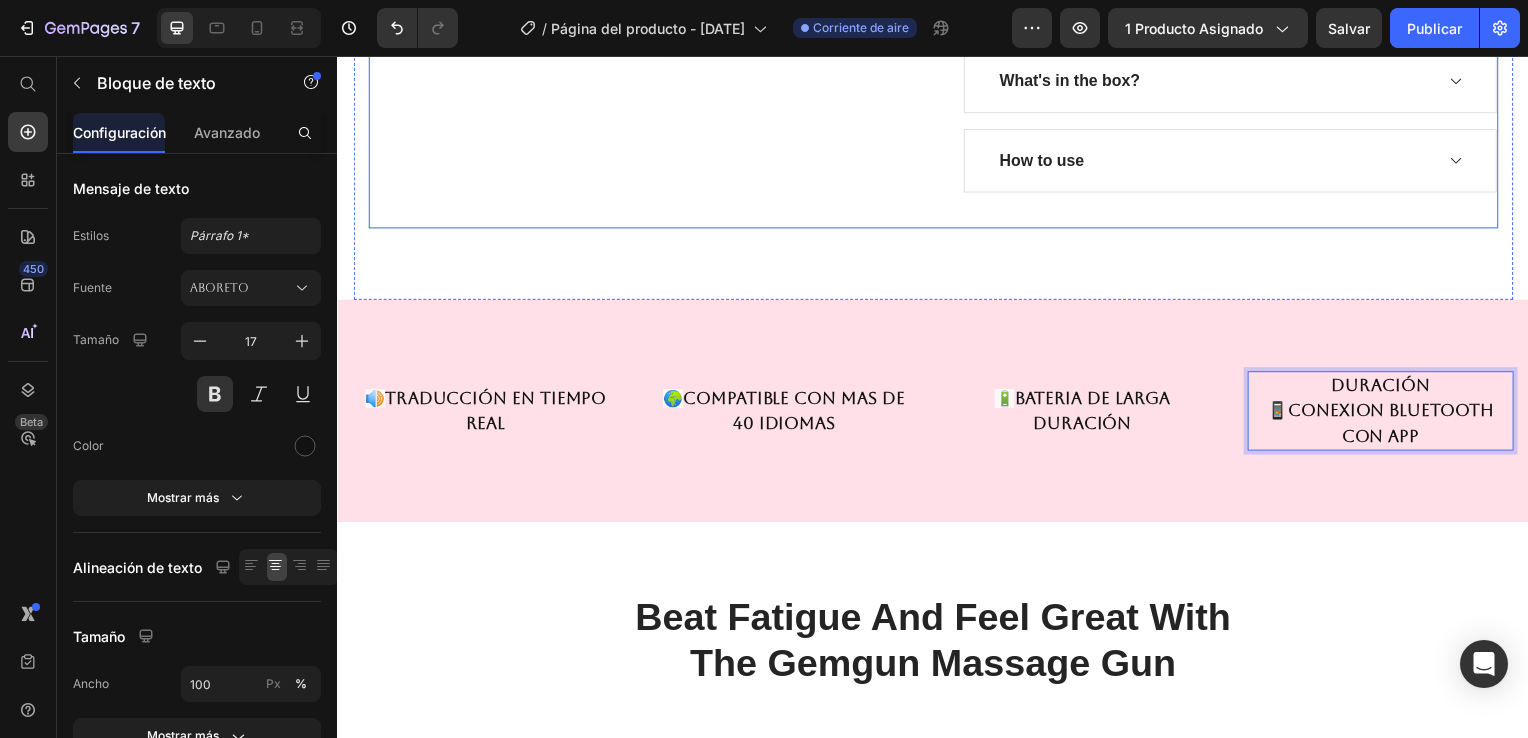 scroll, scrollTop: 574, scrollLeft: 0, axis: vertical 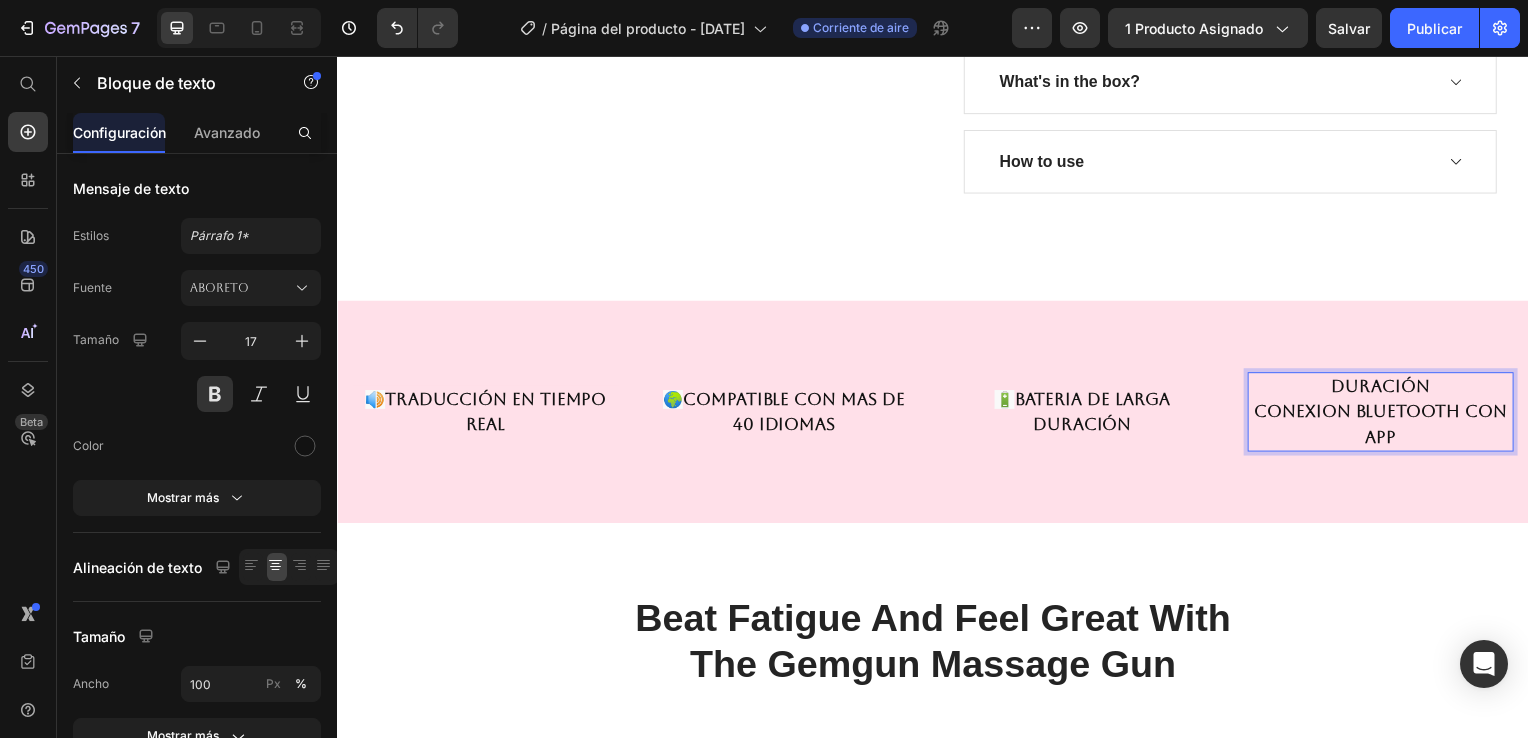 click on "duración" at bounding box center (1388, 390) 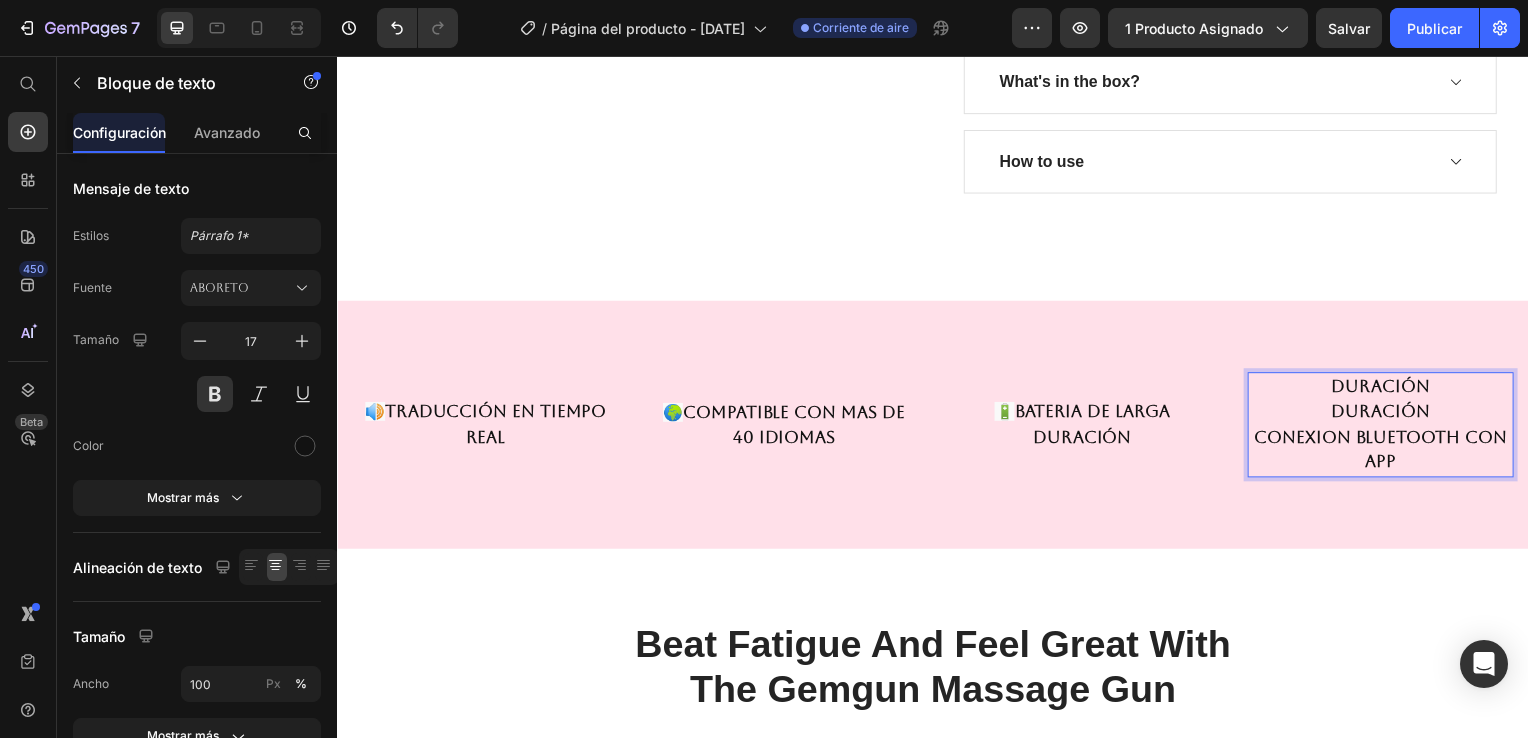 click on "duración" at bounding box center [1388, 415] 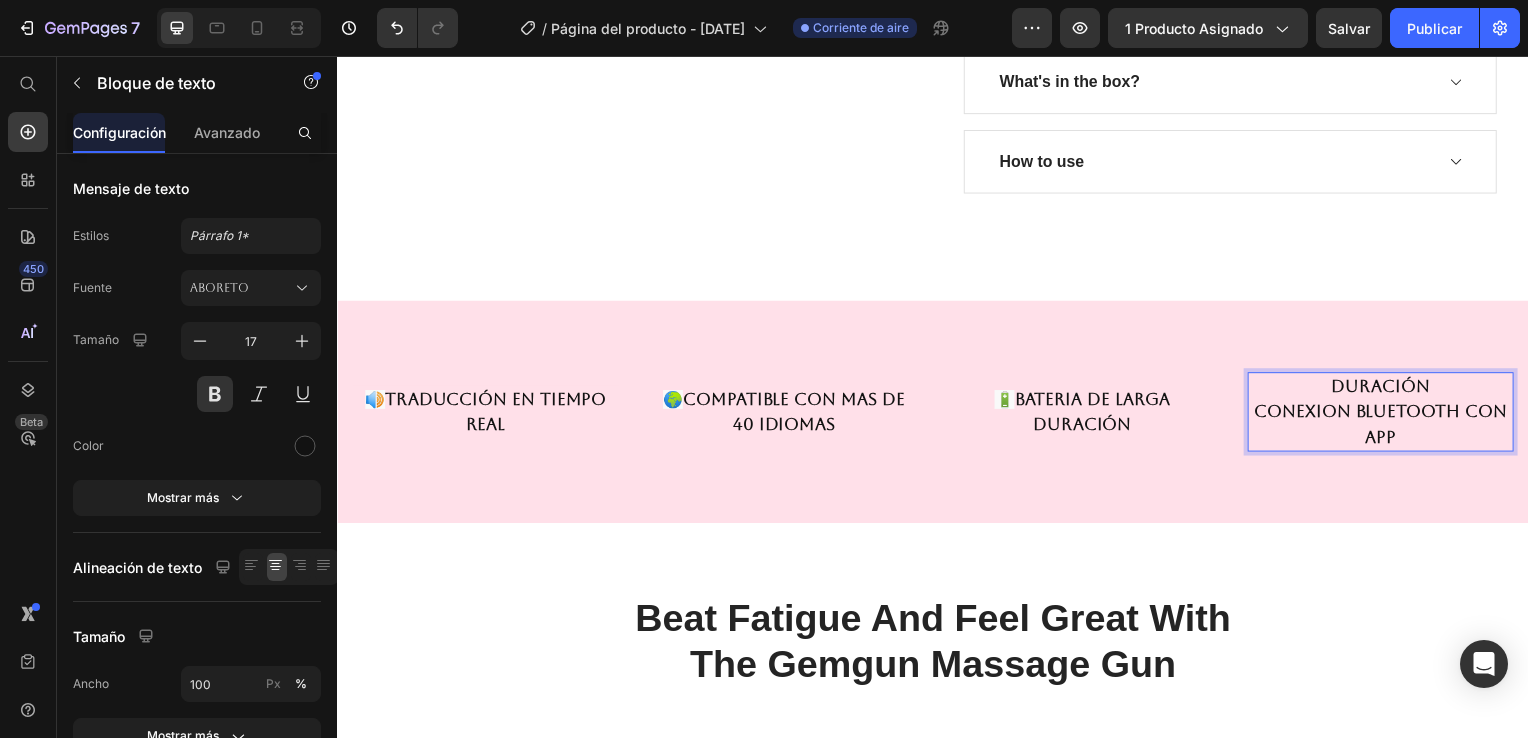 click on "duración" at bounding box center [1388, 390] 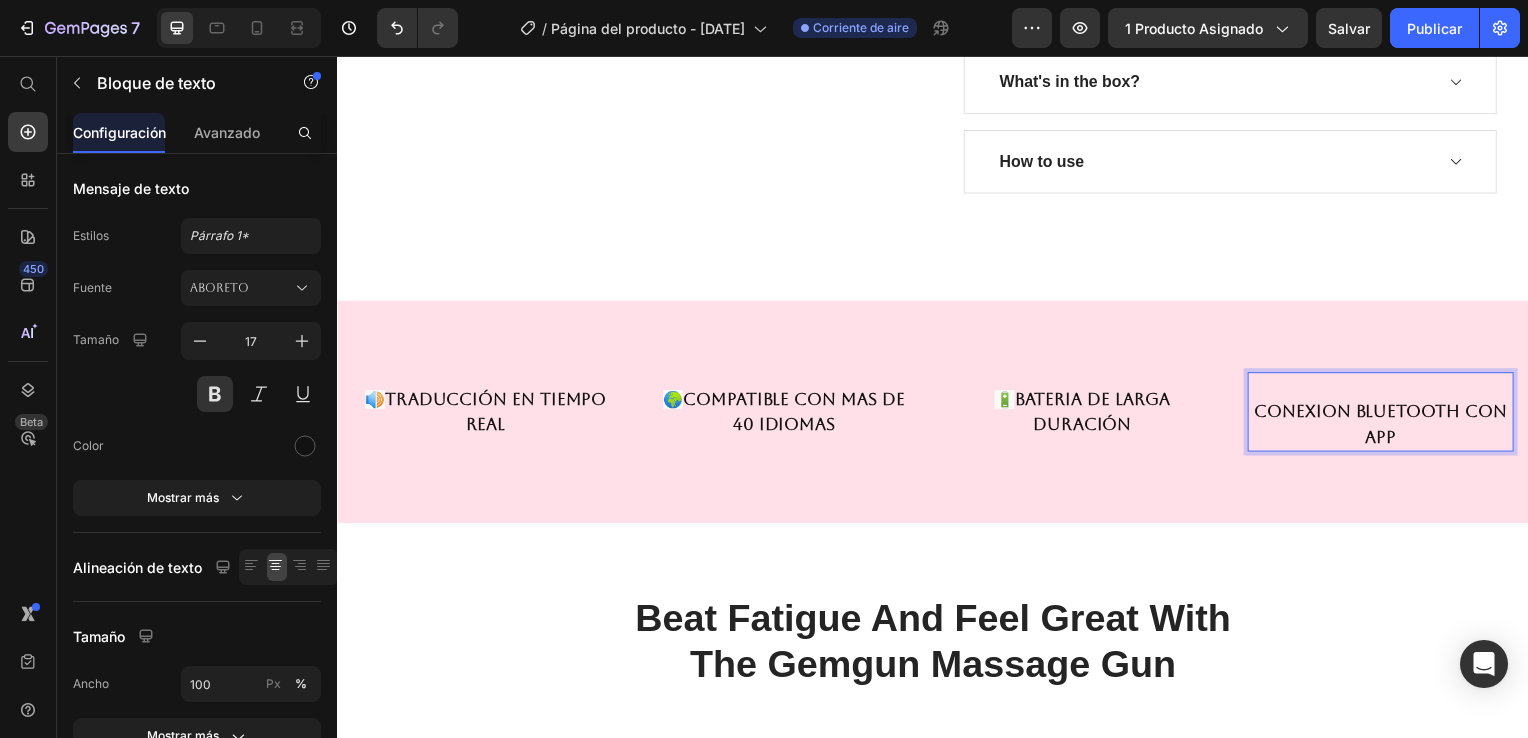 click on "CONEXION BLUETOOTH CON APP" at bounding box center (1388, 427) 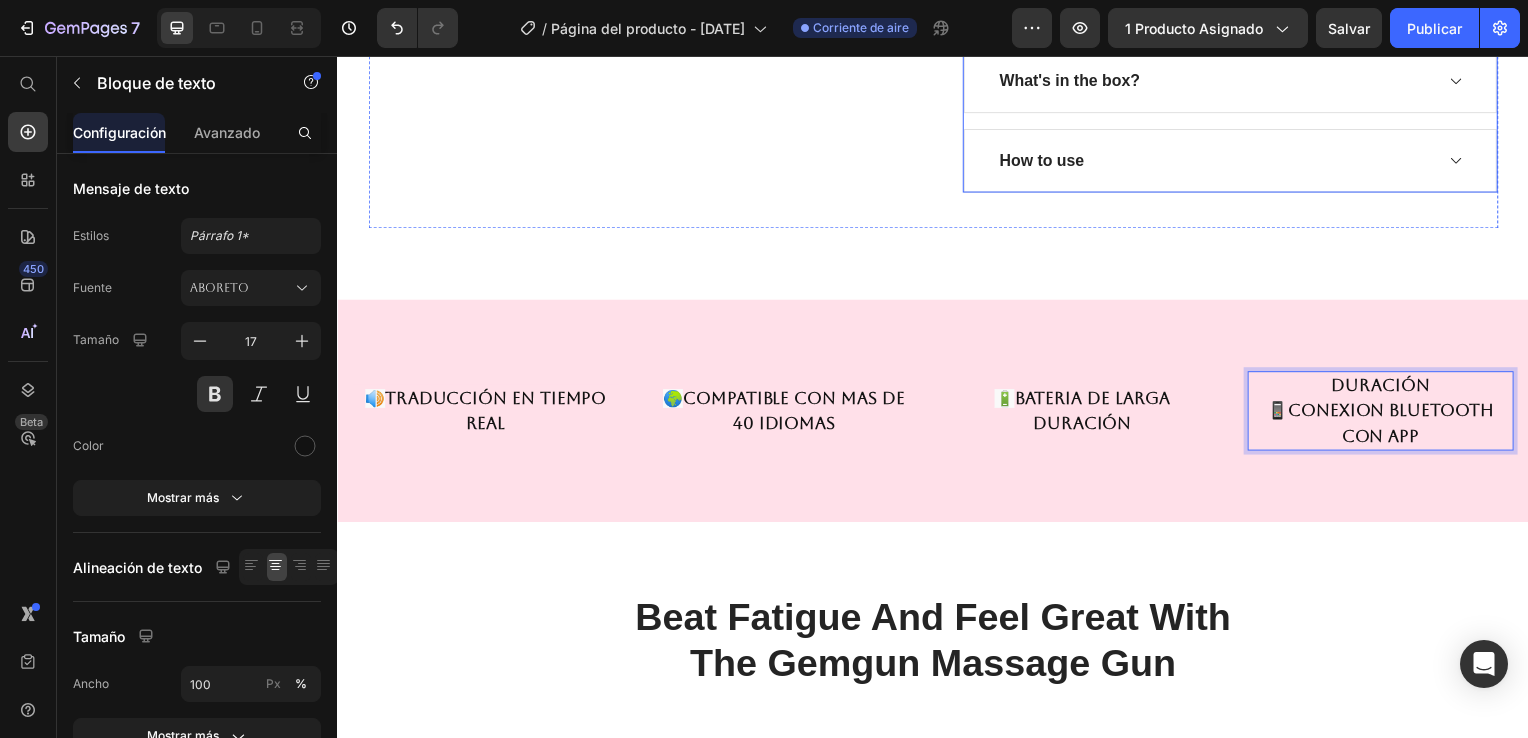 scroll, scrollTop: 574, scrollLeft: 0, axis: vertical 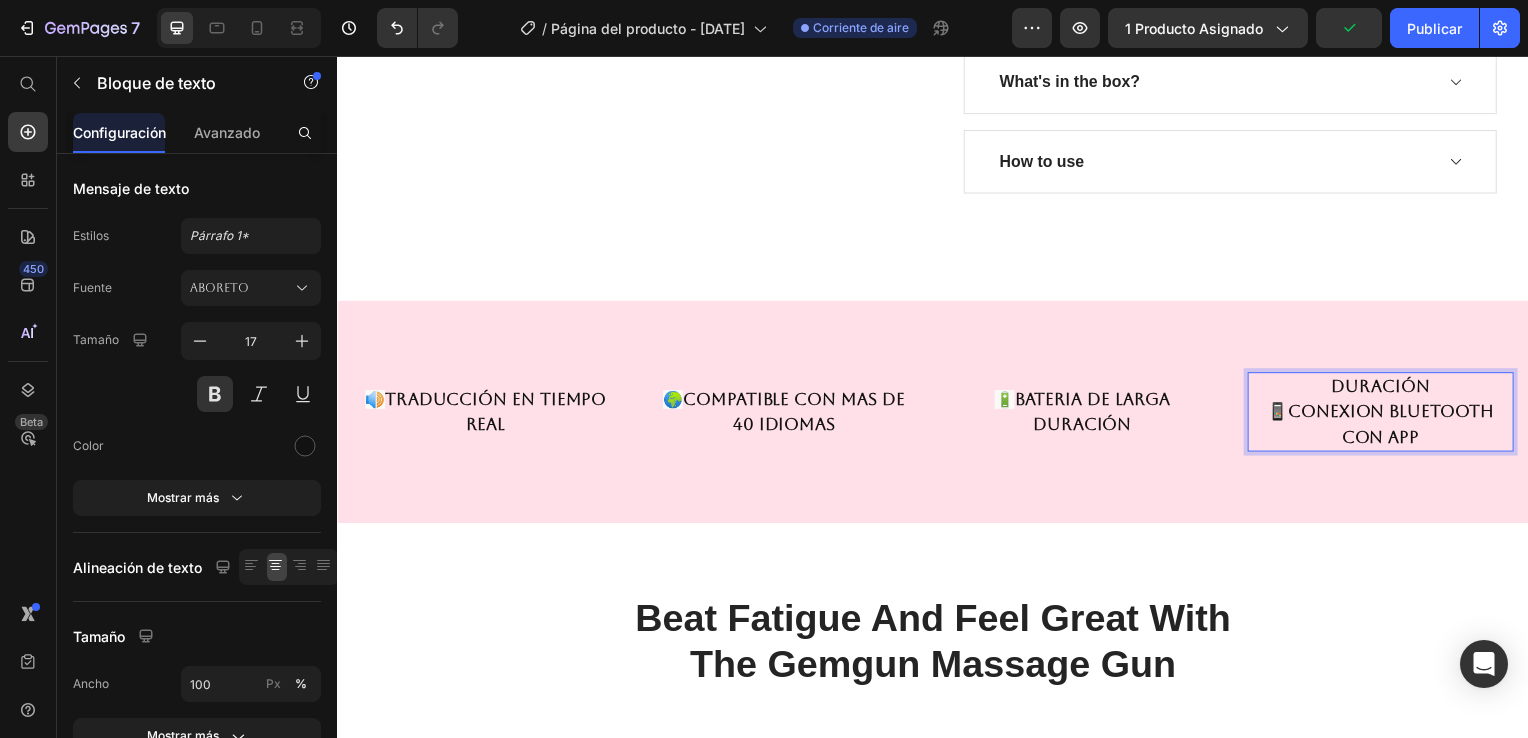 click on "duración" at bounding box center [1388, 390] 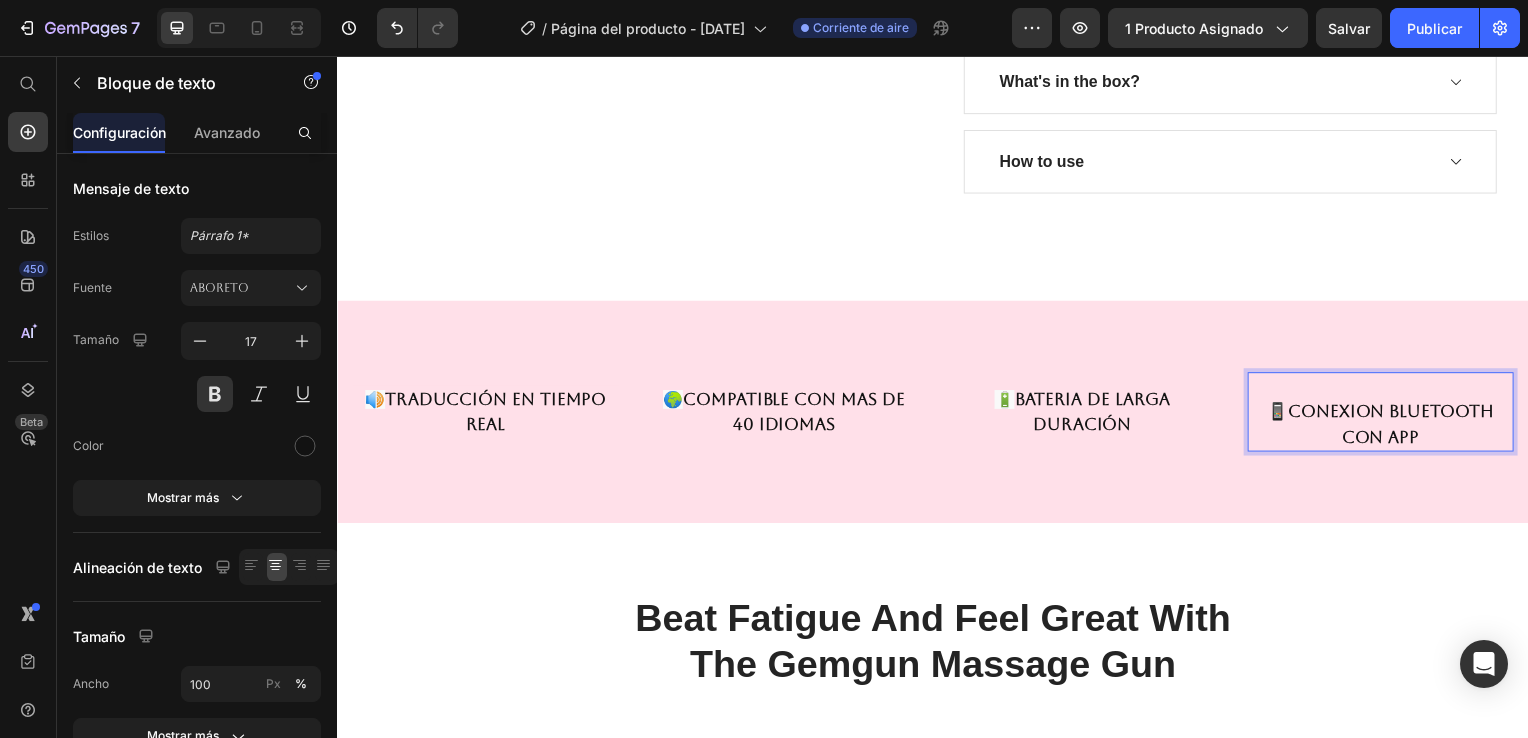 click on "📱CONEXION BLUETOOTH CON APP" at bounding box center (1388, 427) 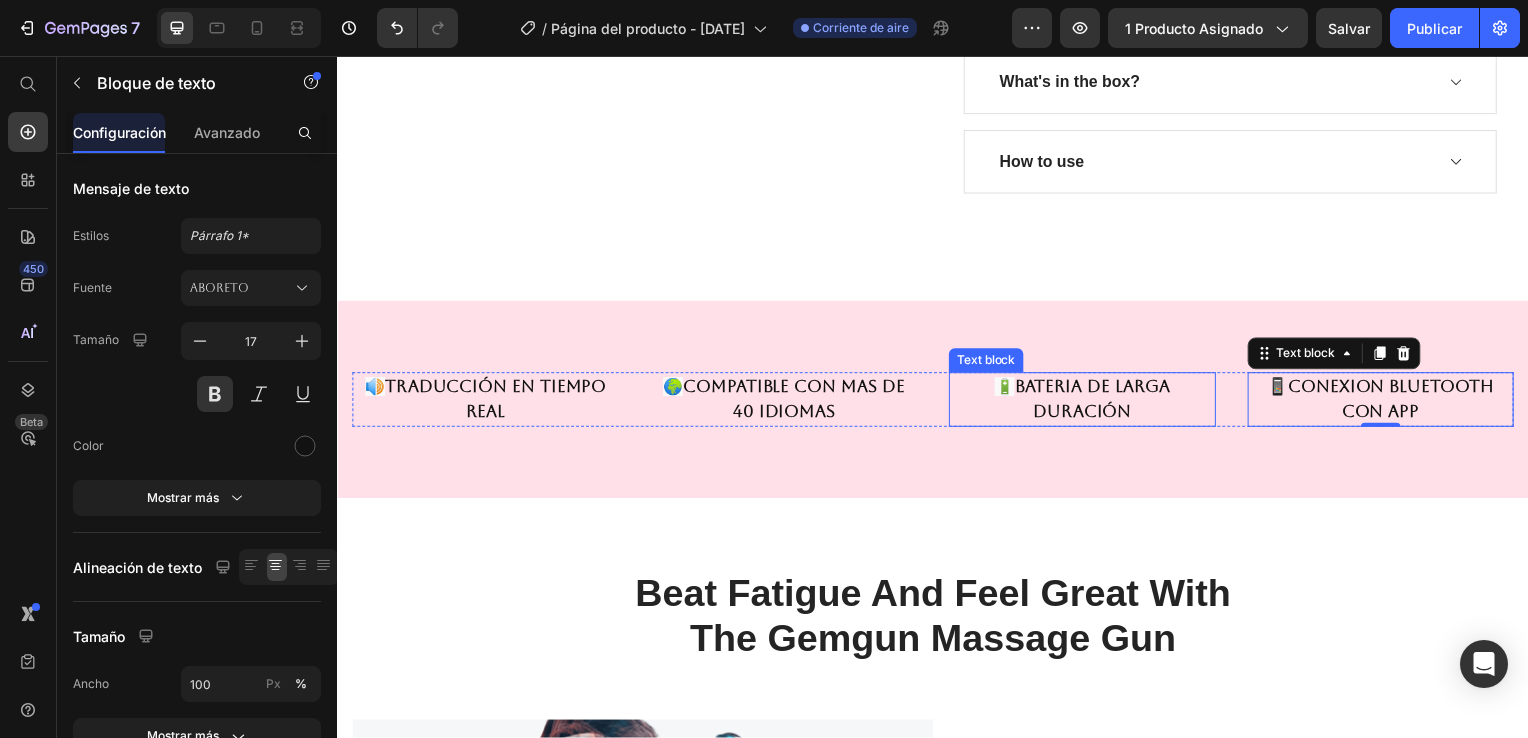 click on "🔋" at bounding box center [1009, 389] 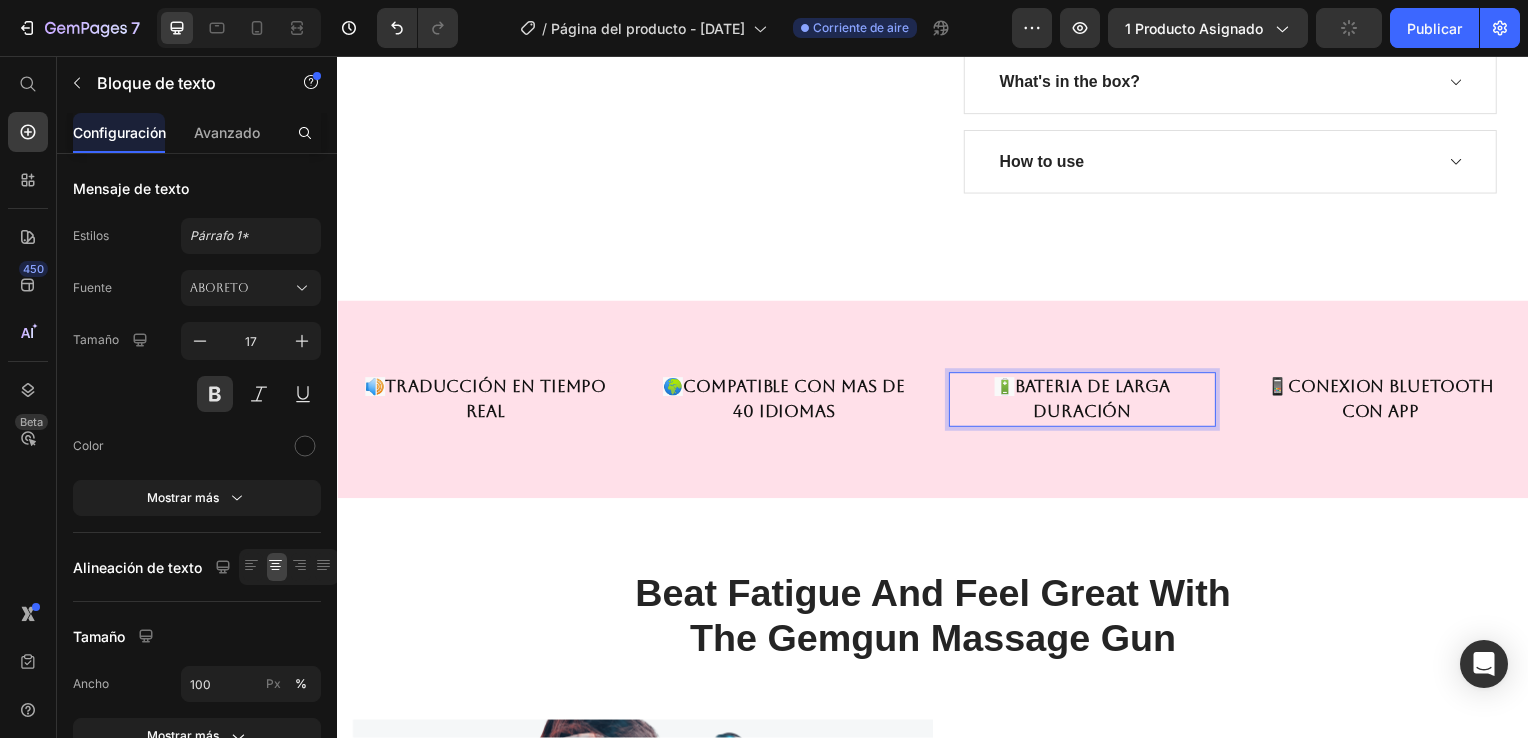 click on "🔋" at bounding box center [1009, 389] 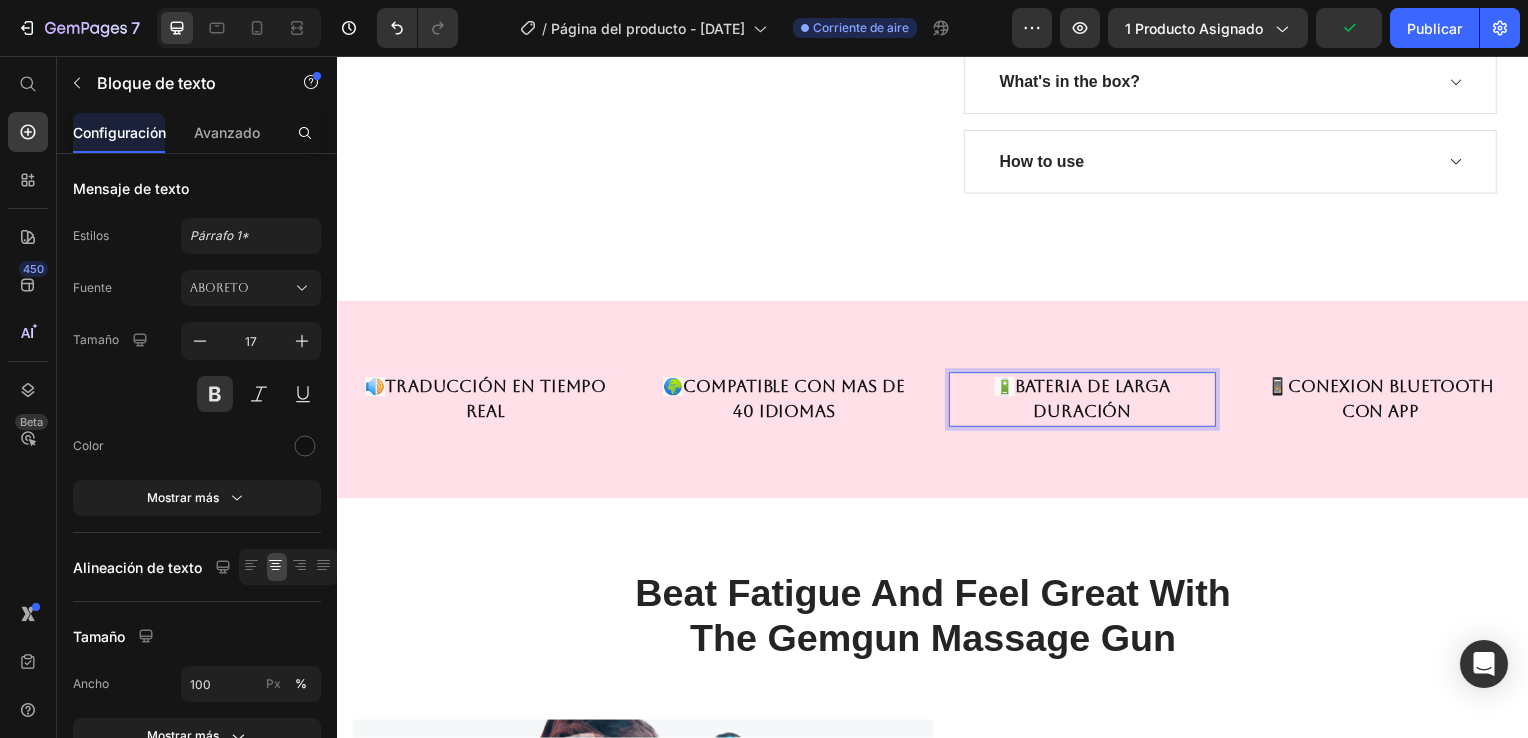 click on "🔋 BATERIA DE LARGA DURACIÓN" at bounding box center [1087, 402] 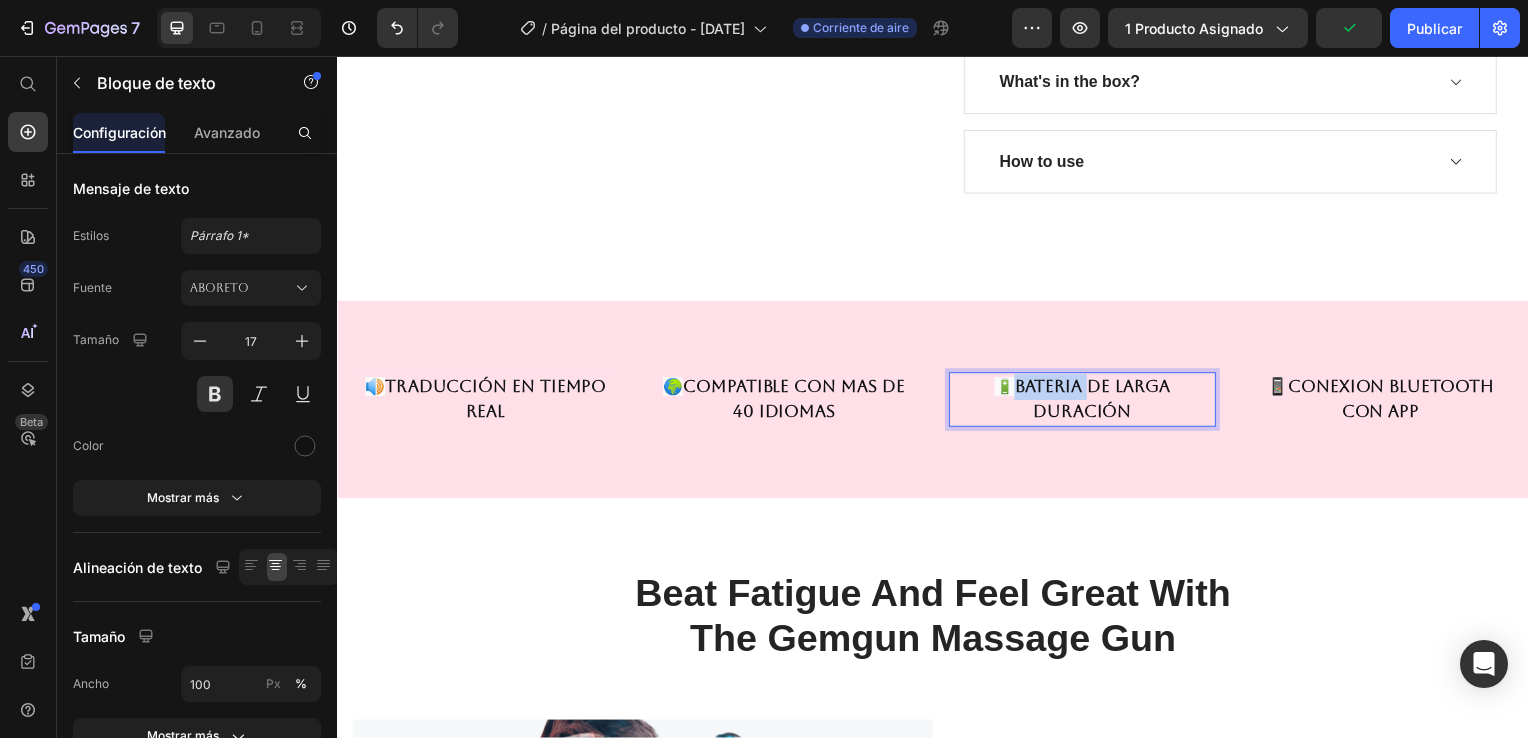 click on "🔋" at bounding box center [1009, 389] 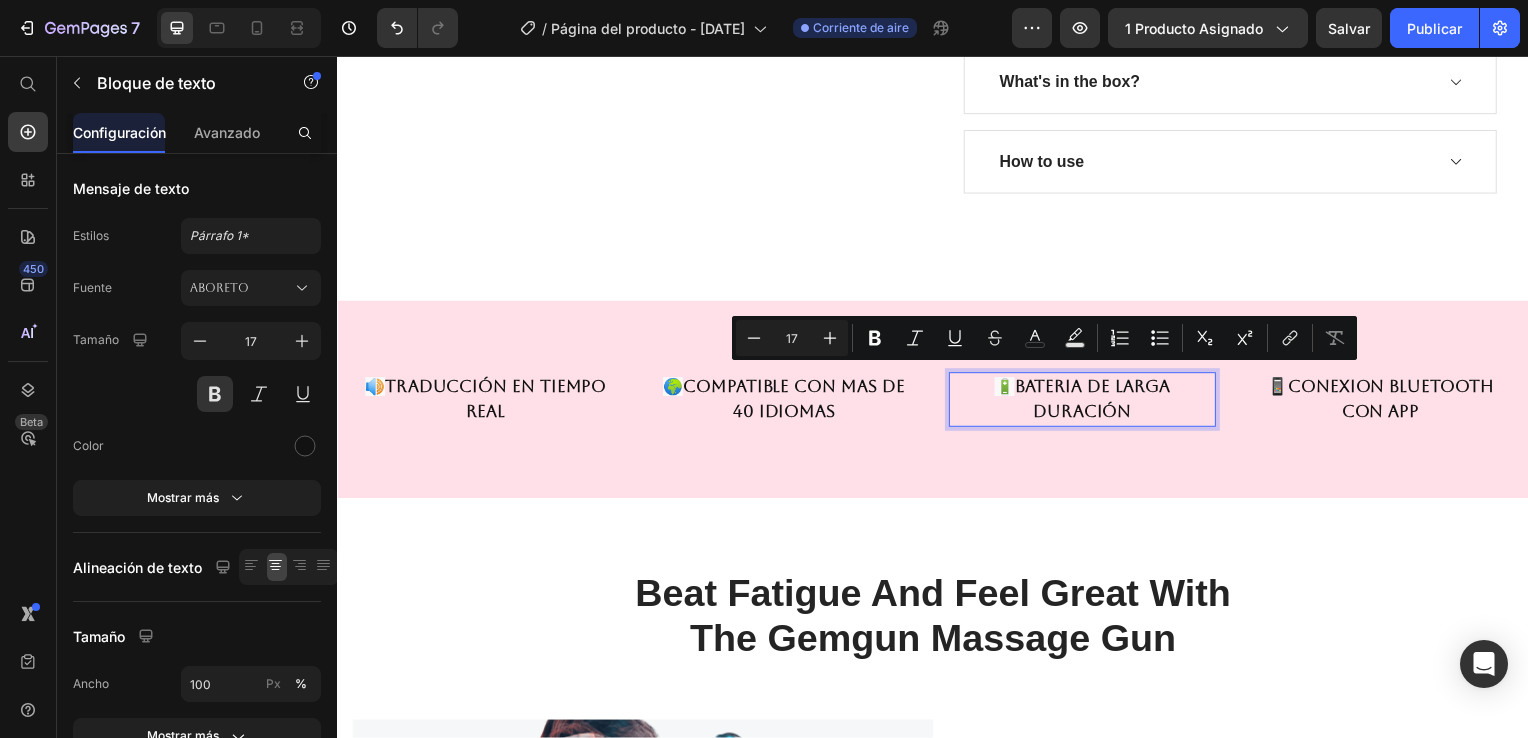 click on "🔋 BATERIA DE LARGA DURACIÓN" at bounding box center (1087, 402) 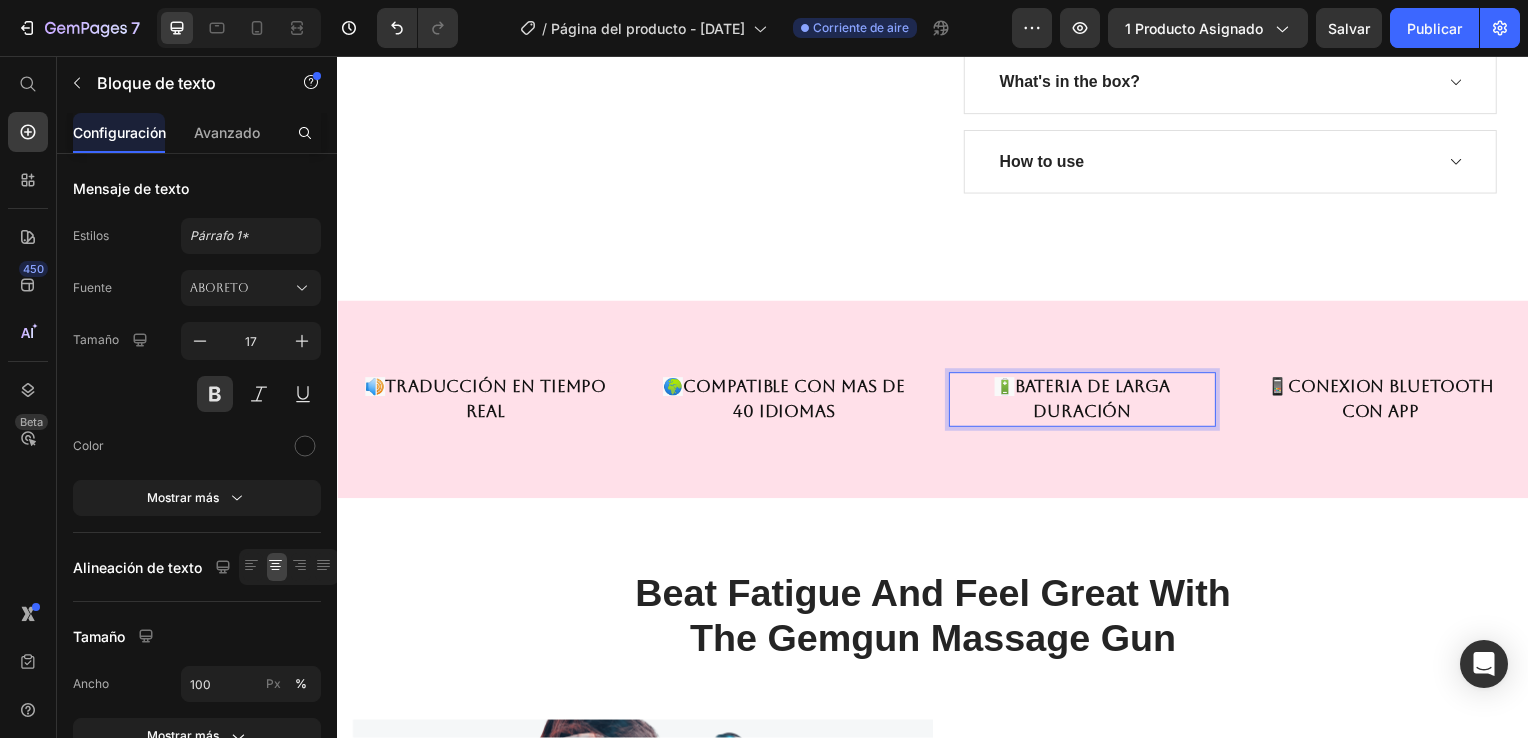 drag, startPoint x: 984, startPoint y: 377, endPoint x: 996, endPoint y: 377, distance: 12 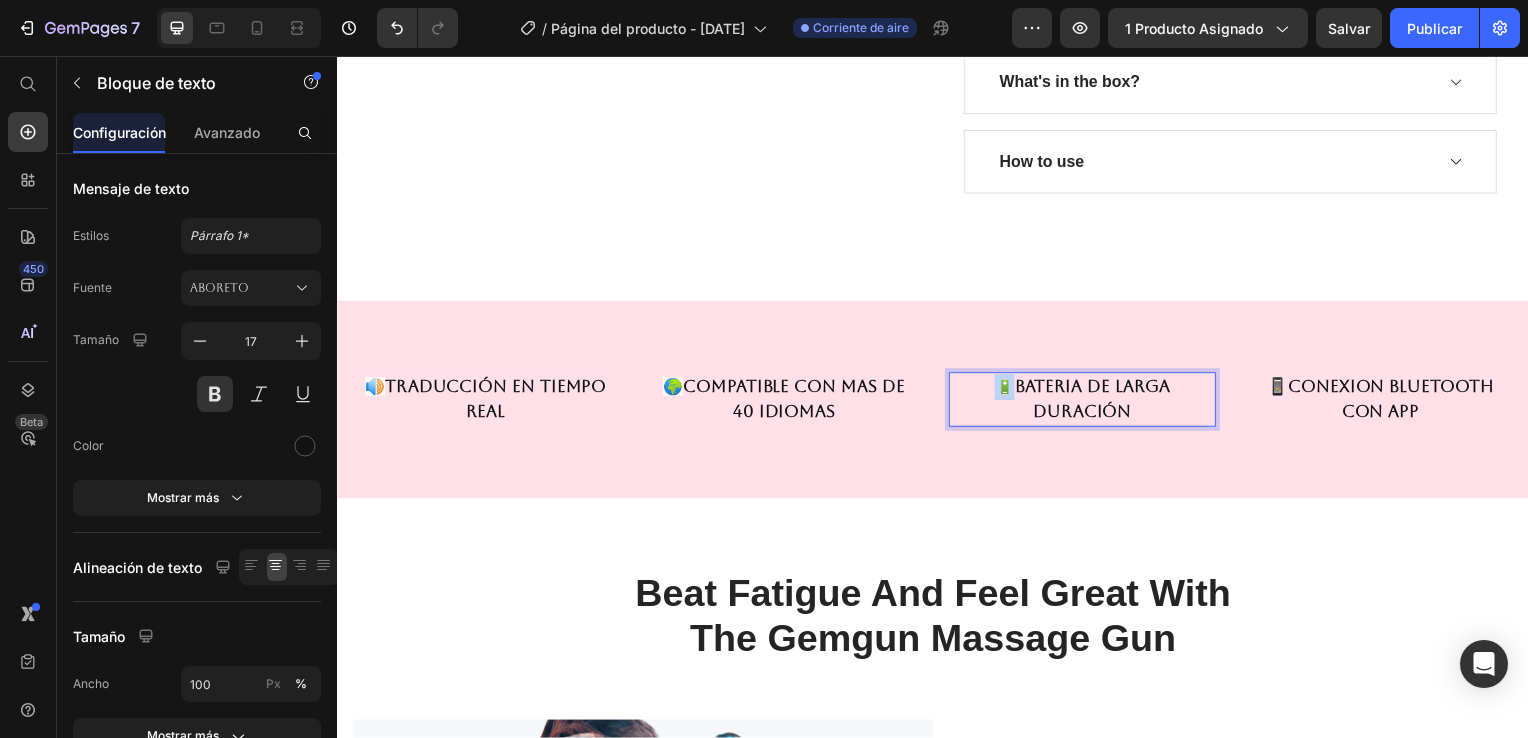 click on "🔋" at bounding box center [1009, 389] 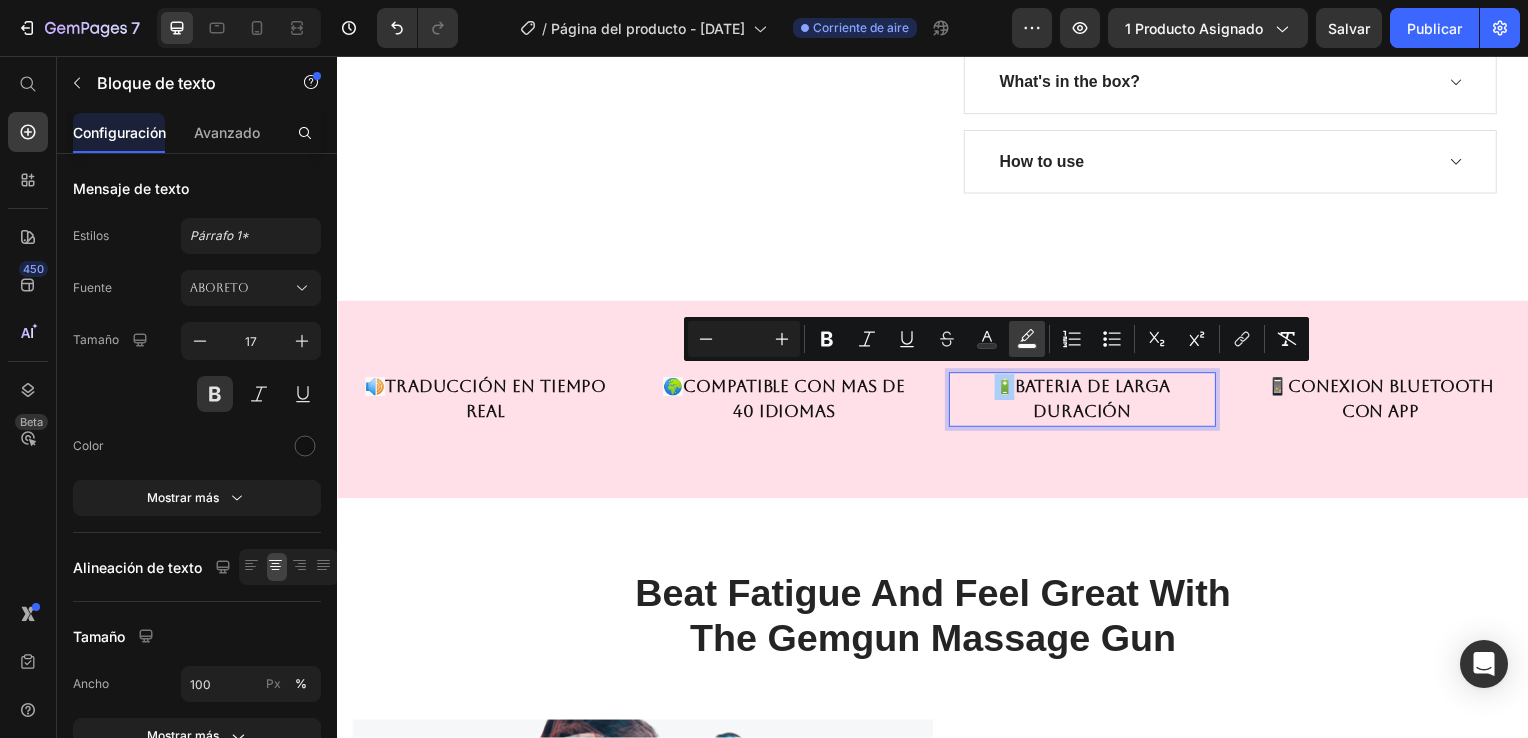 click 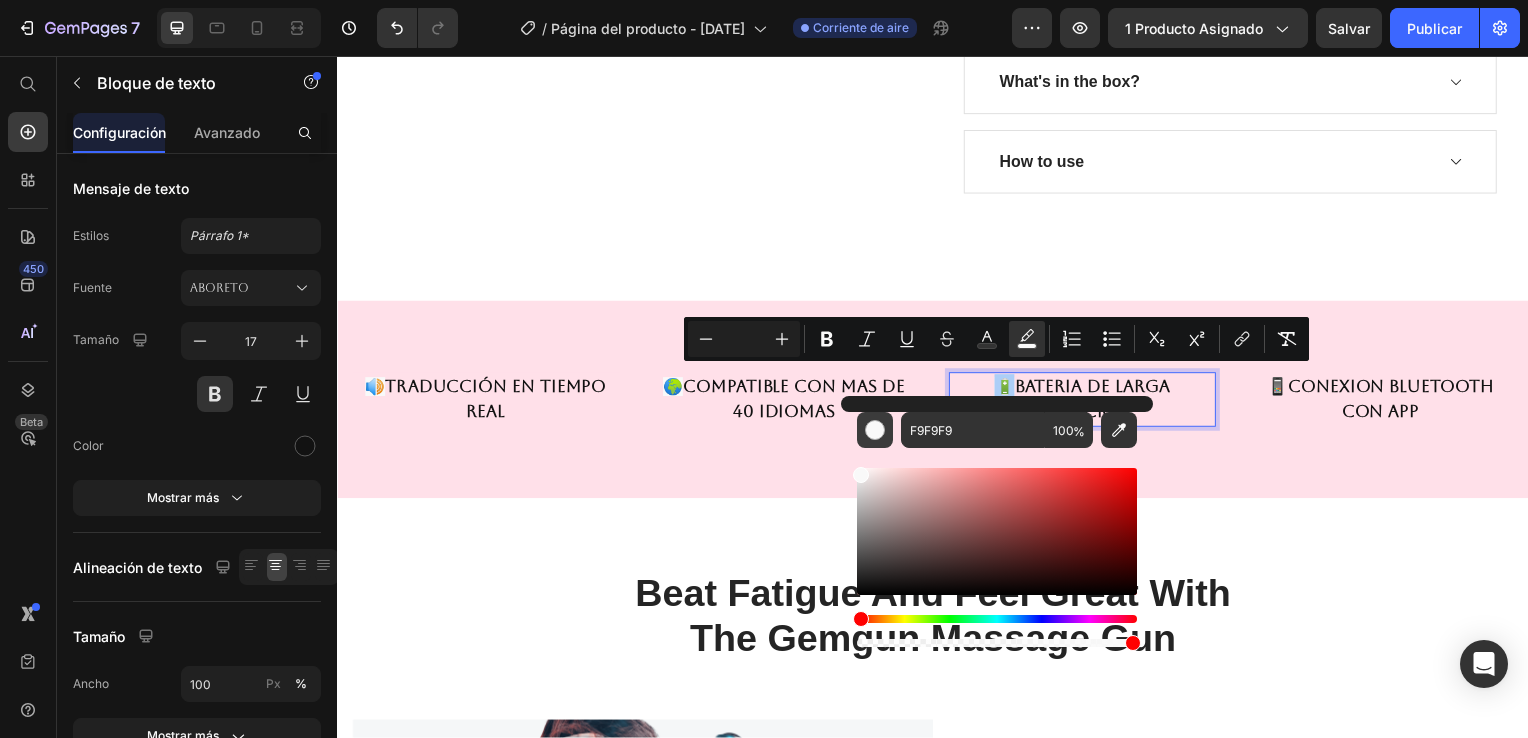 click at bounding box center (875, 430) 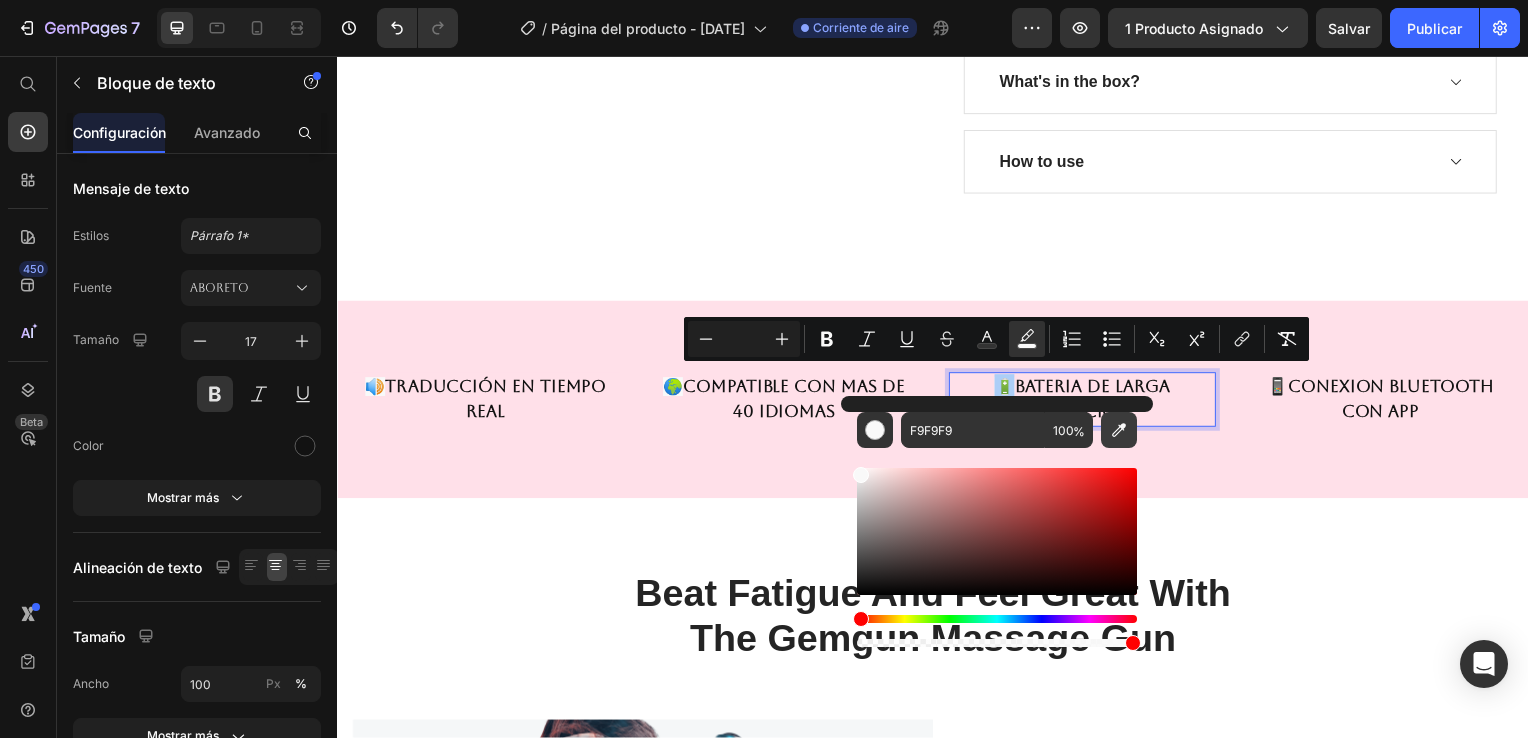 click 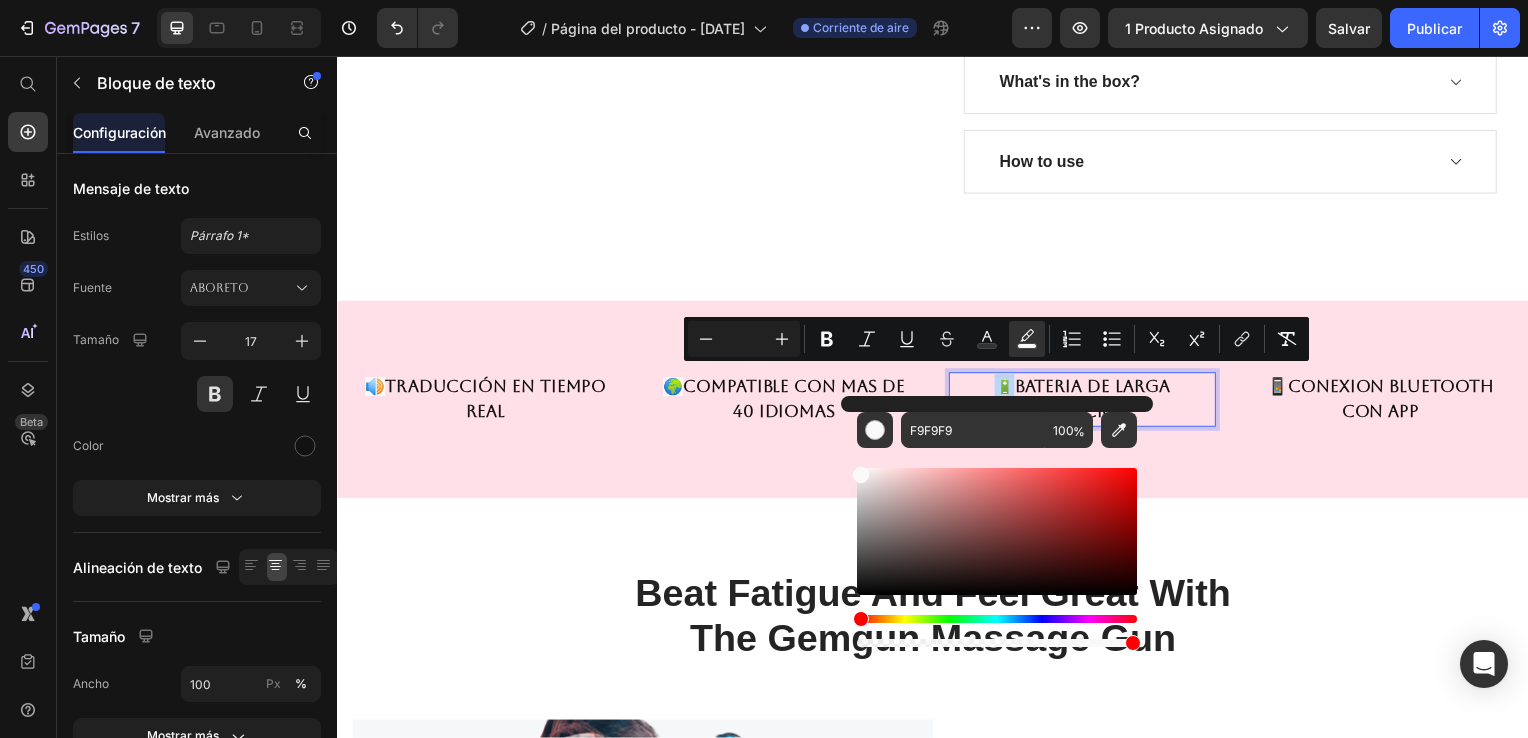 type on "FFE0E9" 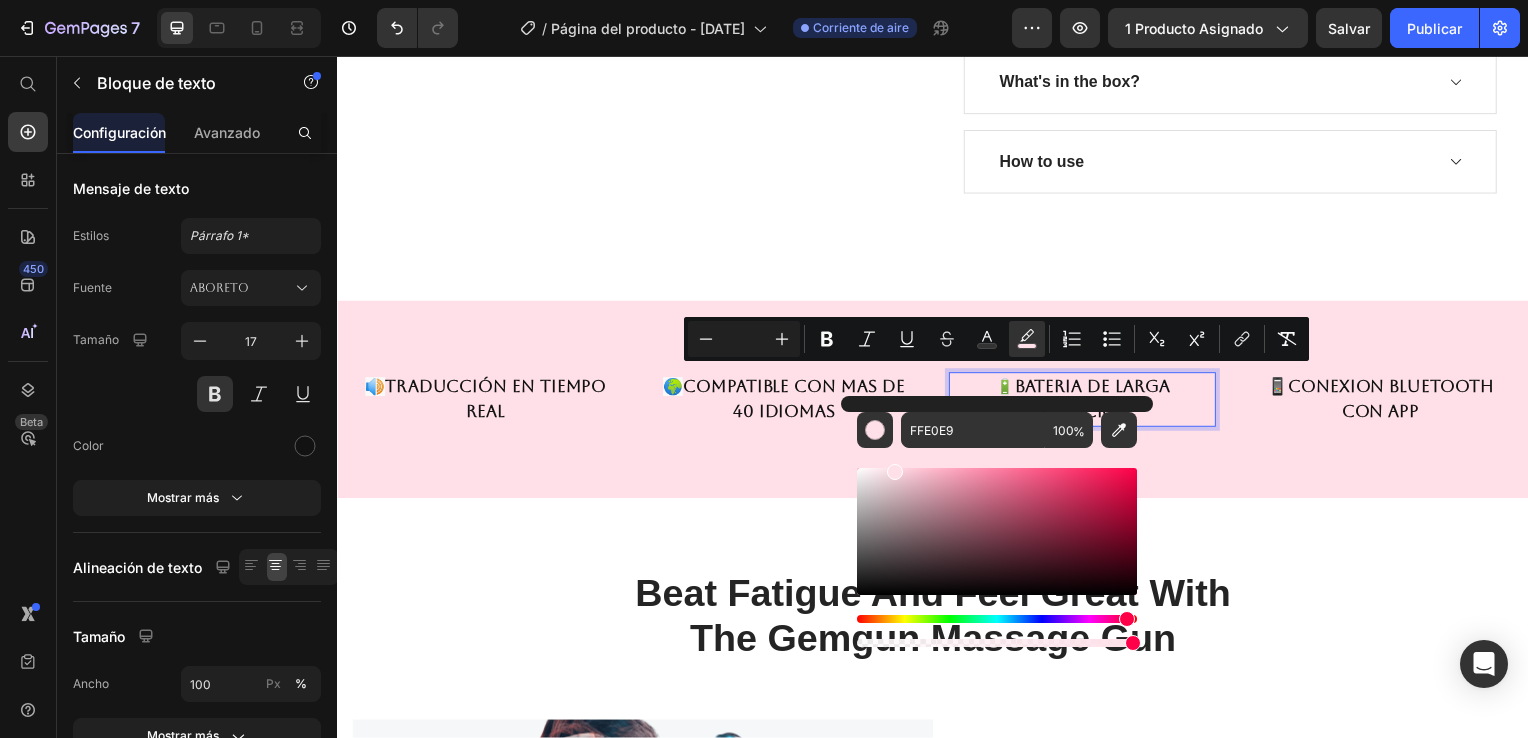 click on "FFE0E9 100 %" at bounding box center [997, 523] 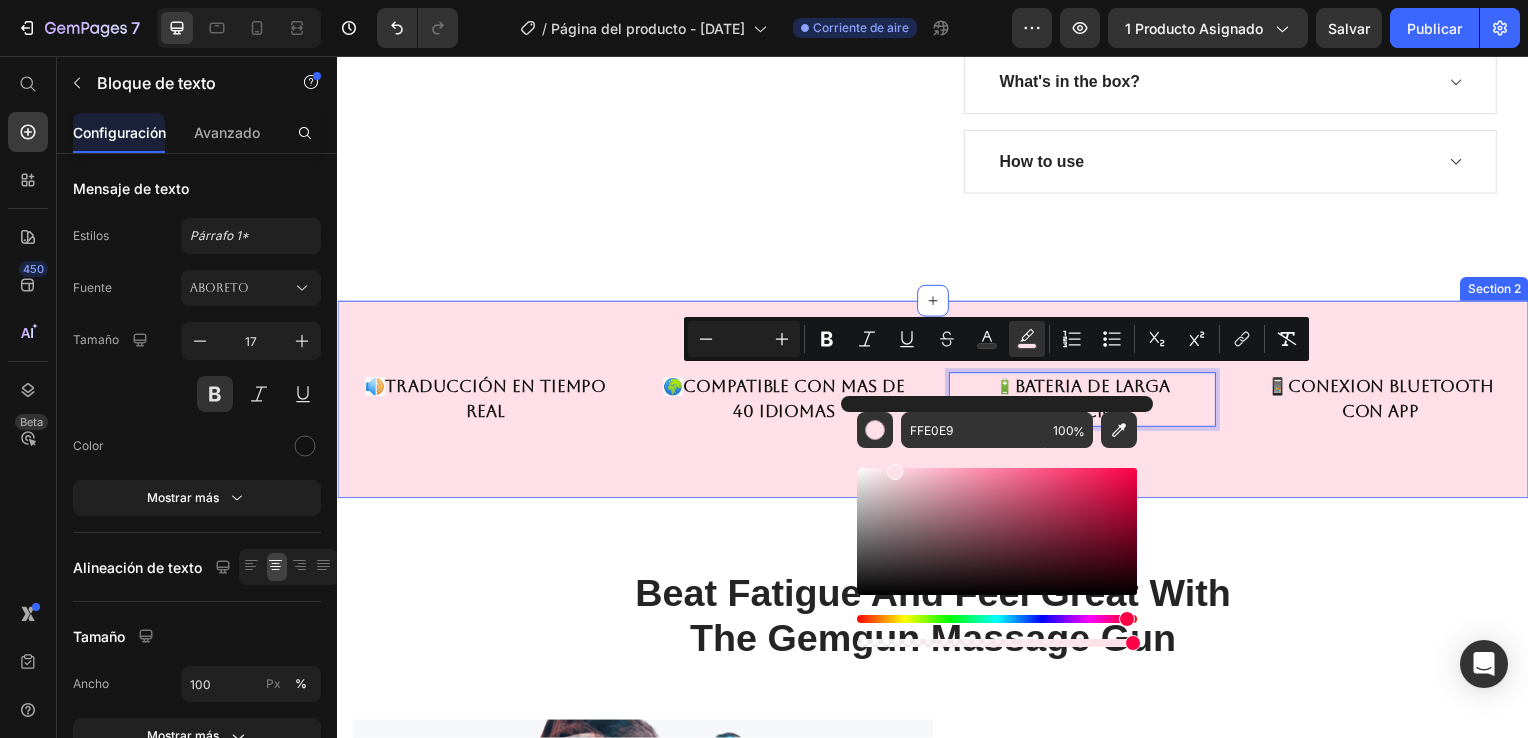 click on "🔊 Traducción en tiempo real Text block 🌍 COMPATIBLE CON MAS DE 40 IDIOMAS Text block 🔋 BATERIA DE LARGA DURACIÓN Text block   0 📱CONEXION BLUETOOTH CON APP Text block Row Section 2" at bounding box center (937, 402) 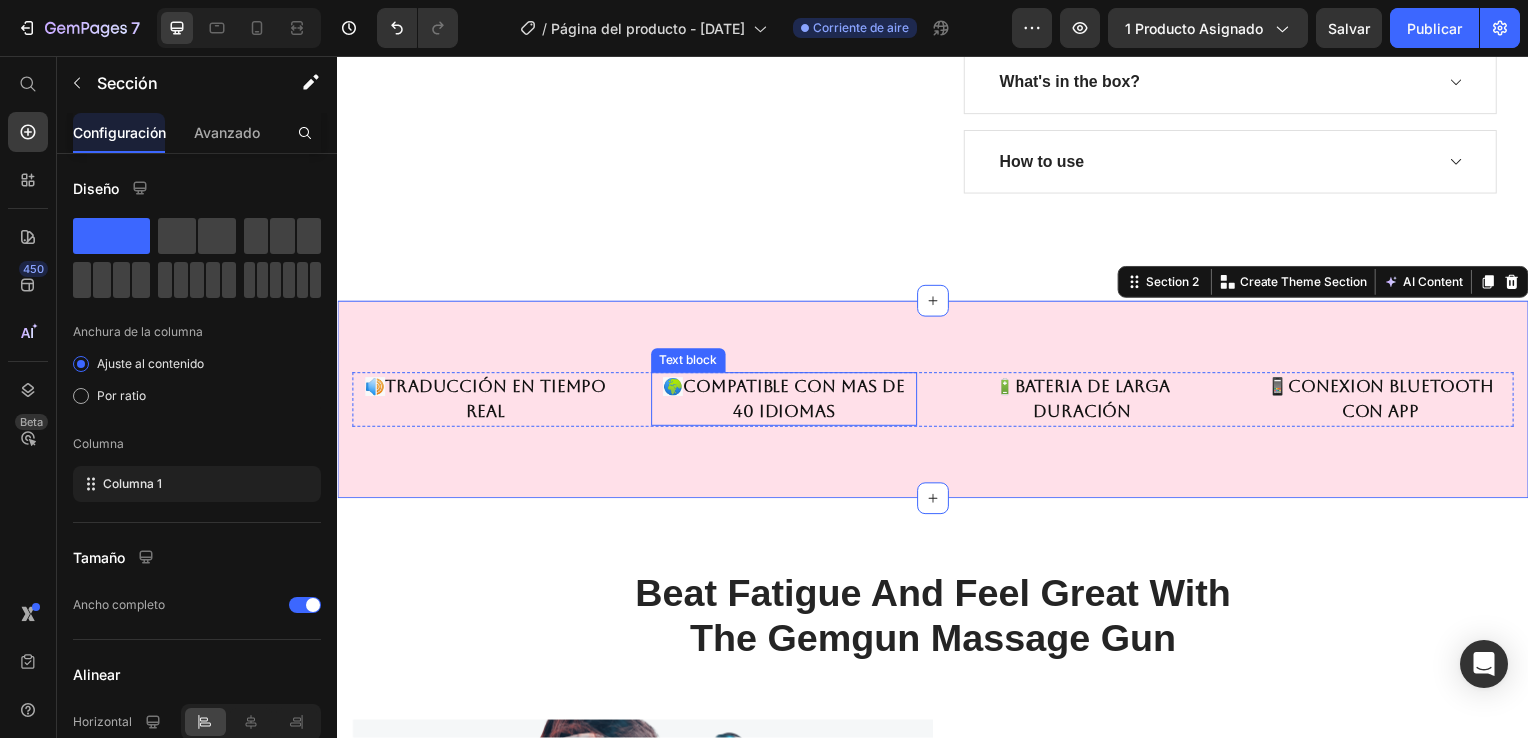 click on "🌍" at bounding box center (675, 389) 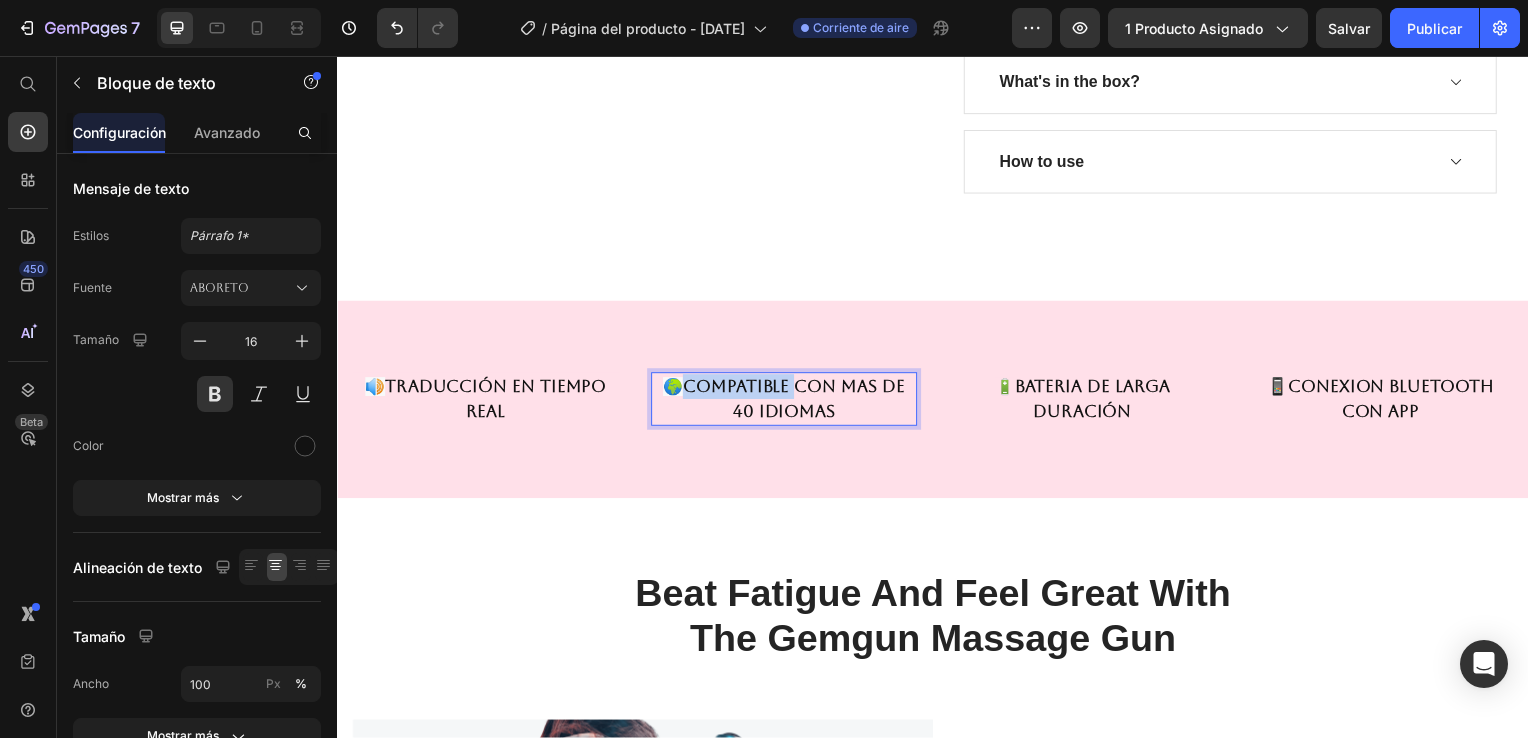 click on "🌍" at bounding box center [675, 389] 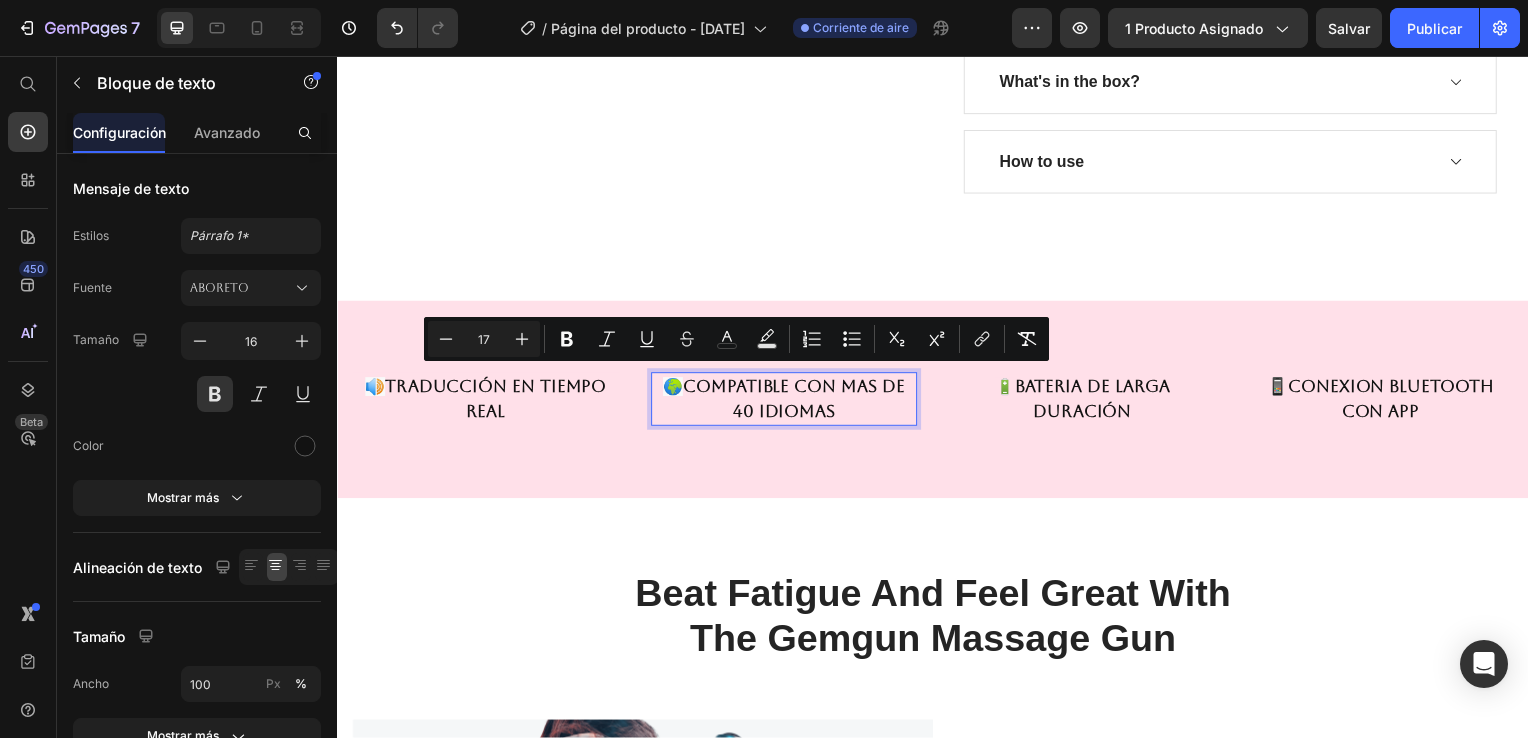 click on "🌍 COMPATIBLE CON MAS DE 40 IDIOMAS" at bounding box center (787, 402) 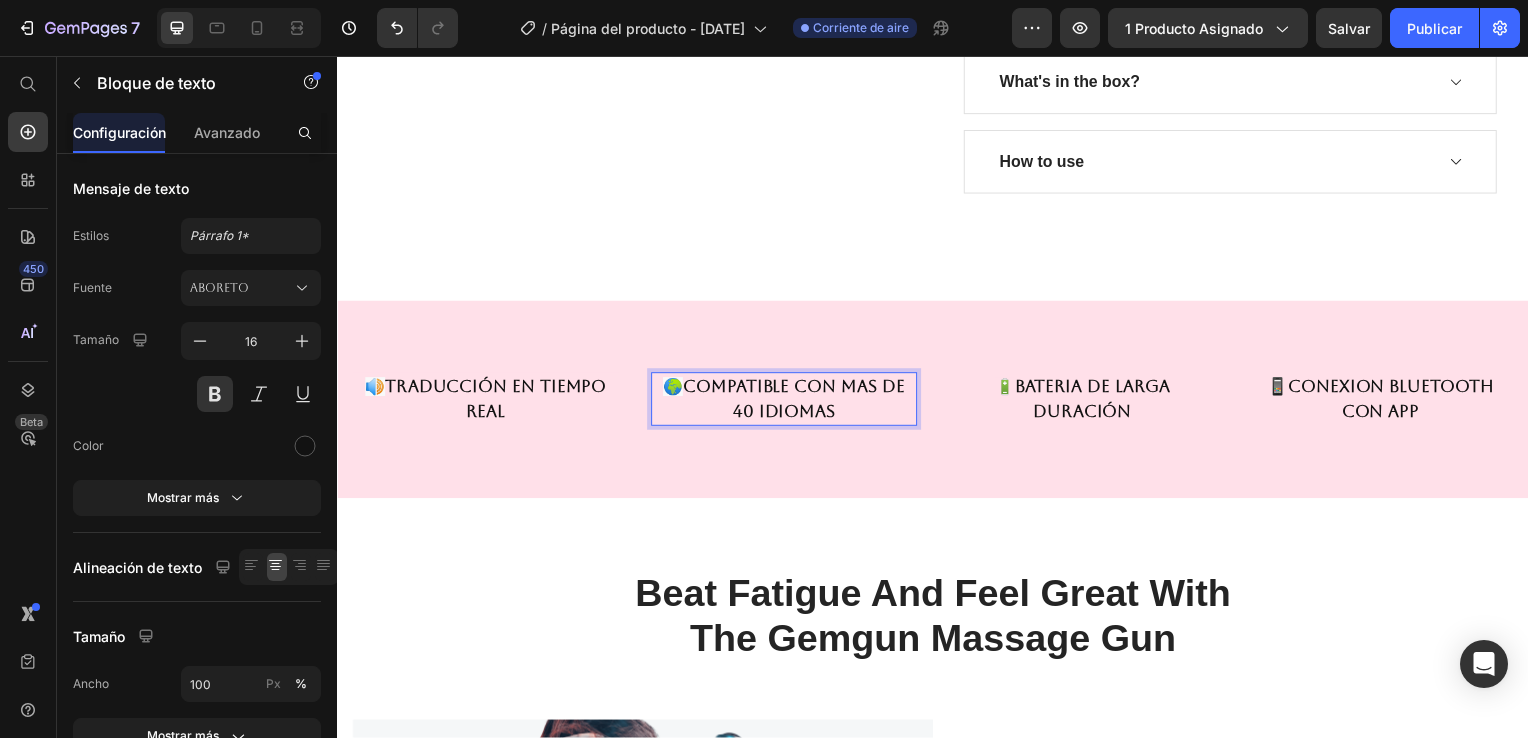 click on "🌍 COMPATIBLE CON MAS DE 40 IDIOMAS" at bounding box center [787, 402] 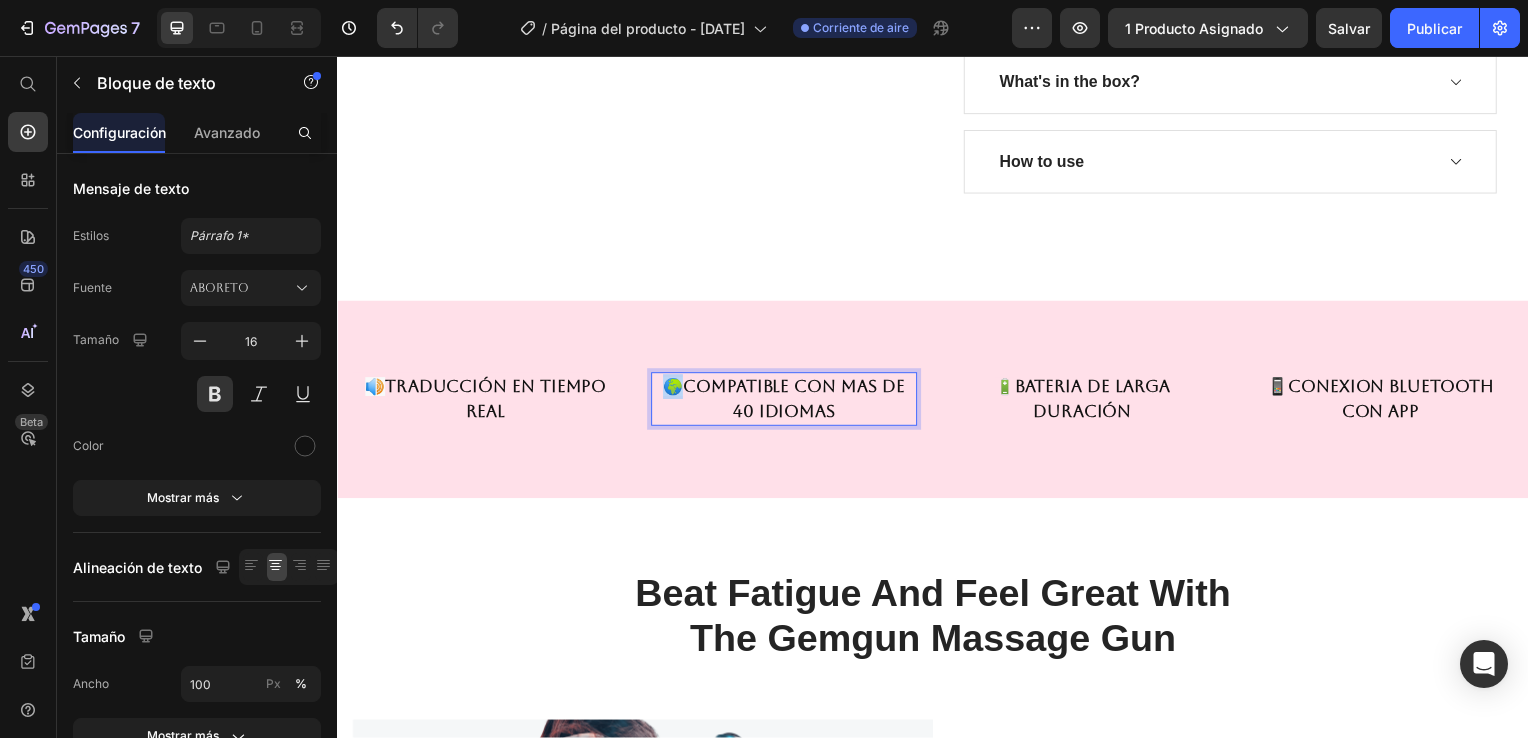 click on "🌍" at bounding box center [675, 389] 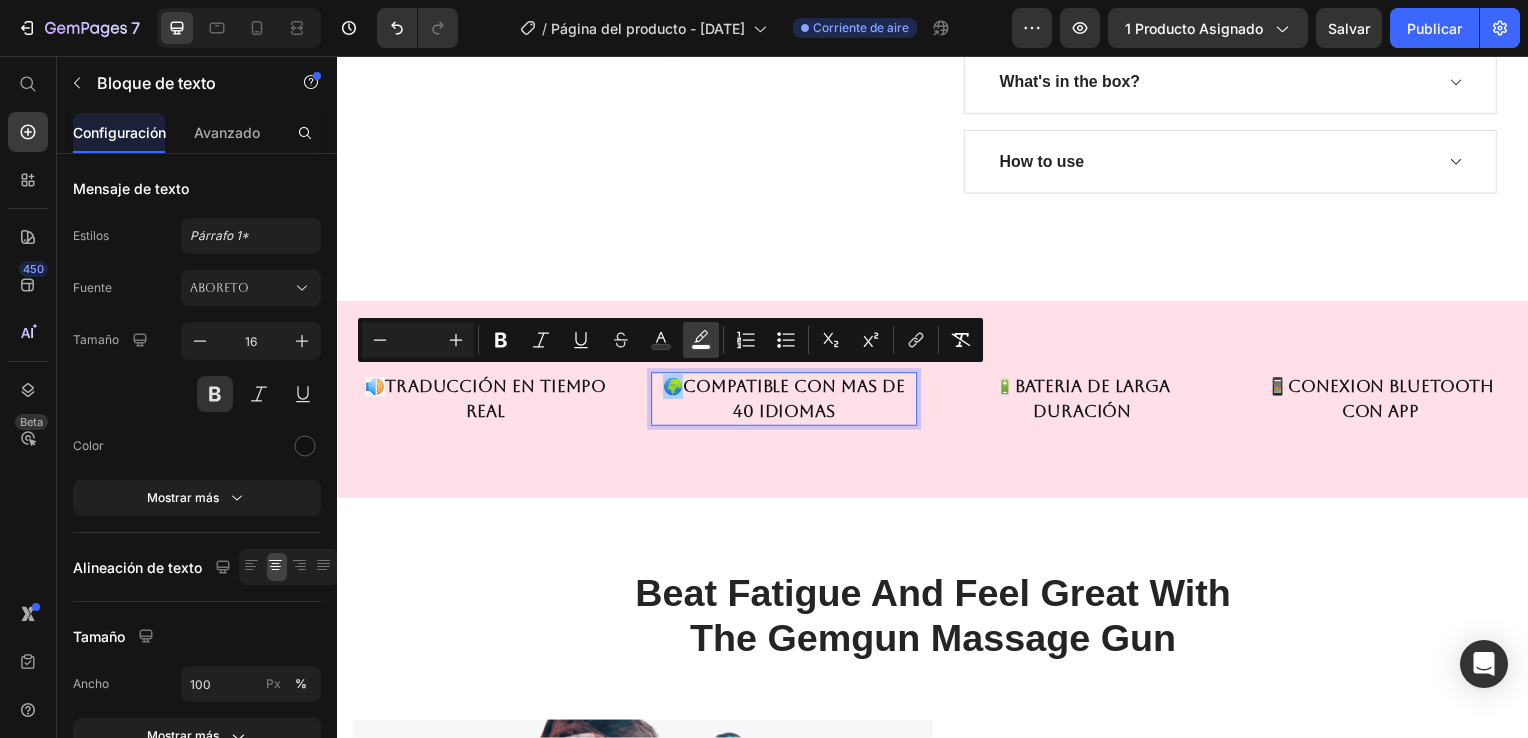 click 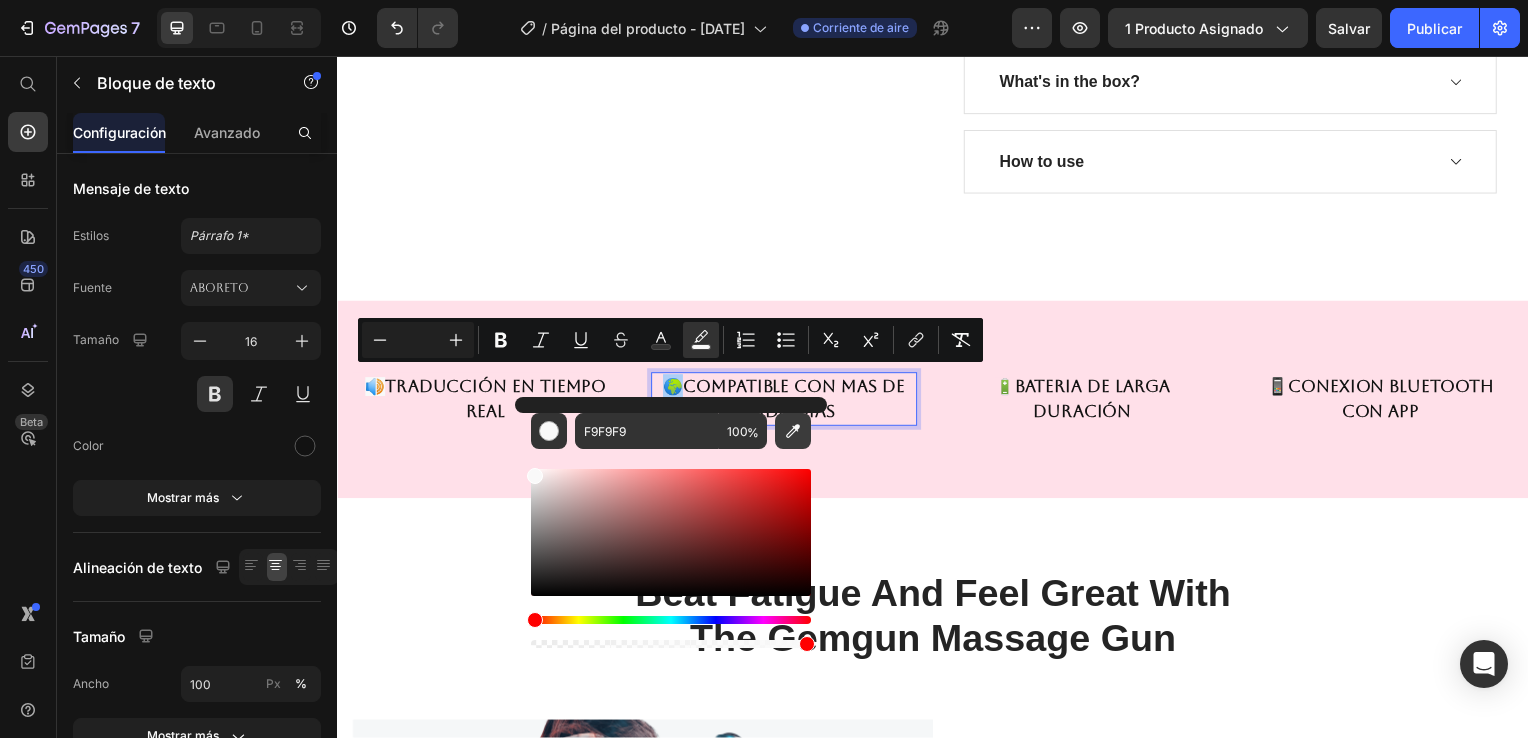 click 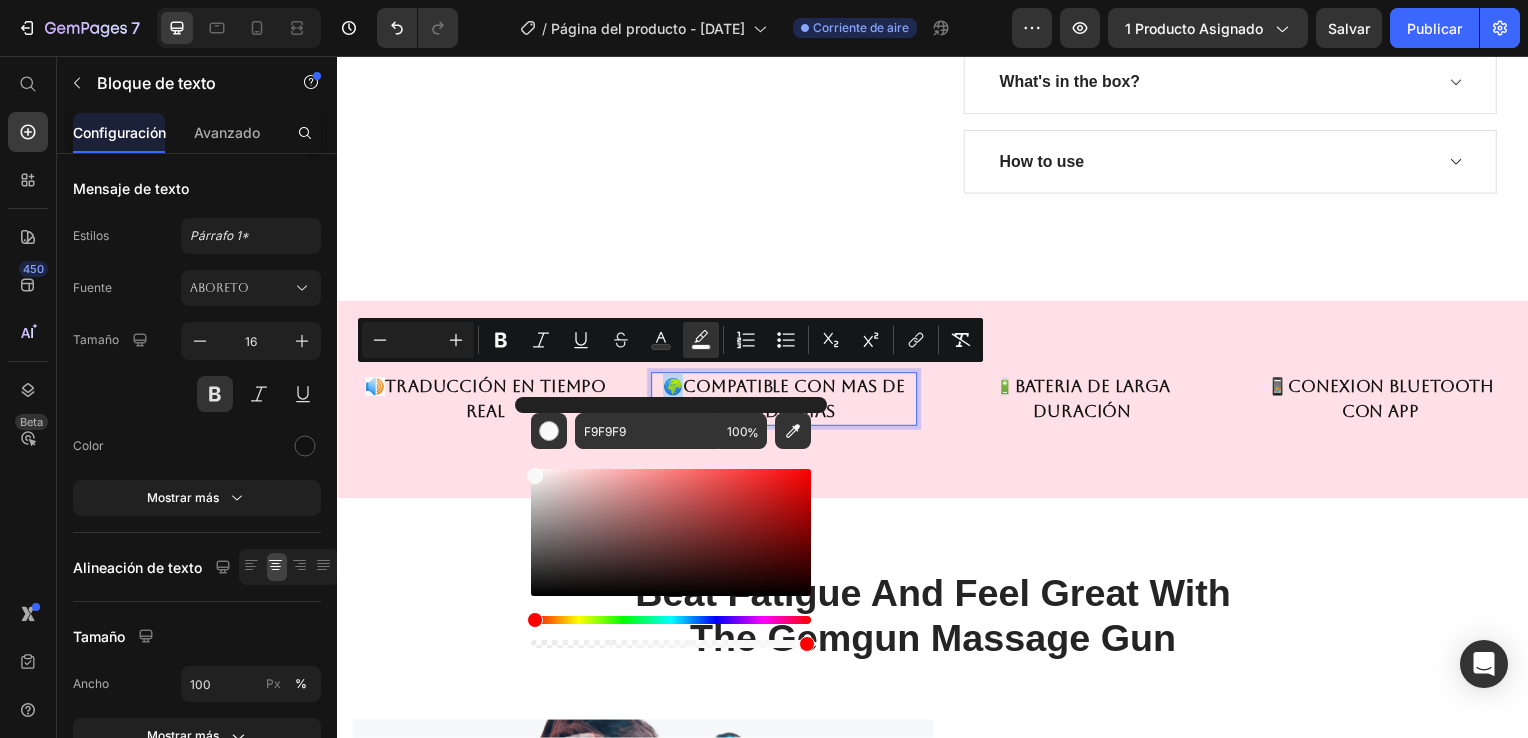 type on "FFE0E9" 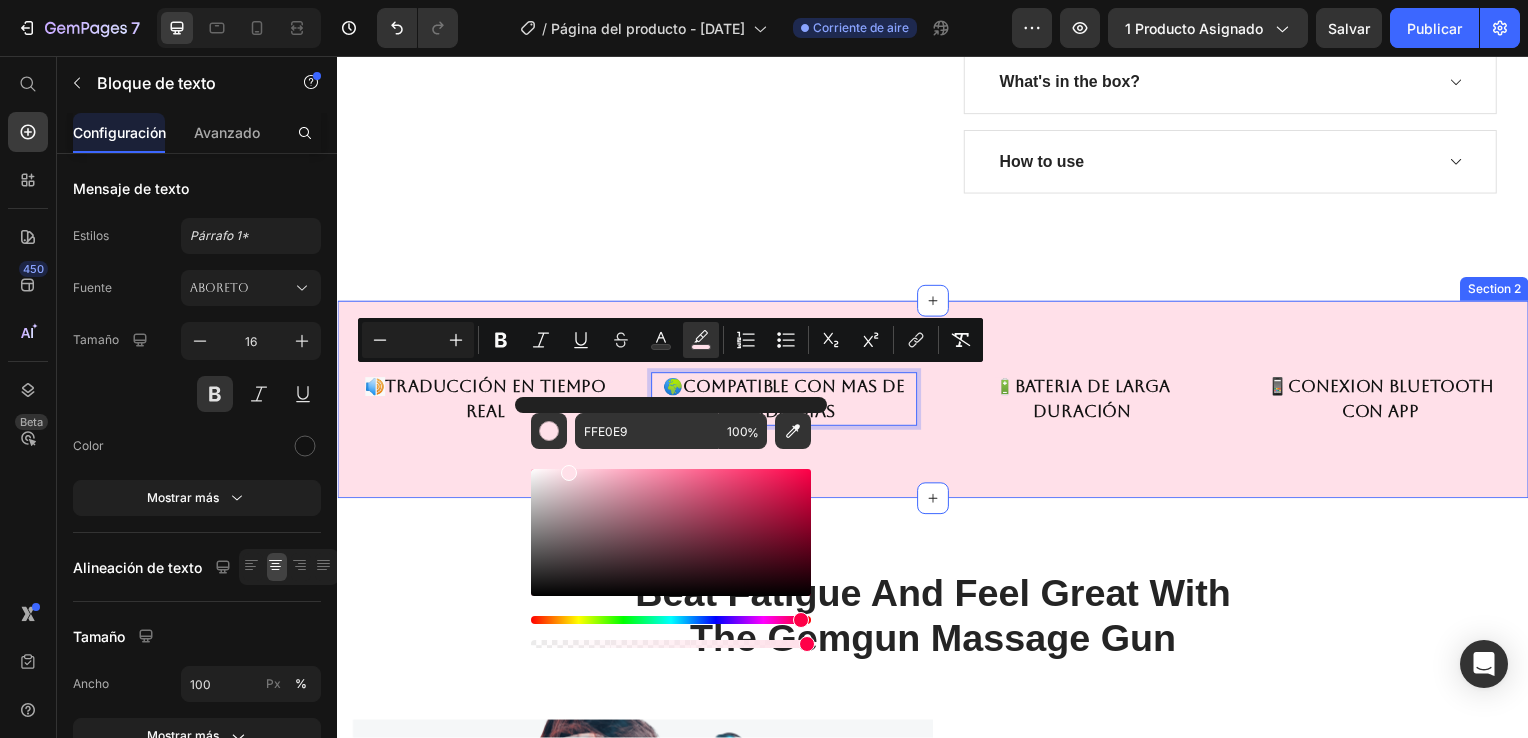click on "🔊 Traducción en tiempo real Text block 🌍 COMPATIBLE CON MAS DE 40 IDIOMAS Text block   0 🔋 BATERIA DE LARGA DURACIÓN Text block 📱CONEXION BLUETOOTH CON APP Text block Row Section 2" at bounding box center (937, 402) 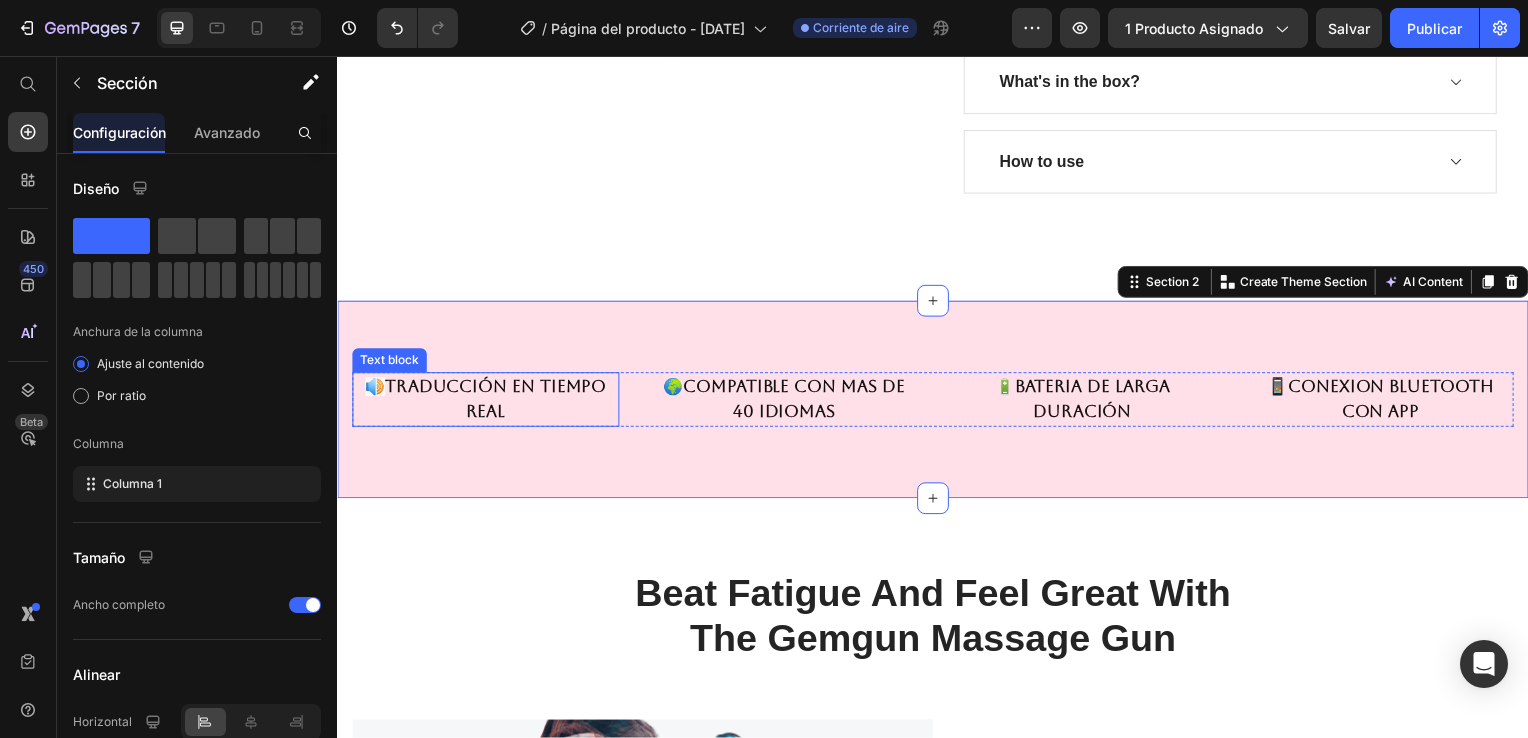 click on "🔊" at bounding box center (375, 389) 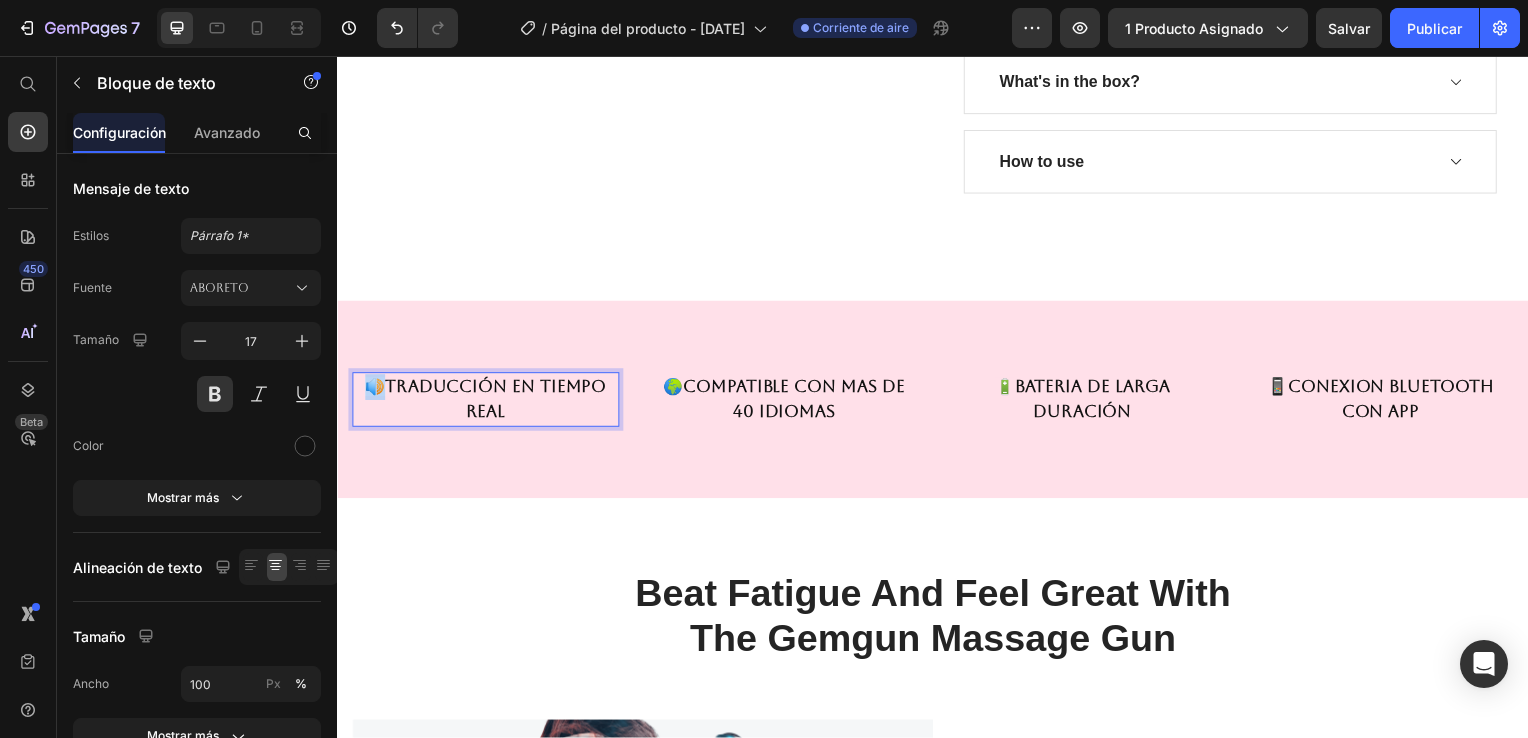 click on "🔊" at bounding box center [375, 389] 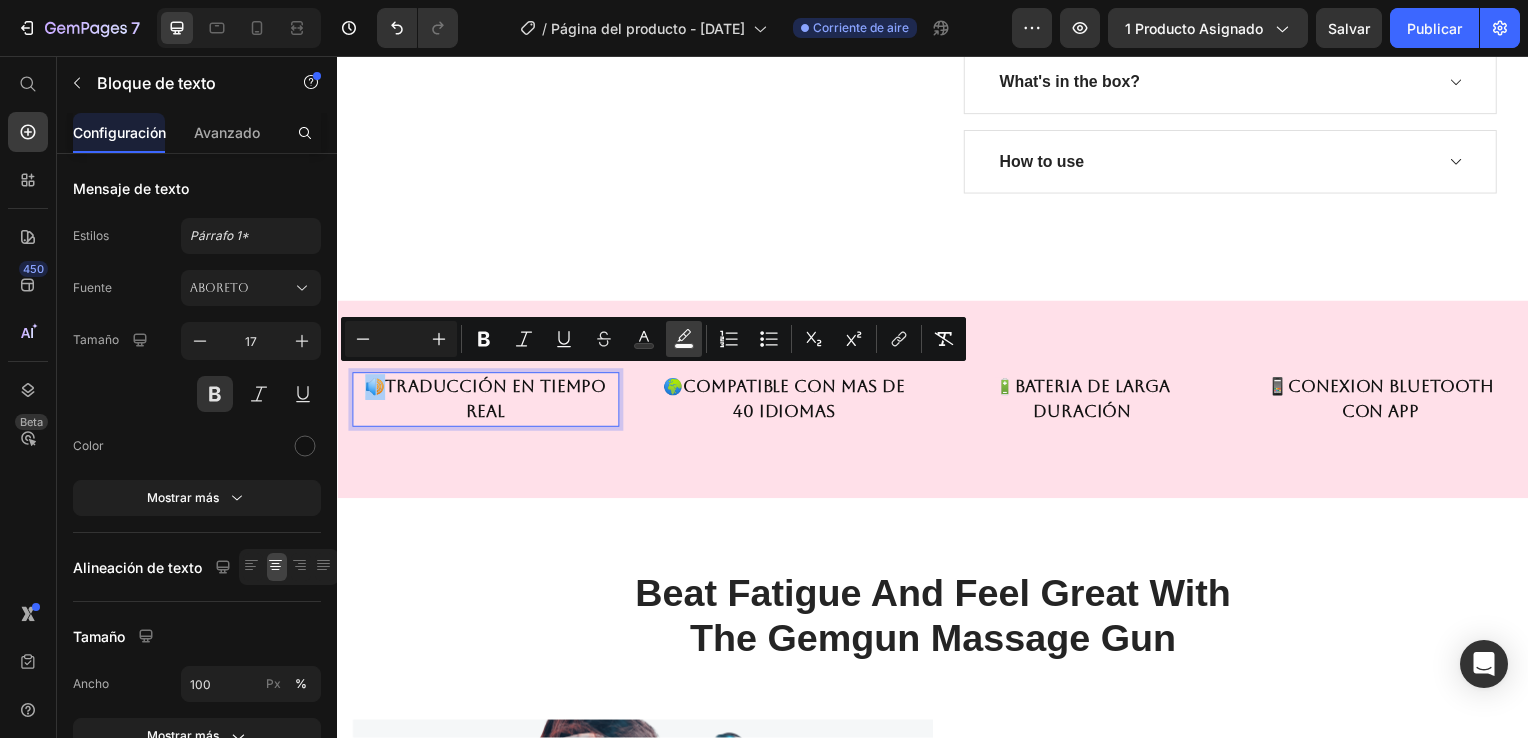 click 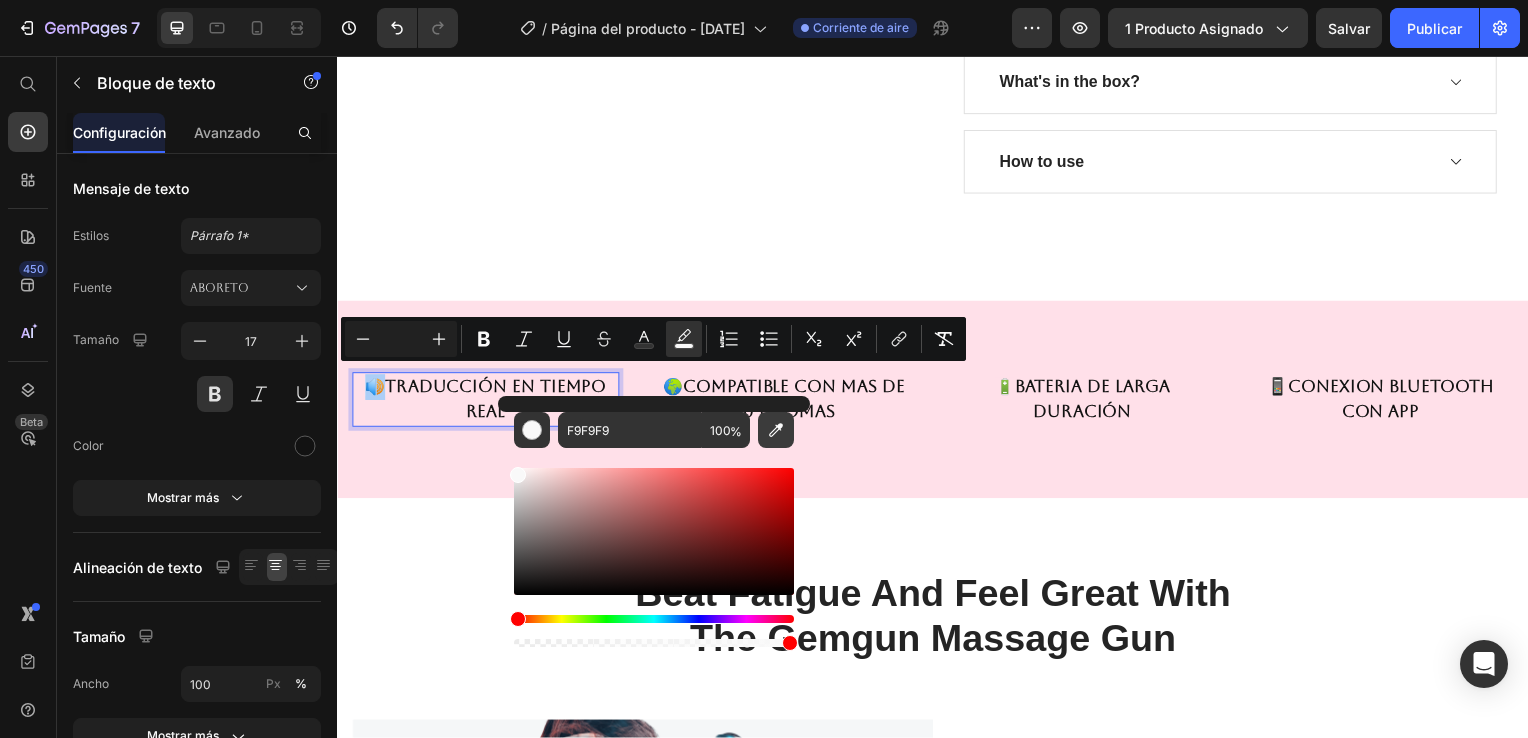 click 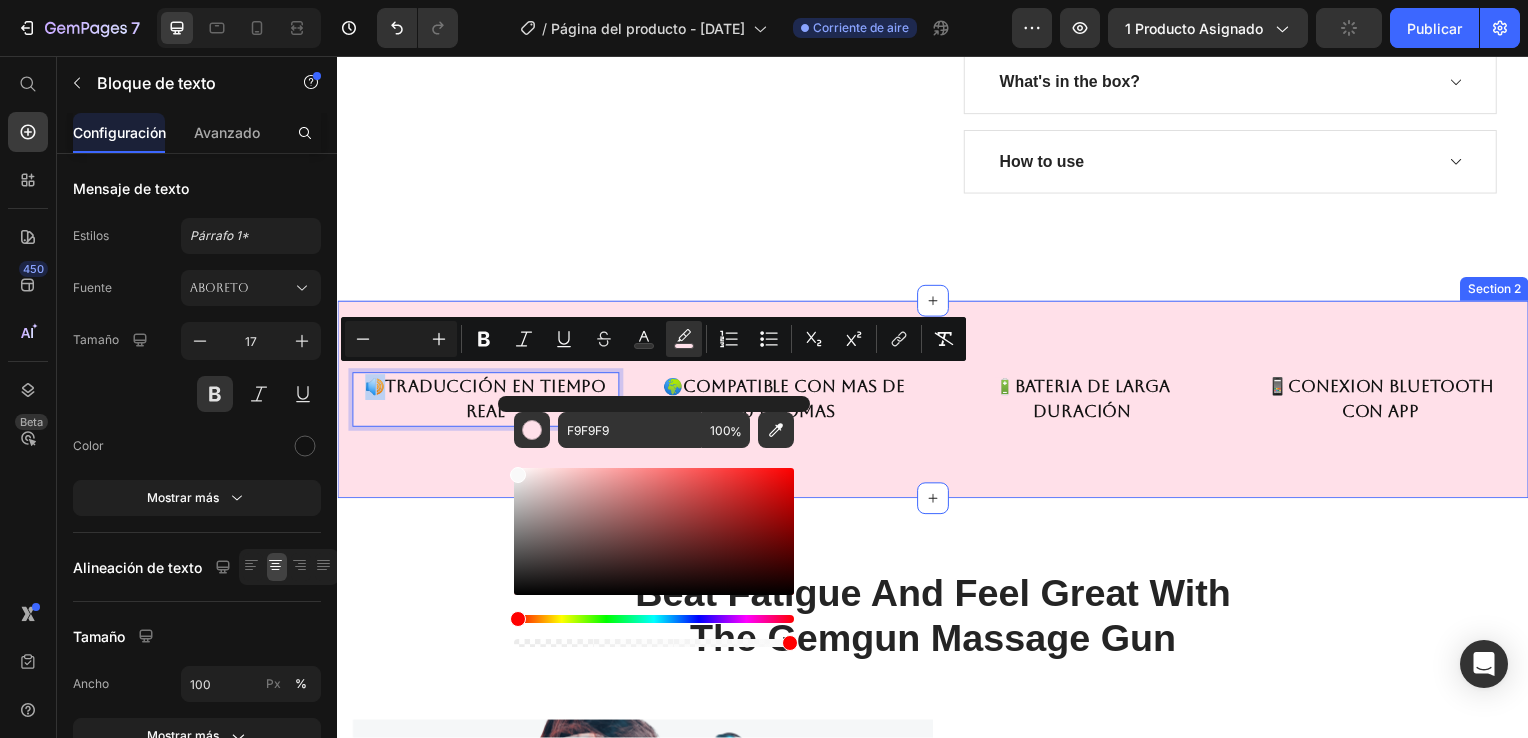 type on "FFE0E9" 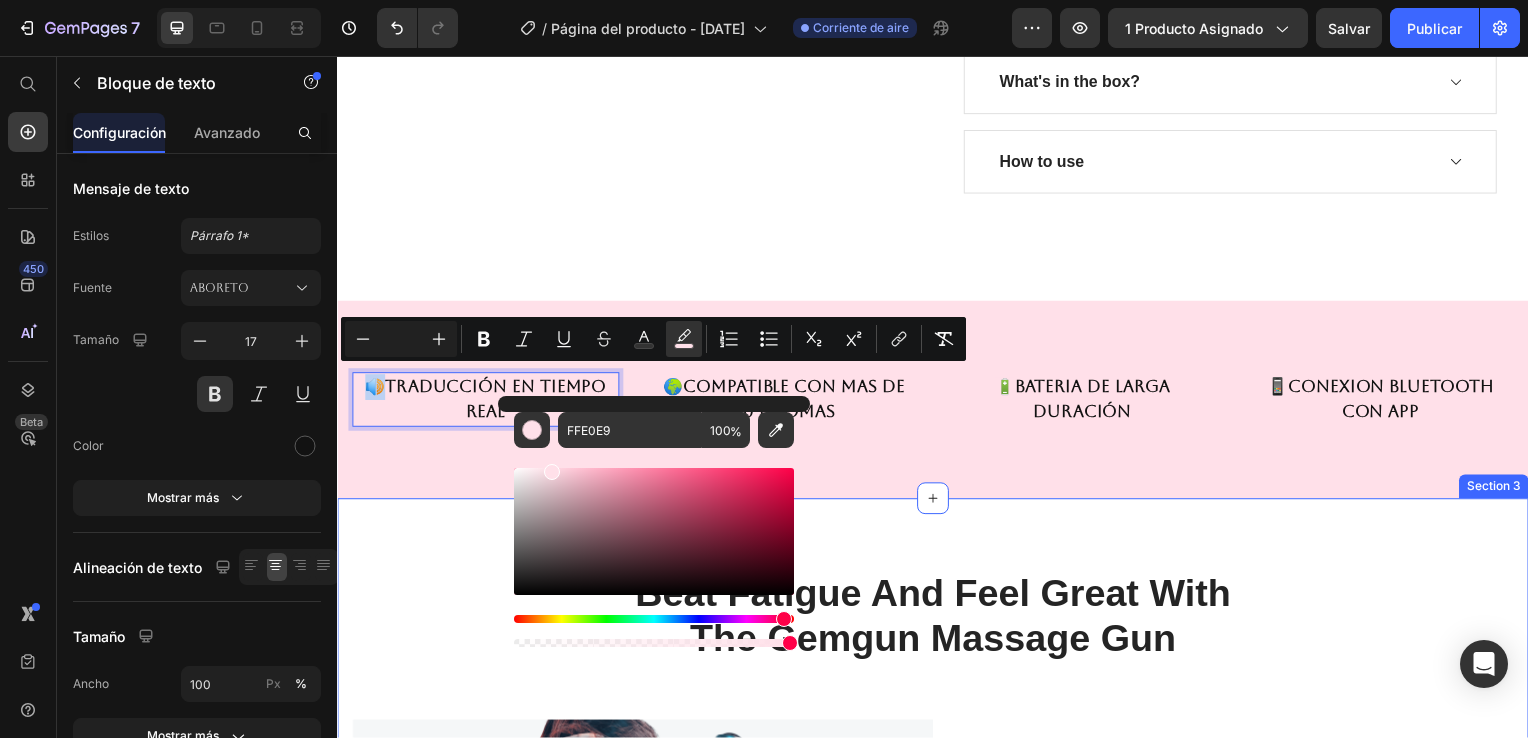 click on "Beat Fatigue And Feel Great With The Gemgun Massage Gun Heading Row Image Intensive Treatment To Relieve Pain And Fatigue Text block By rapidly hitting the muscle fibers with a gentle wave, we are able to loosen up the tight knots in the area and reduce muscle soreness from the very first use. Text block Row Row Blood Circulation And Relaxation Of The Body Text block Massage guns increase blood flow, which shuttles nutrients into the muscle while also removing blood that may have pooled in the muscles - bringing a feeling of relaxation, comfort. Text block Row Image Row Section 3" at bounding box center (937, 988) 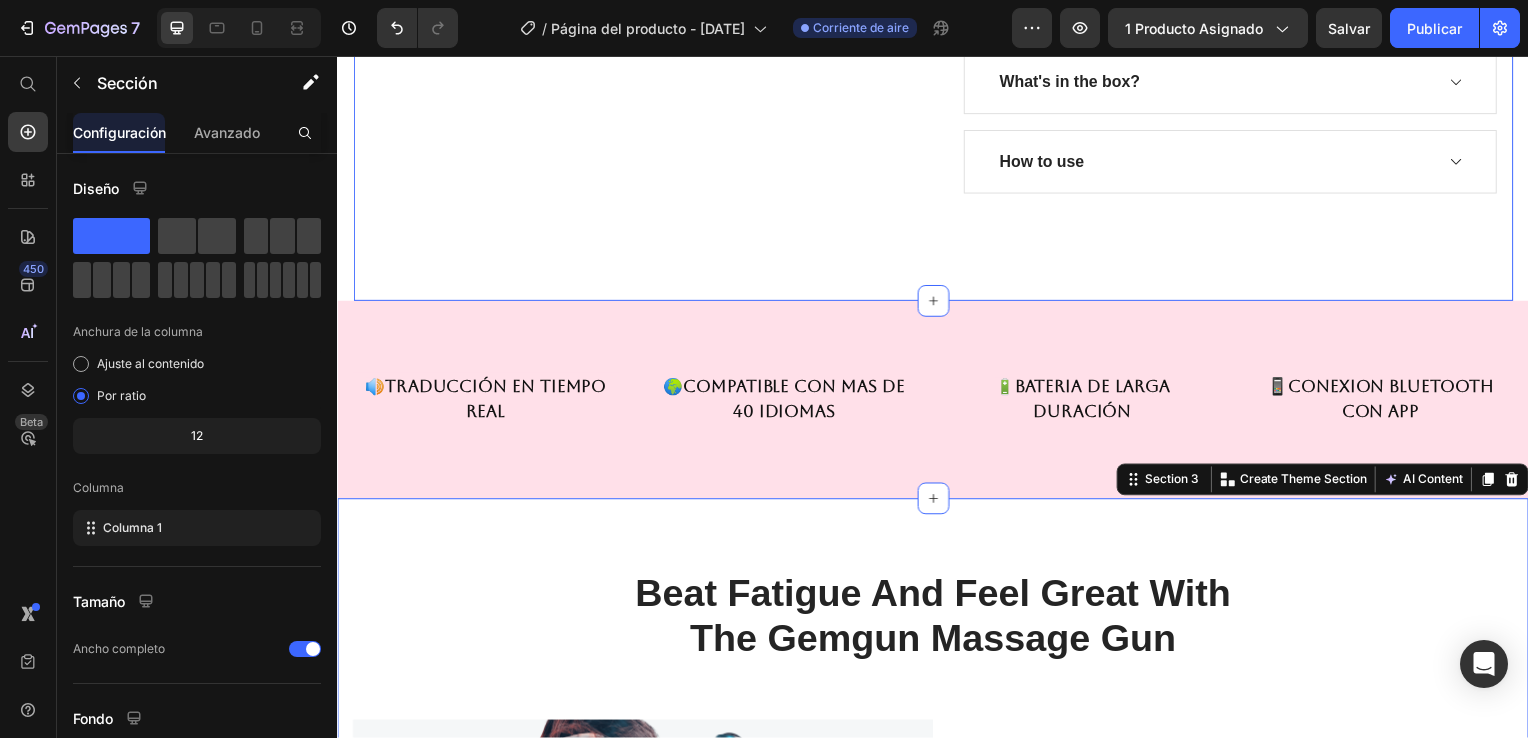 click at bounding box center [637, -39] 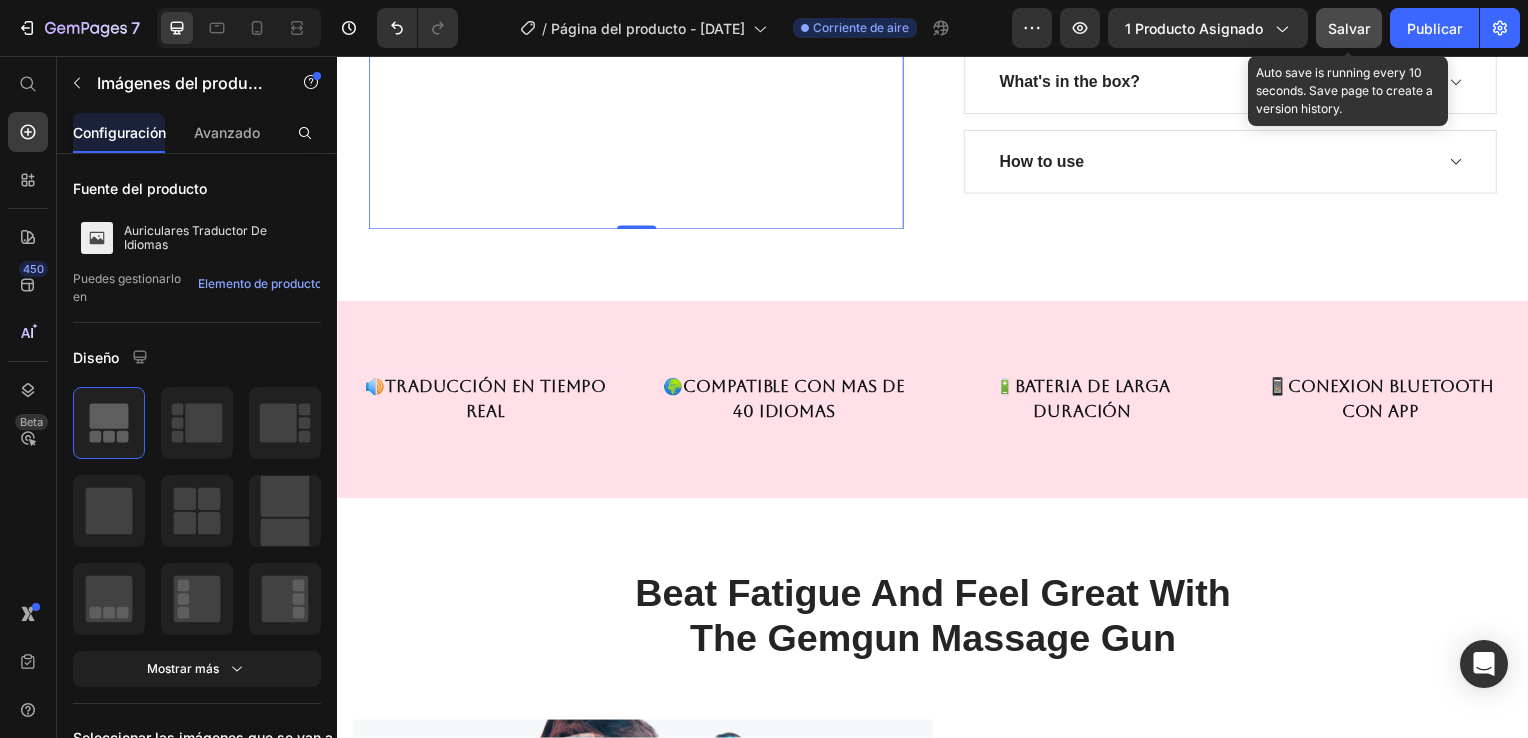 click on "Salvar" 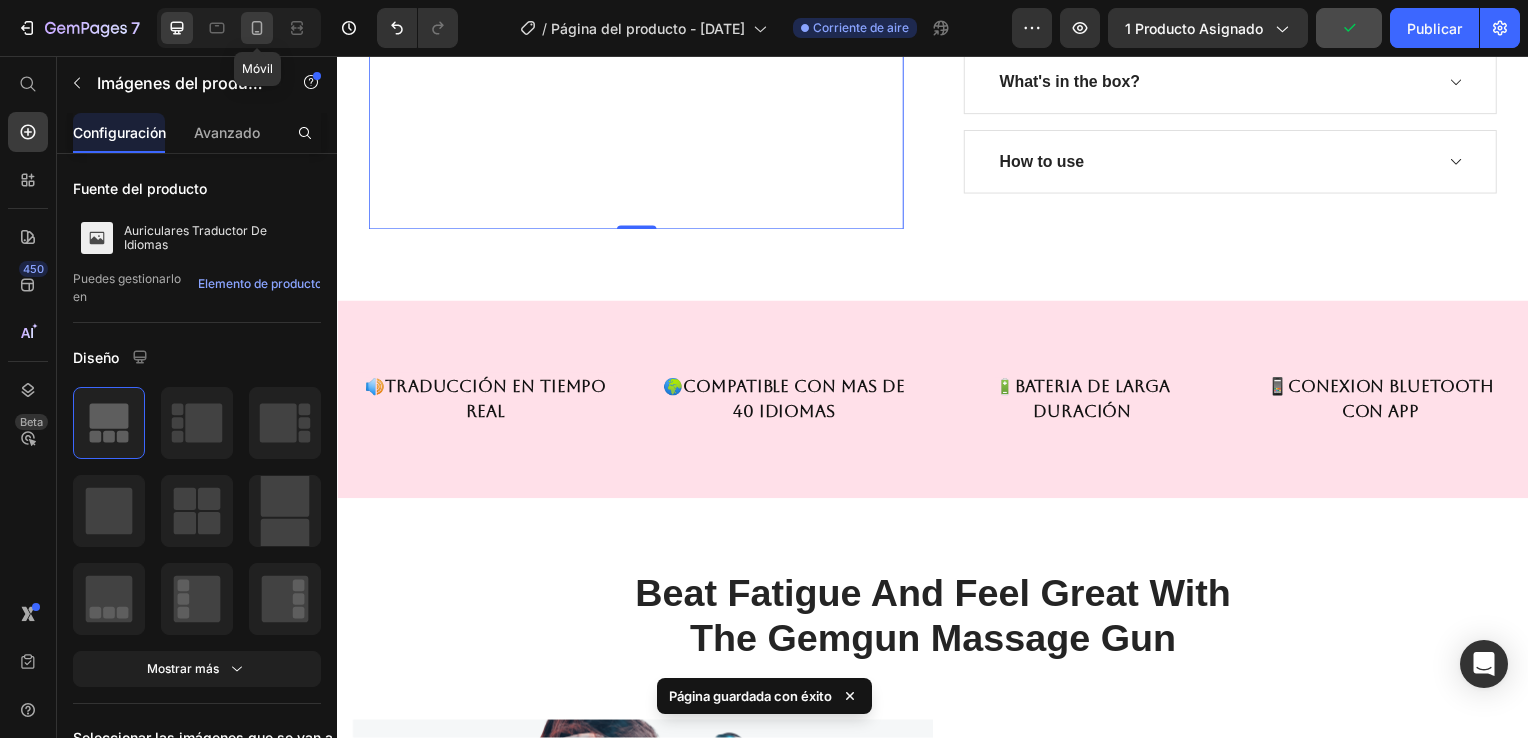 click 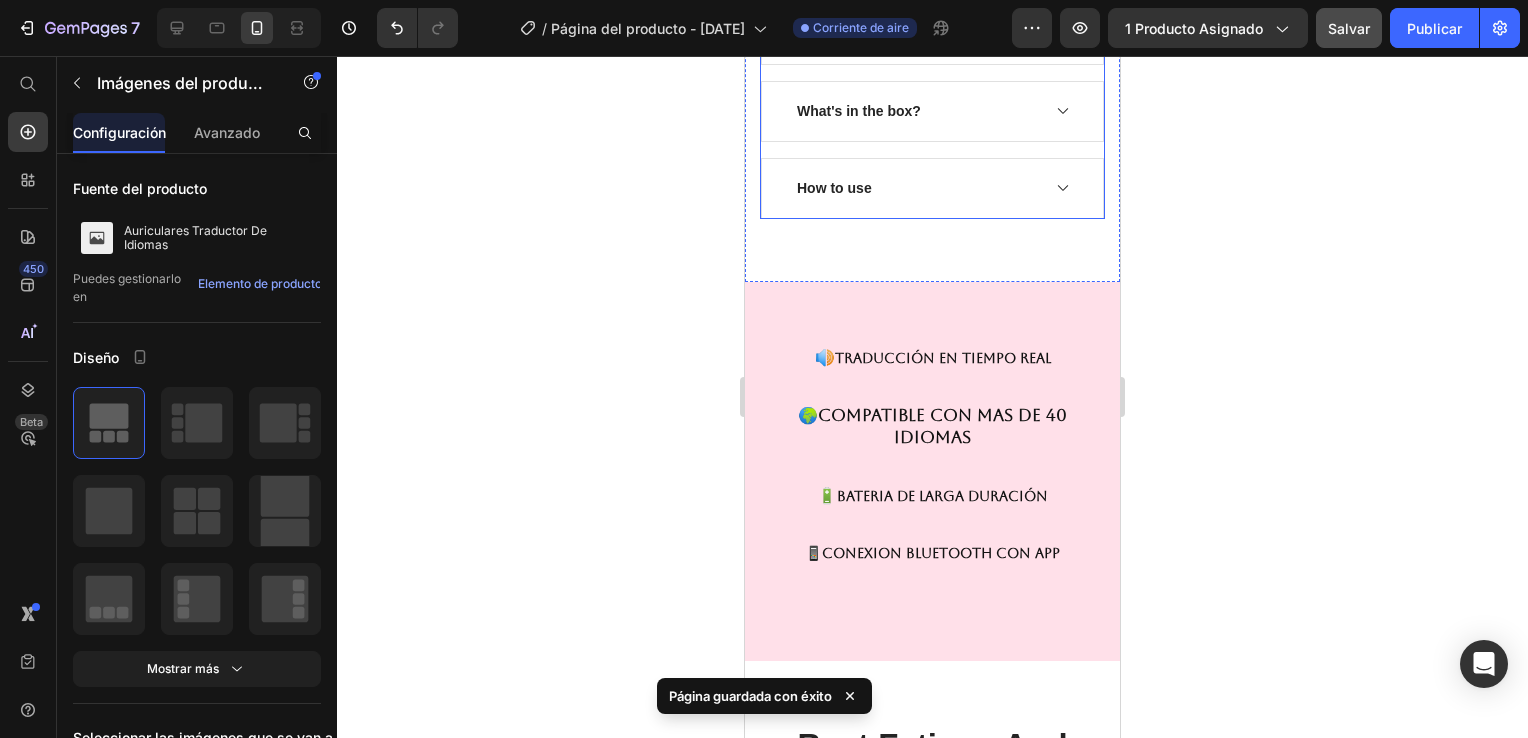 scroll, scrollTop: 1112, scrollLeft: 0, axis: vertical 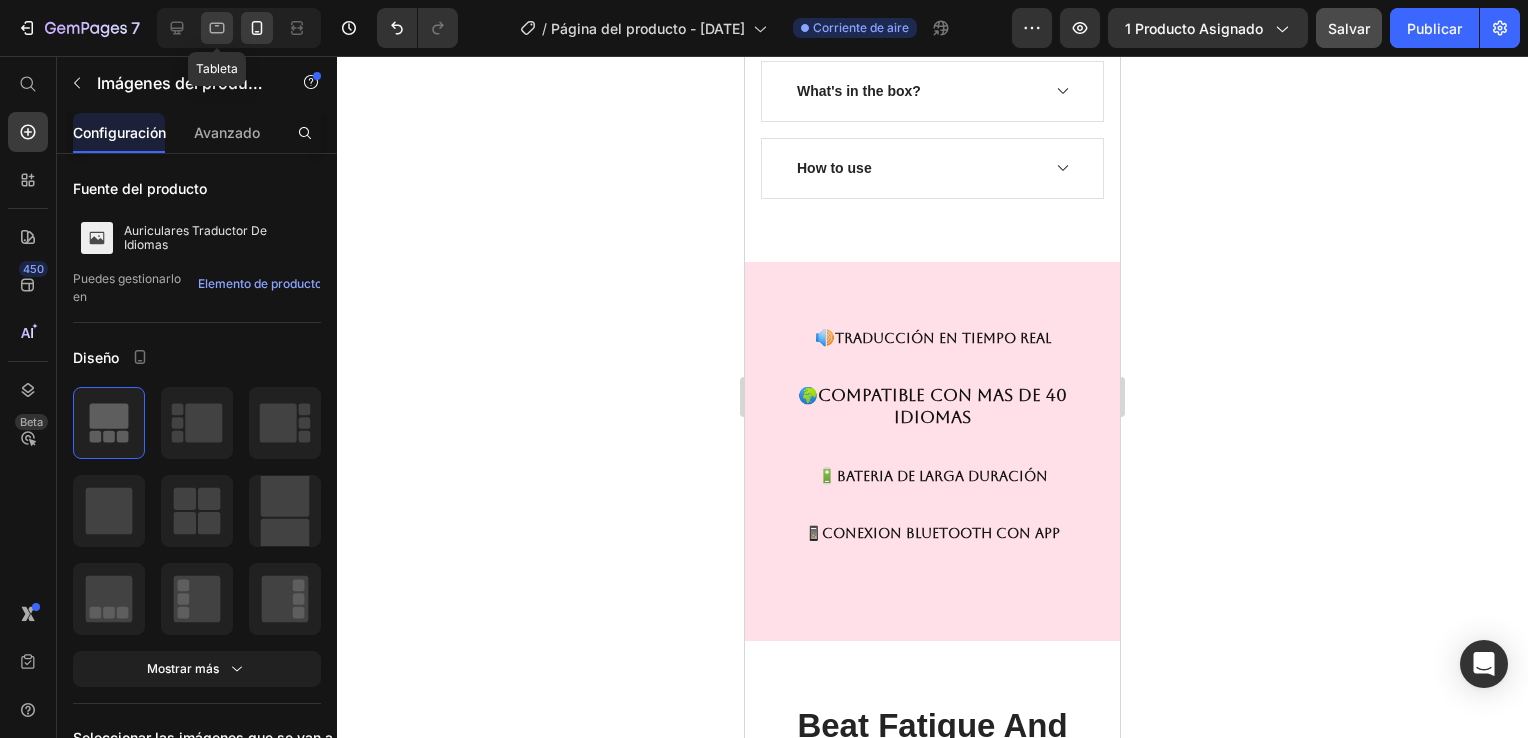 click 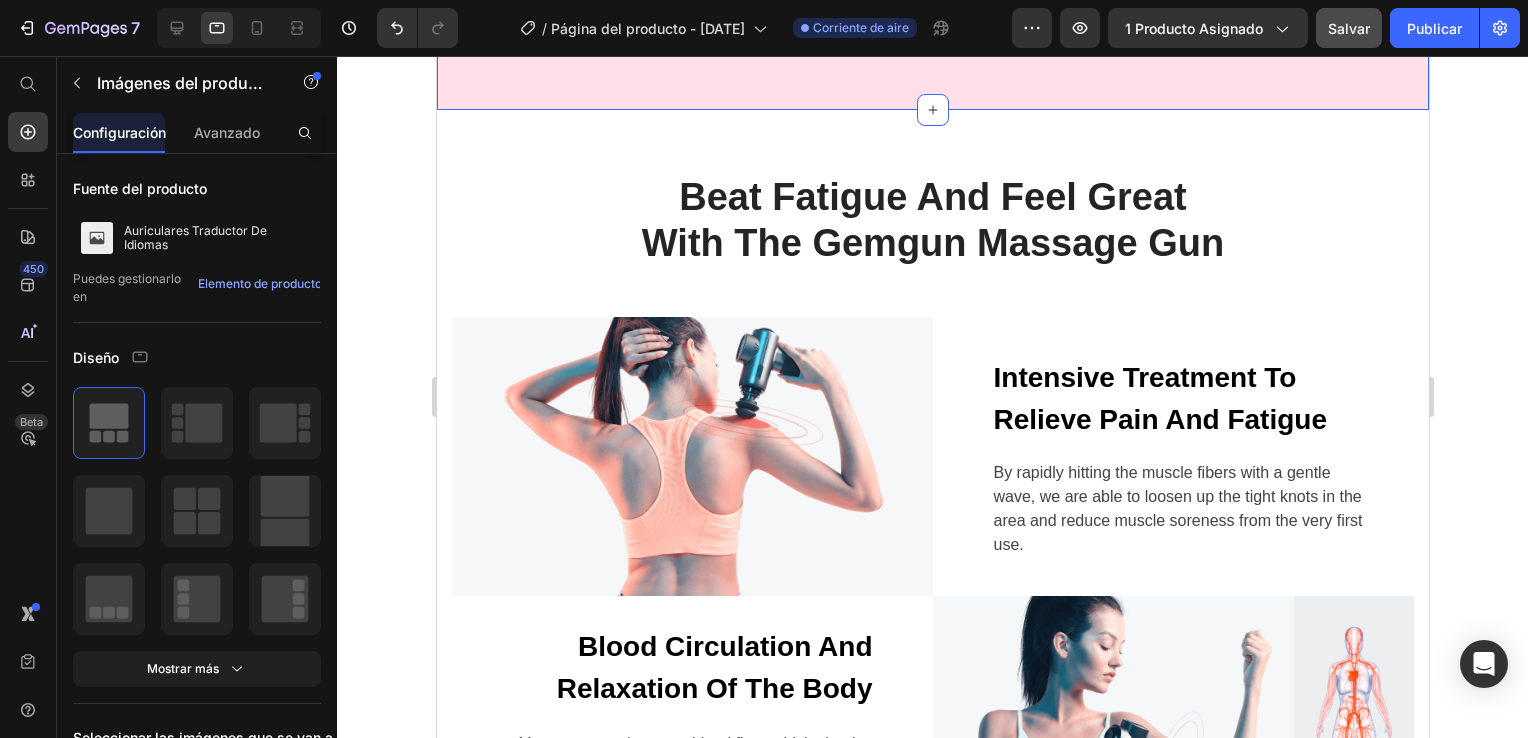 scroll, scrollTop: 939, scrollLeft: 0, axis: vertical 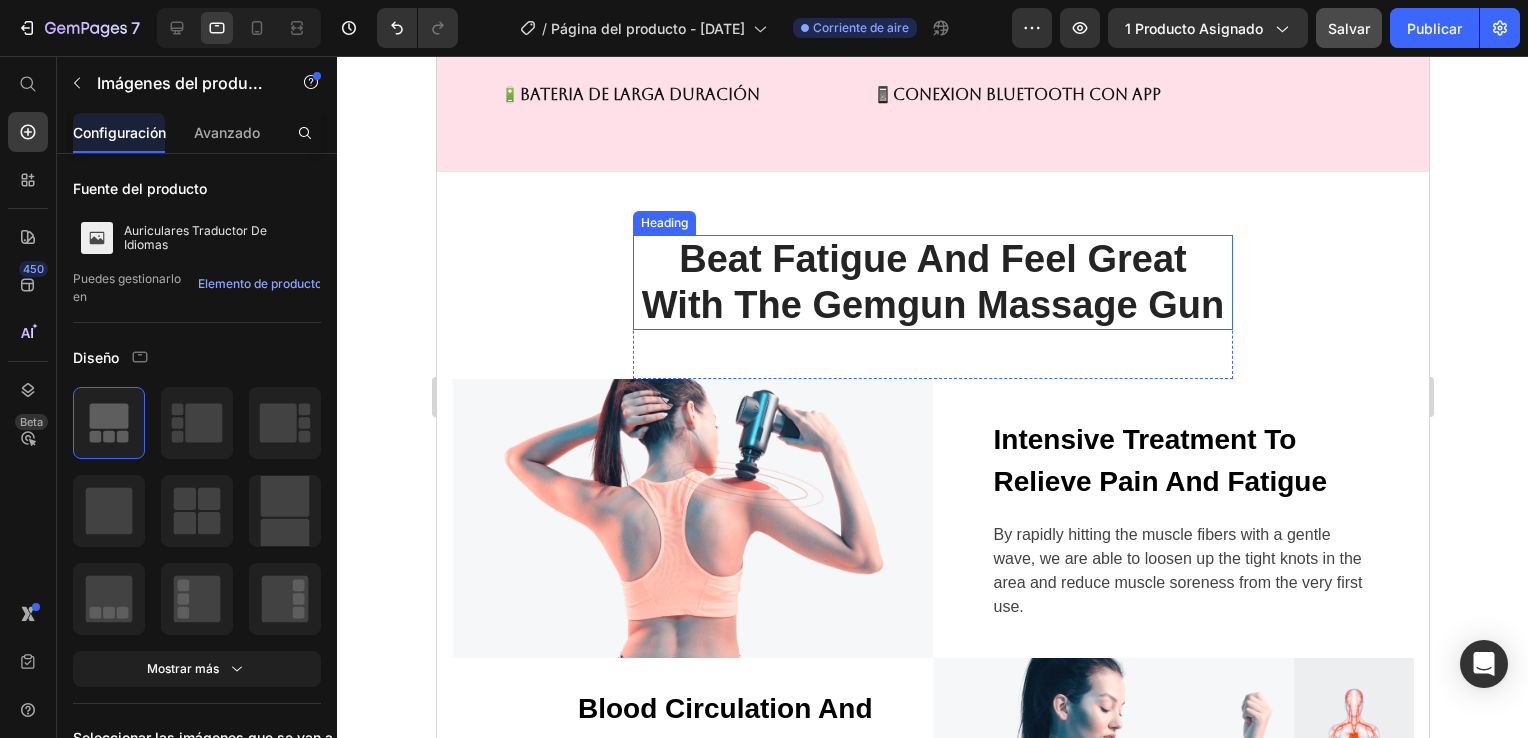 click on "Beat Fatigue And Feel Great With The Gemgun Massage Gun" at bounding box center [932, 282] 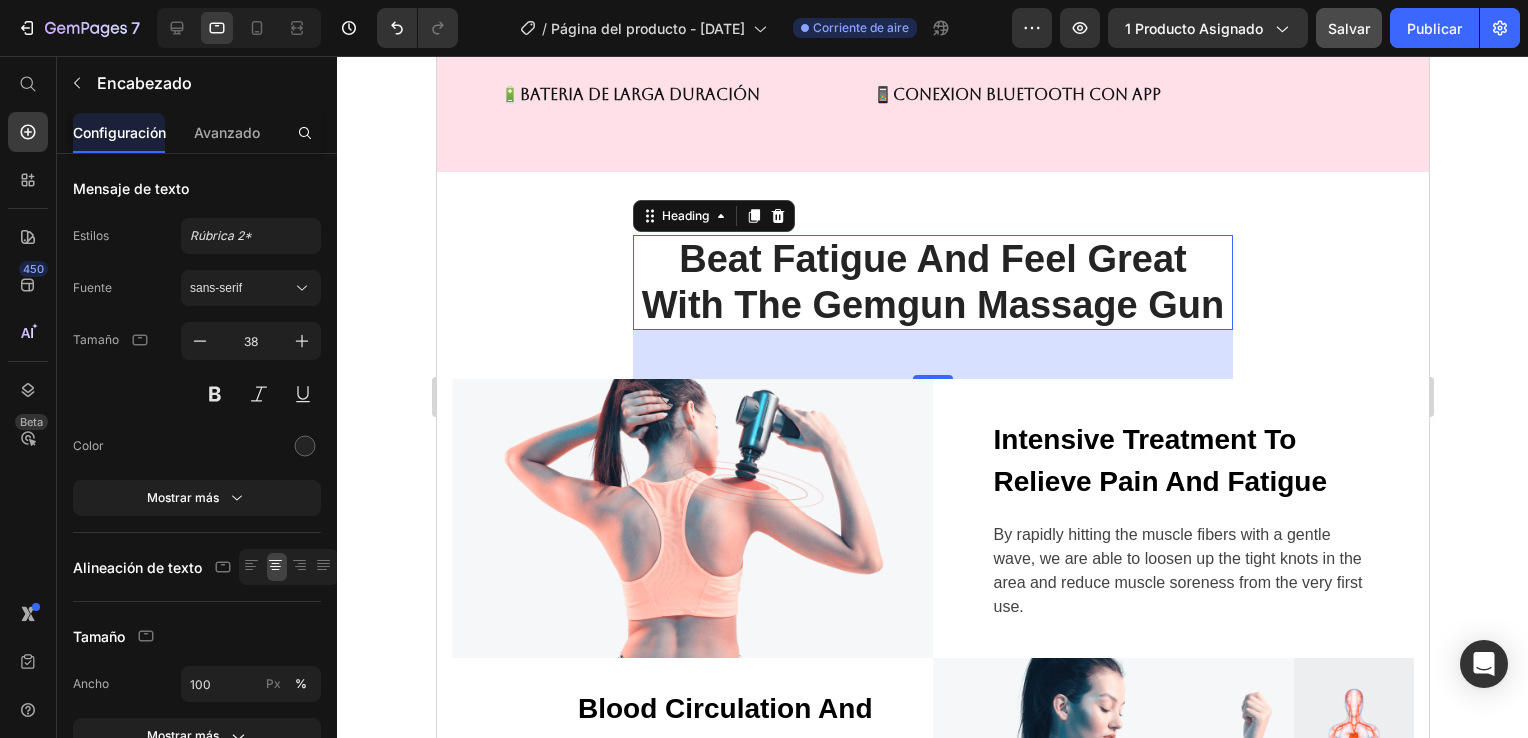 click on "Beat Fatigue And Feel Great With The Gemgun Massage Gun" at bounding box center (932, 282) 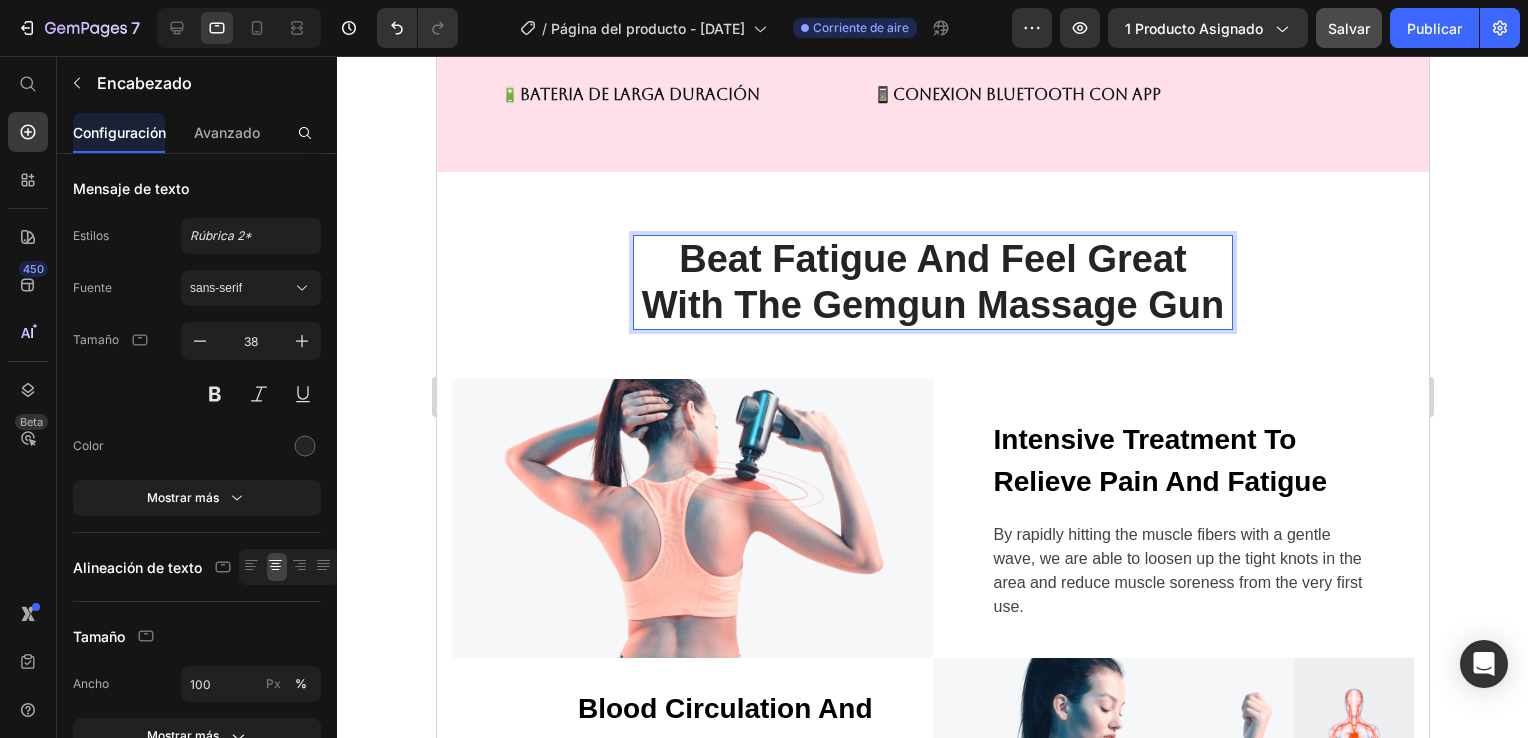 click on "Beat Fatigue And Feel Great With The Gemgun Massage Gun" at bounding box center (932, 282) 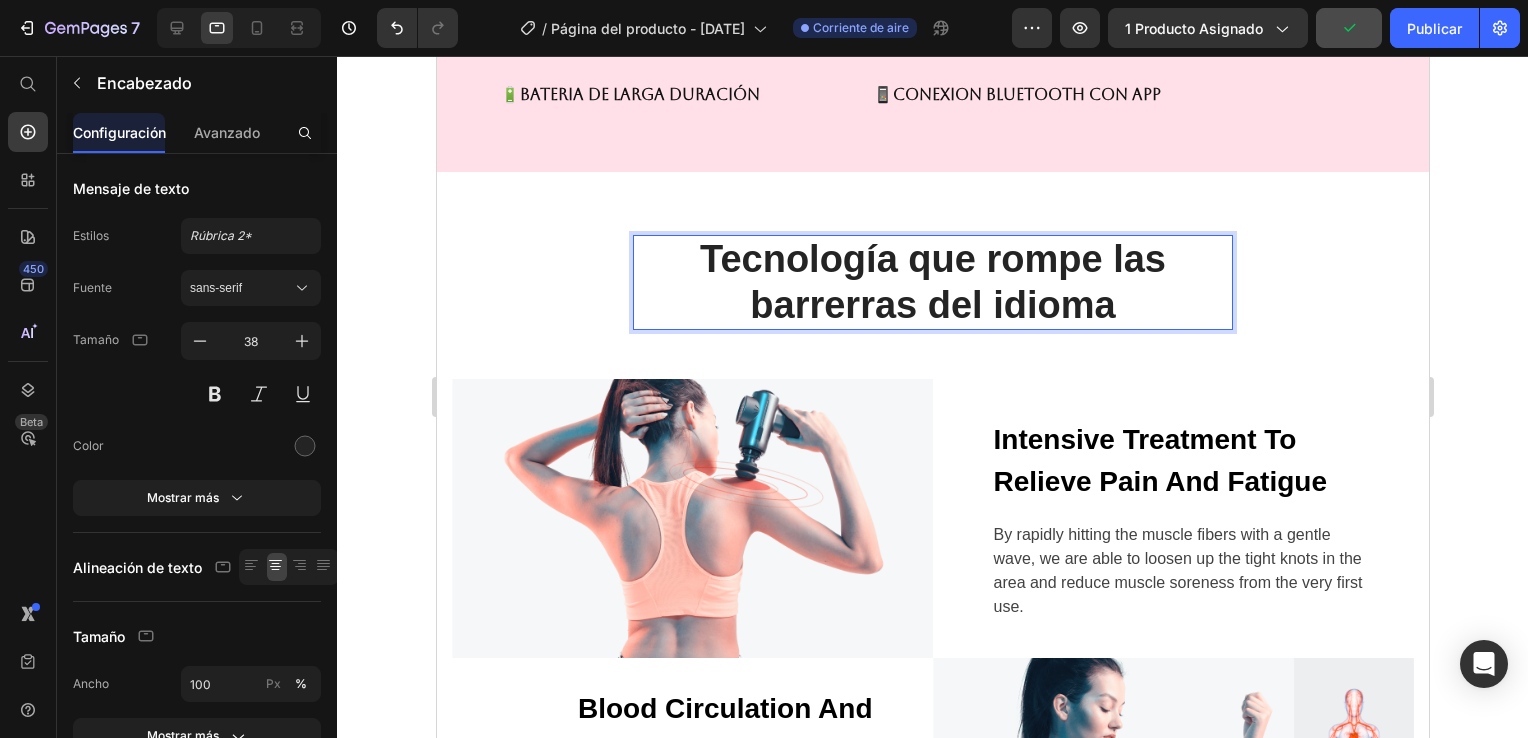 drag, startPoint x: 805, startPoint y: 301, endPoint x: 725, endPoint y: 310, distance: 80.50466 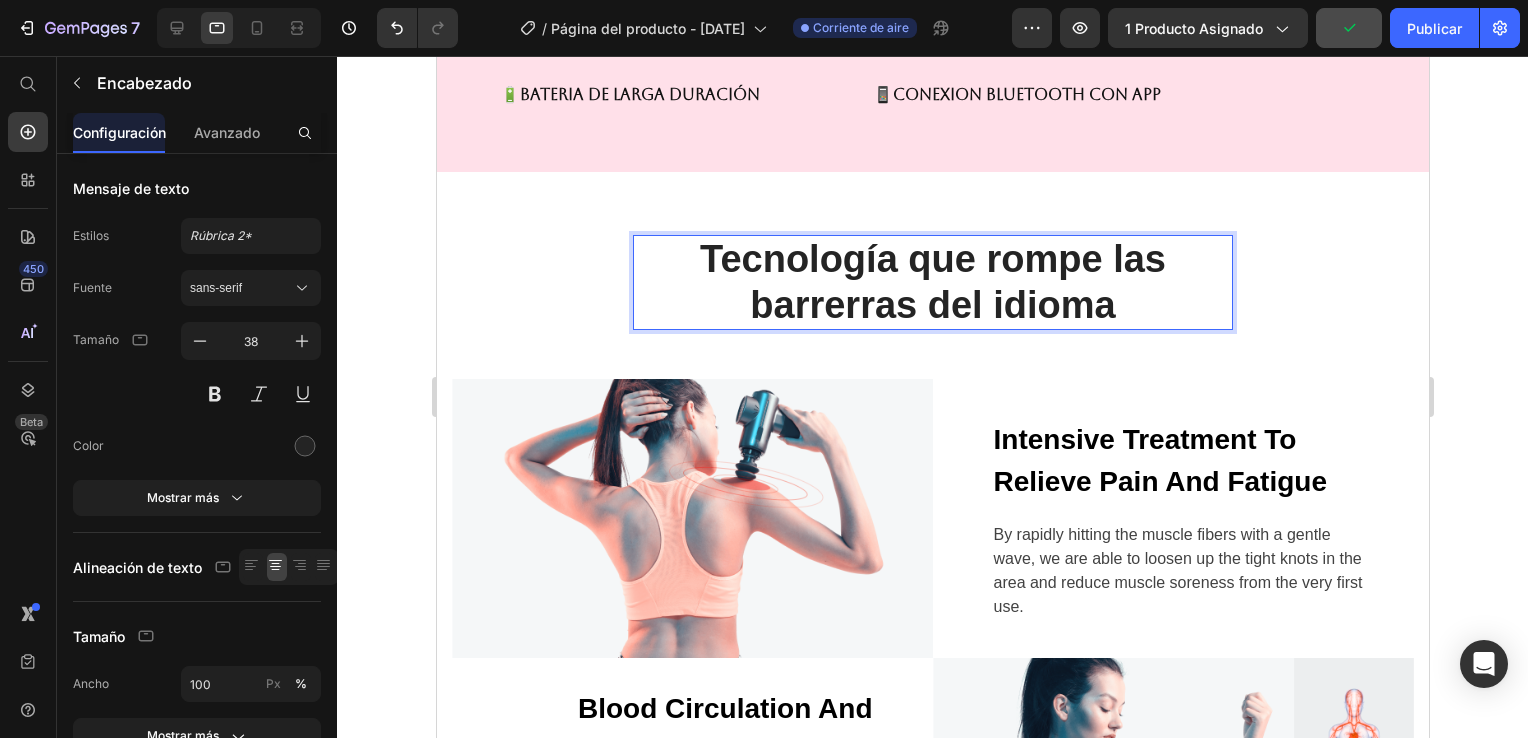 click on "Tecnología que rompe las barrerras del idioma" at bounding box center (932, 282) 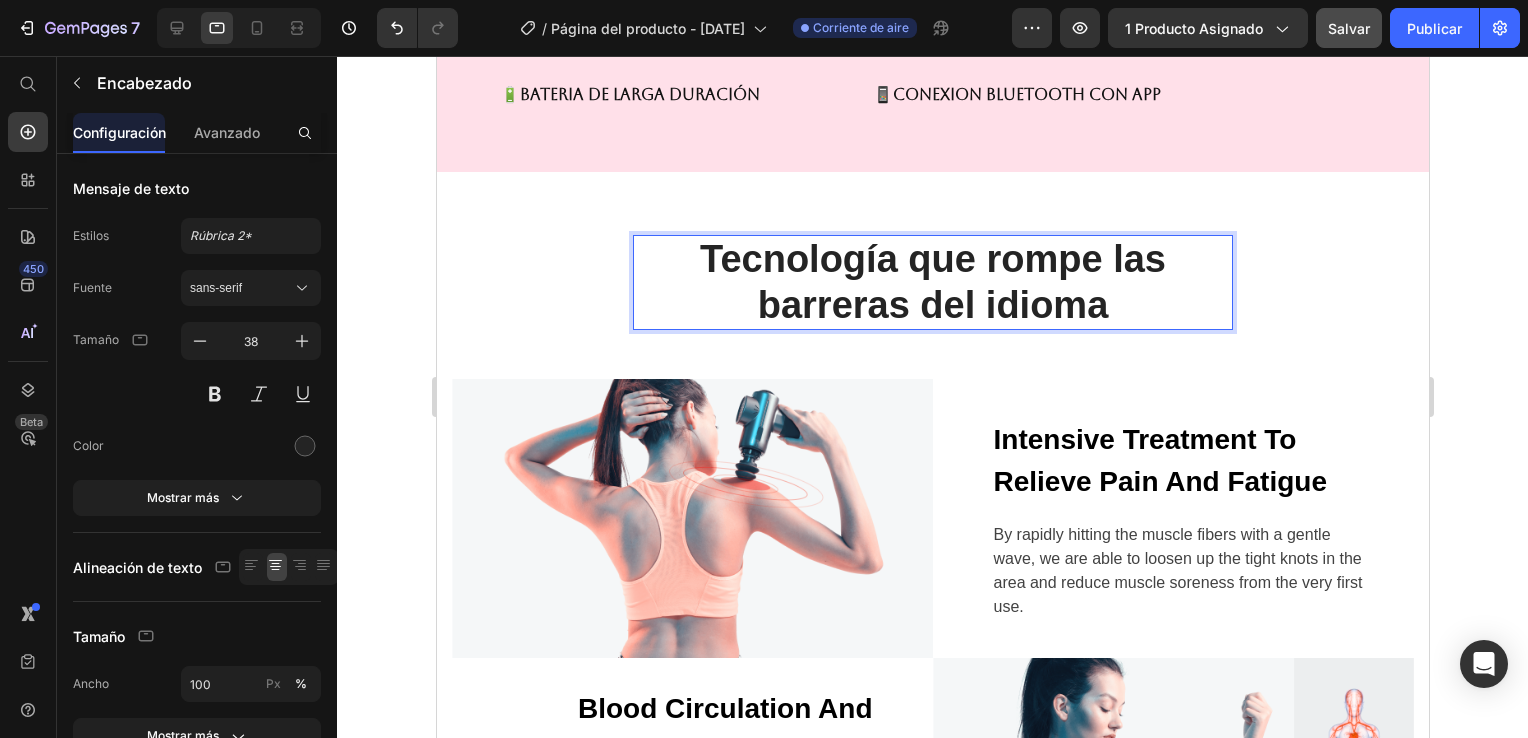 click on "Tecnología que rompe las barreras del idioma" at bounding box center (932, 282) 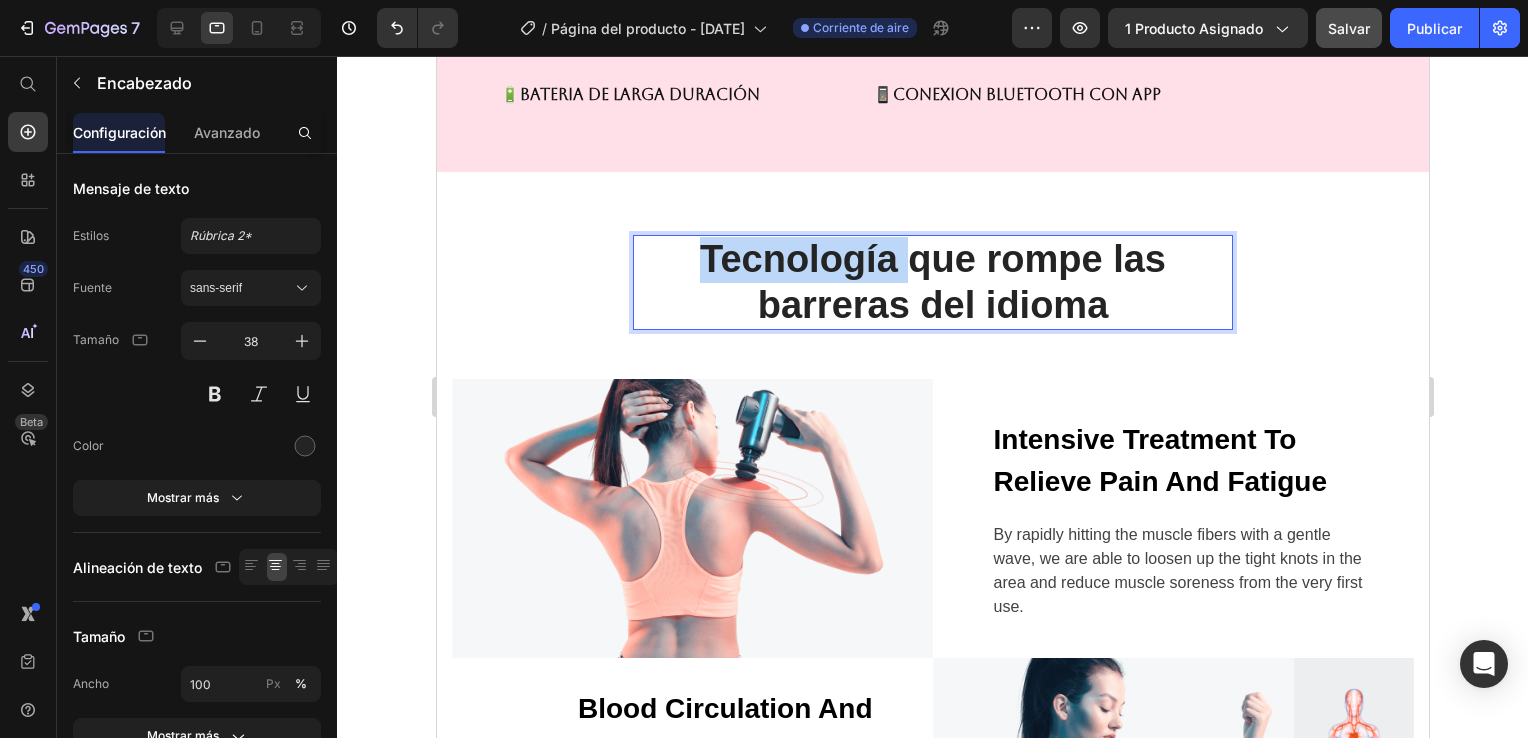 click on "Tecnología que rompe las barreras del idioma" at bounding box center (932, 282) 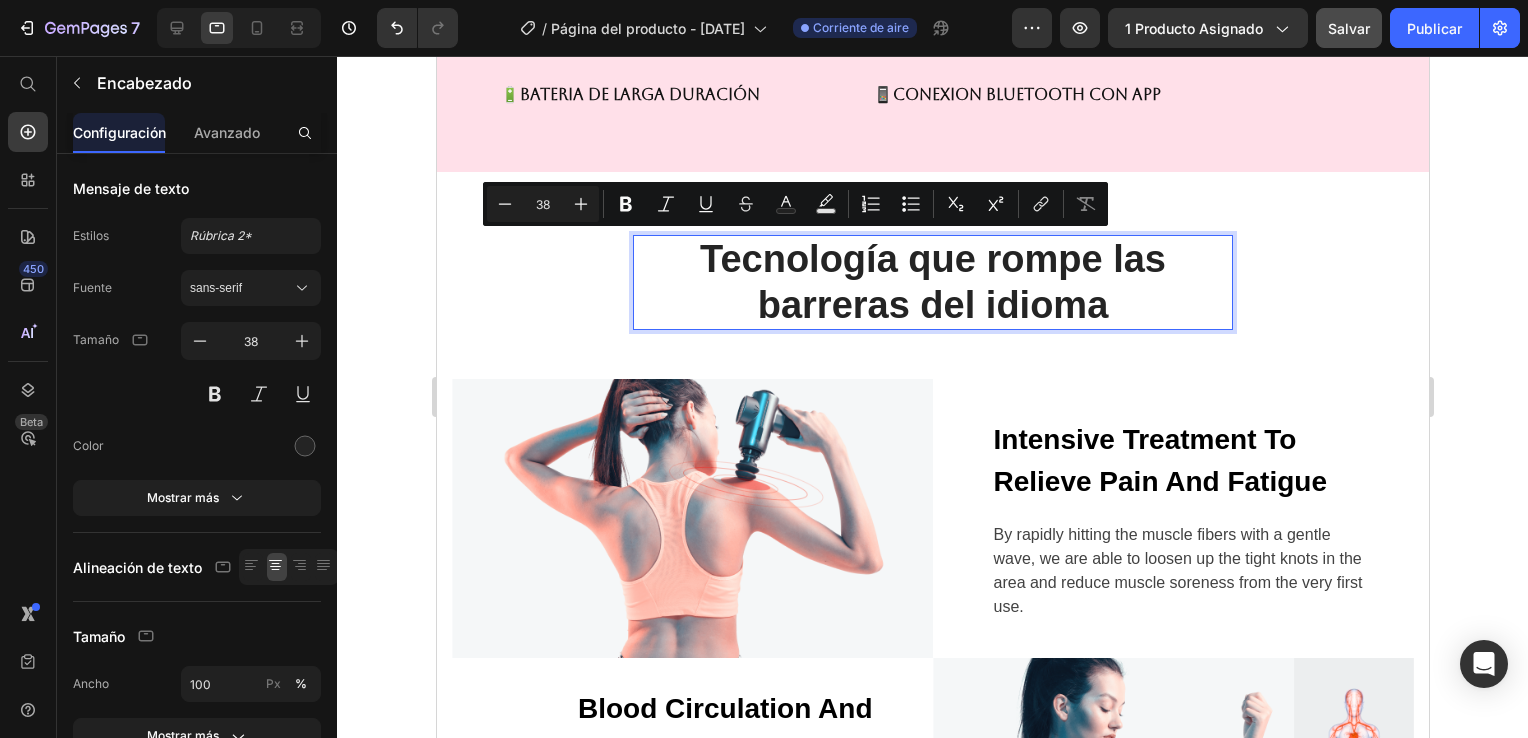 click on "Tecnología que rompe las barreras del idioma" at bounding box center (932, 282) 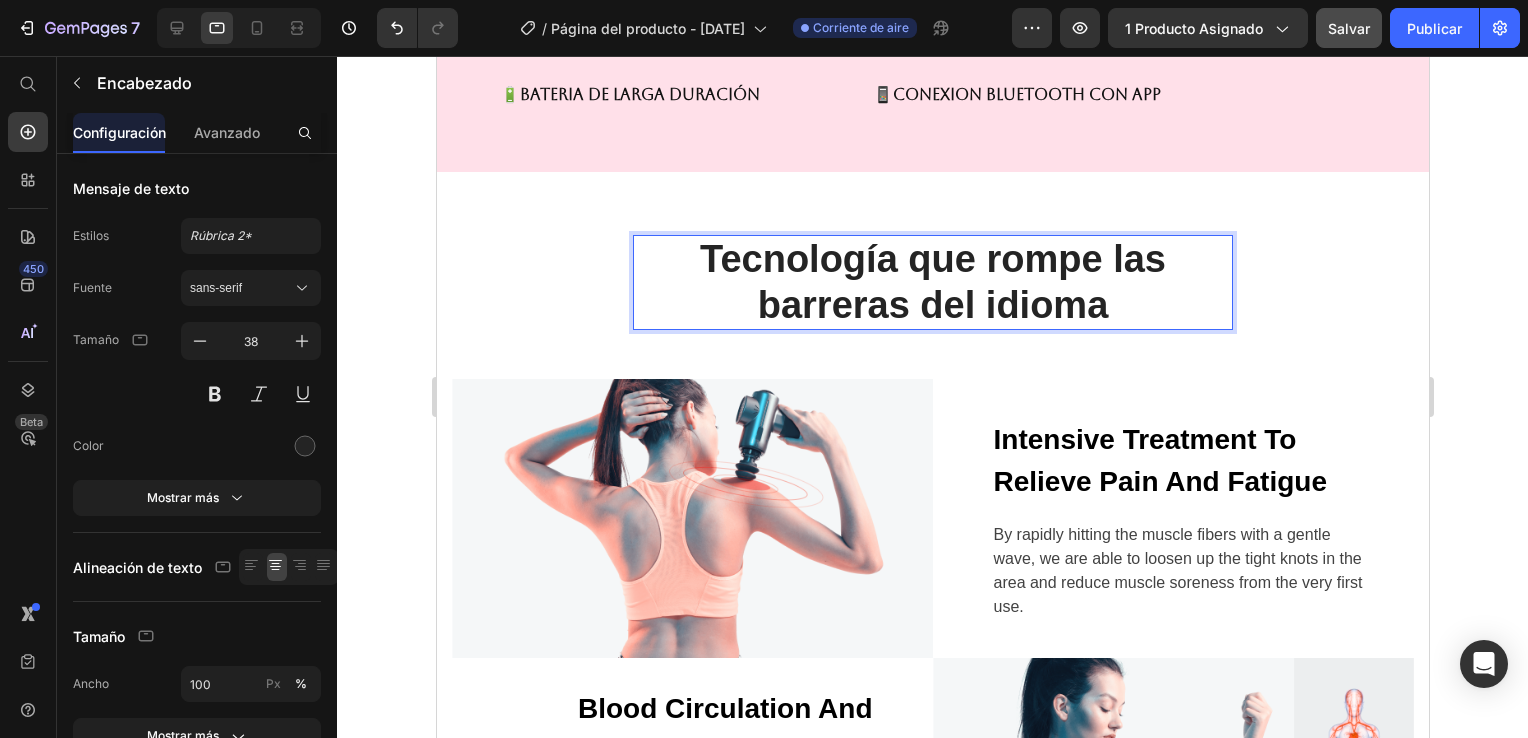 click on "Tecnología que rompe las barreras del idioma" at bounding box center (932, 282) 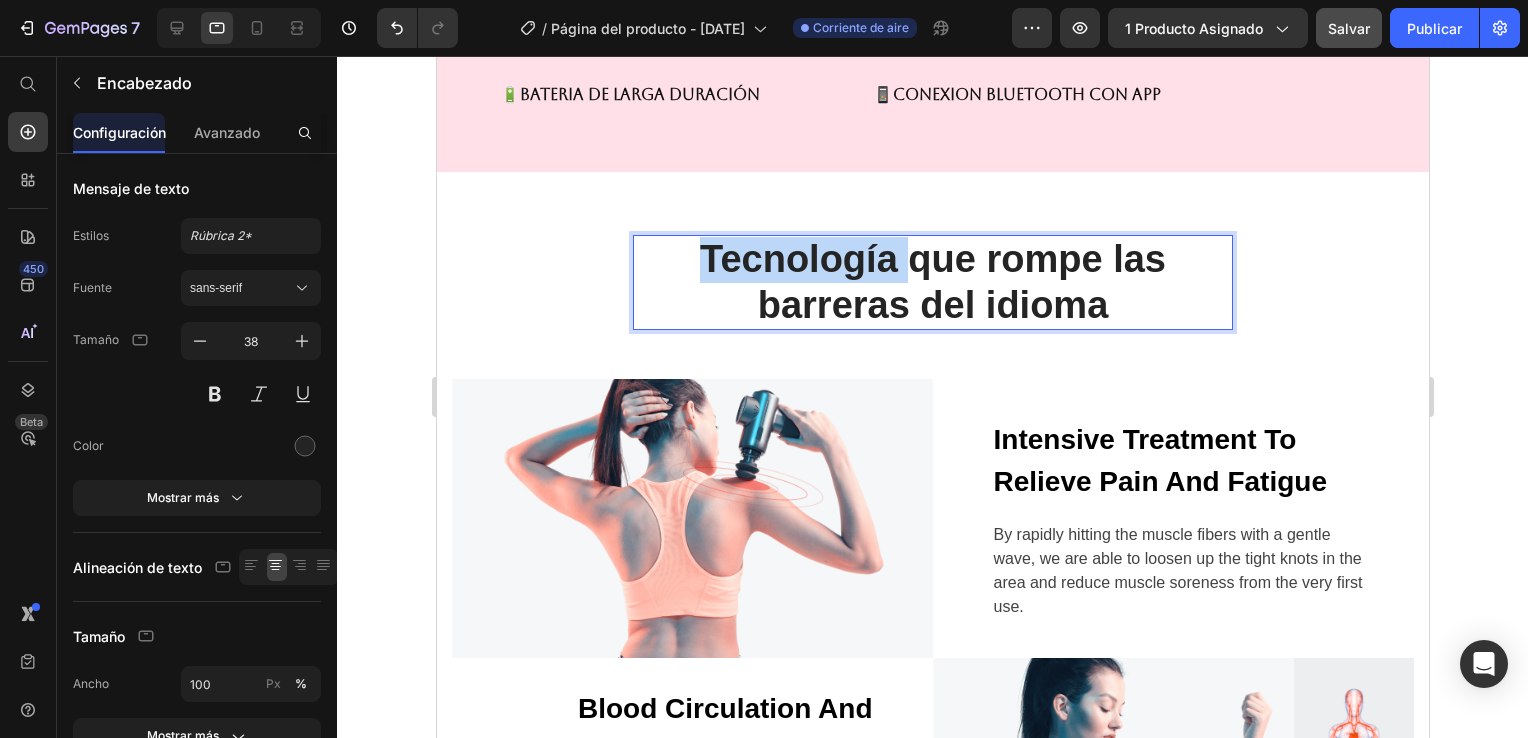 click on "Tecnología que rompe las barreras del idioma" at bounding box center (932, 282) 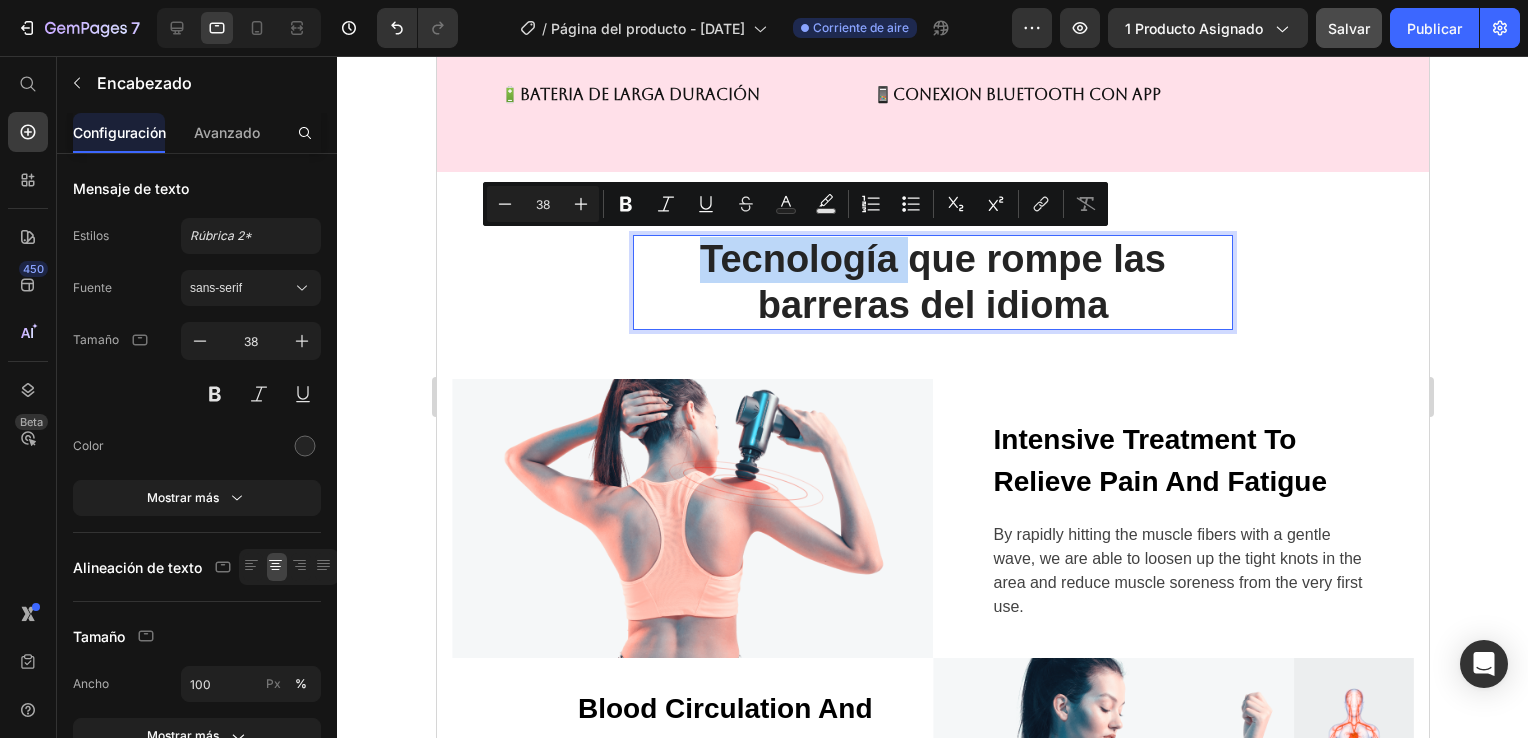 click on "Tecnología que rompe las barreras del idioma" at bounding box center (932, 282) 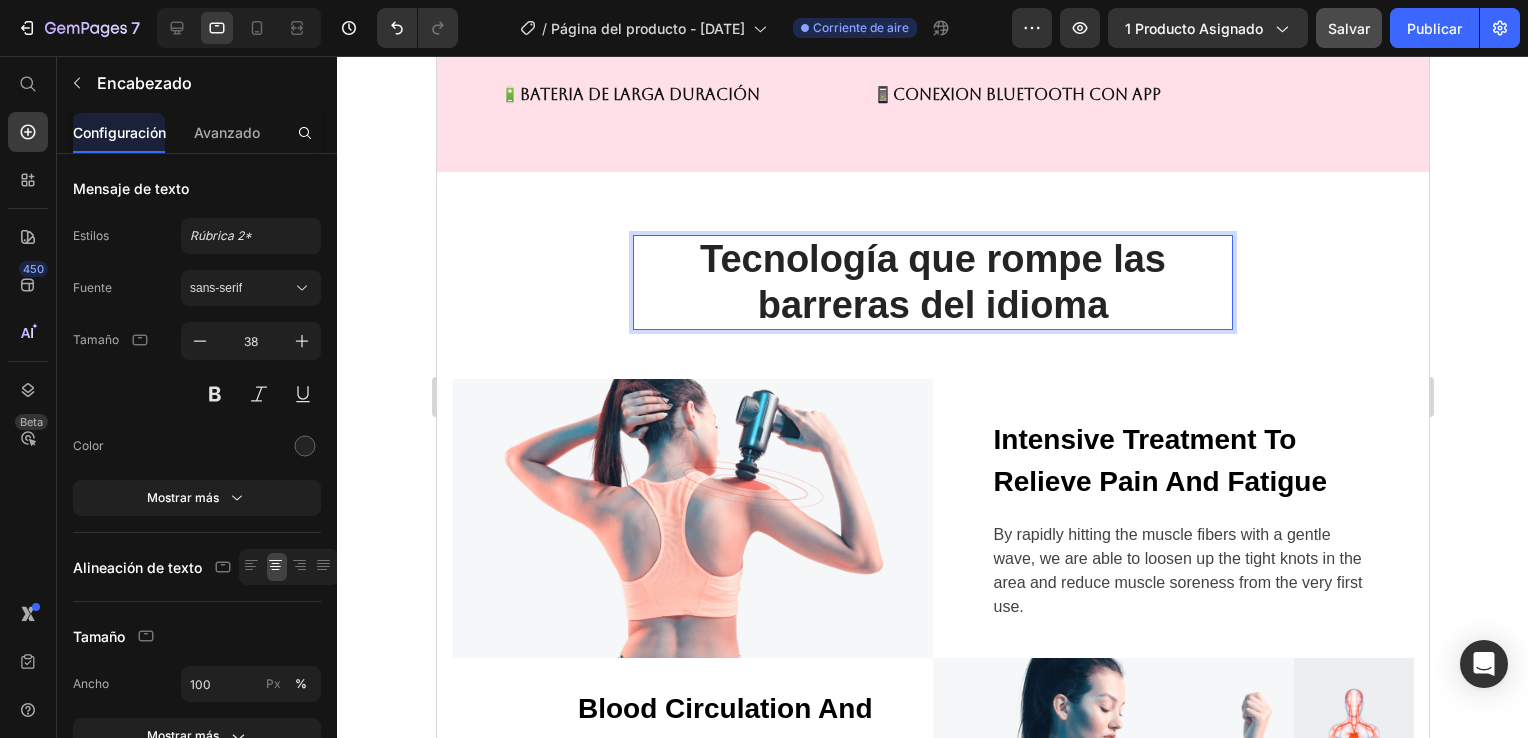 click on "Tecnología que rompe las barreras del idioma" at bounding box center (932, 282) 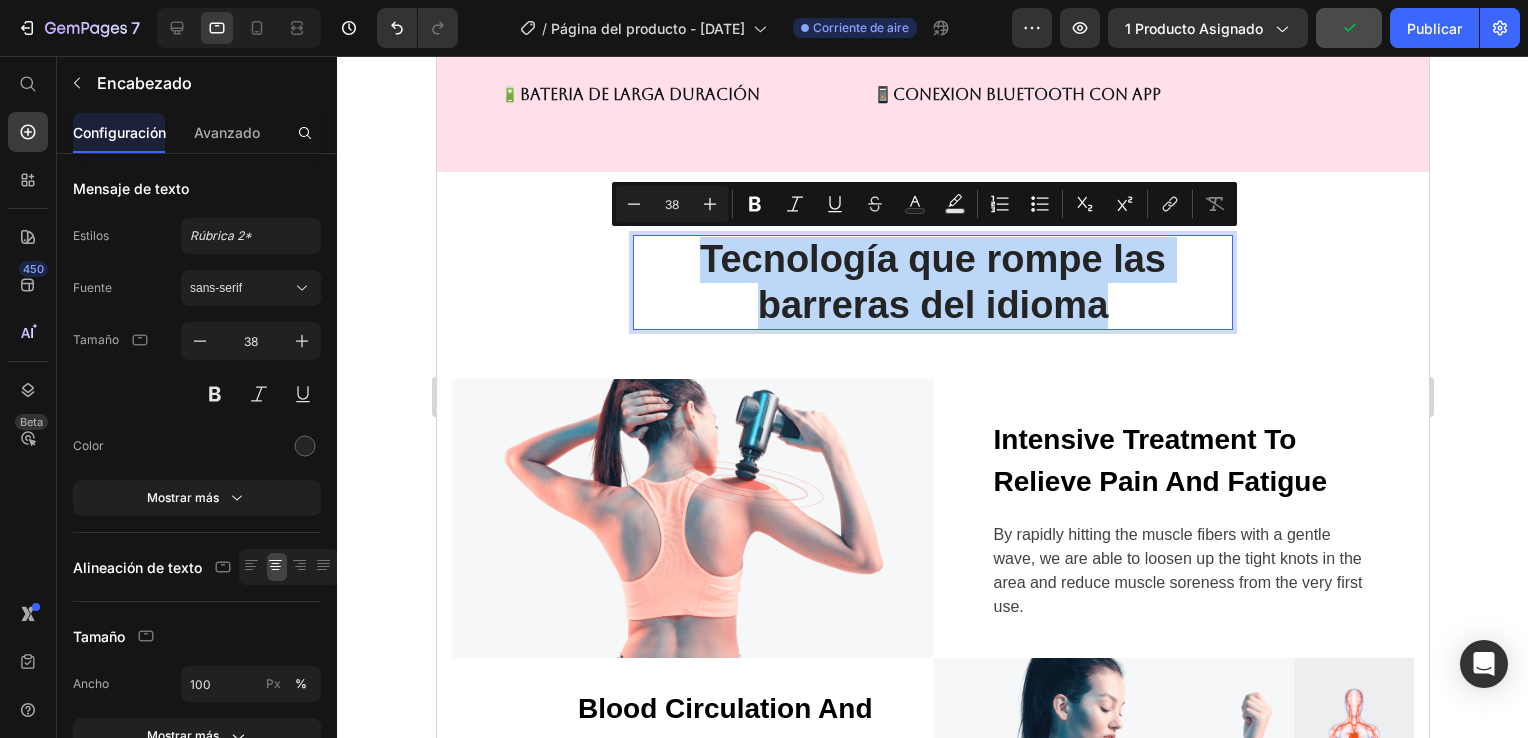 drag, startPoint x: 685, startPoint y: 257, endPoint x: 1107, endPoint y: 313, distance: 425.69943 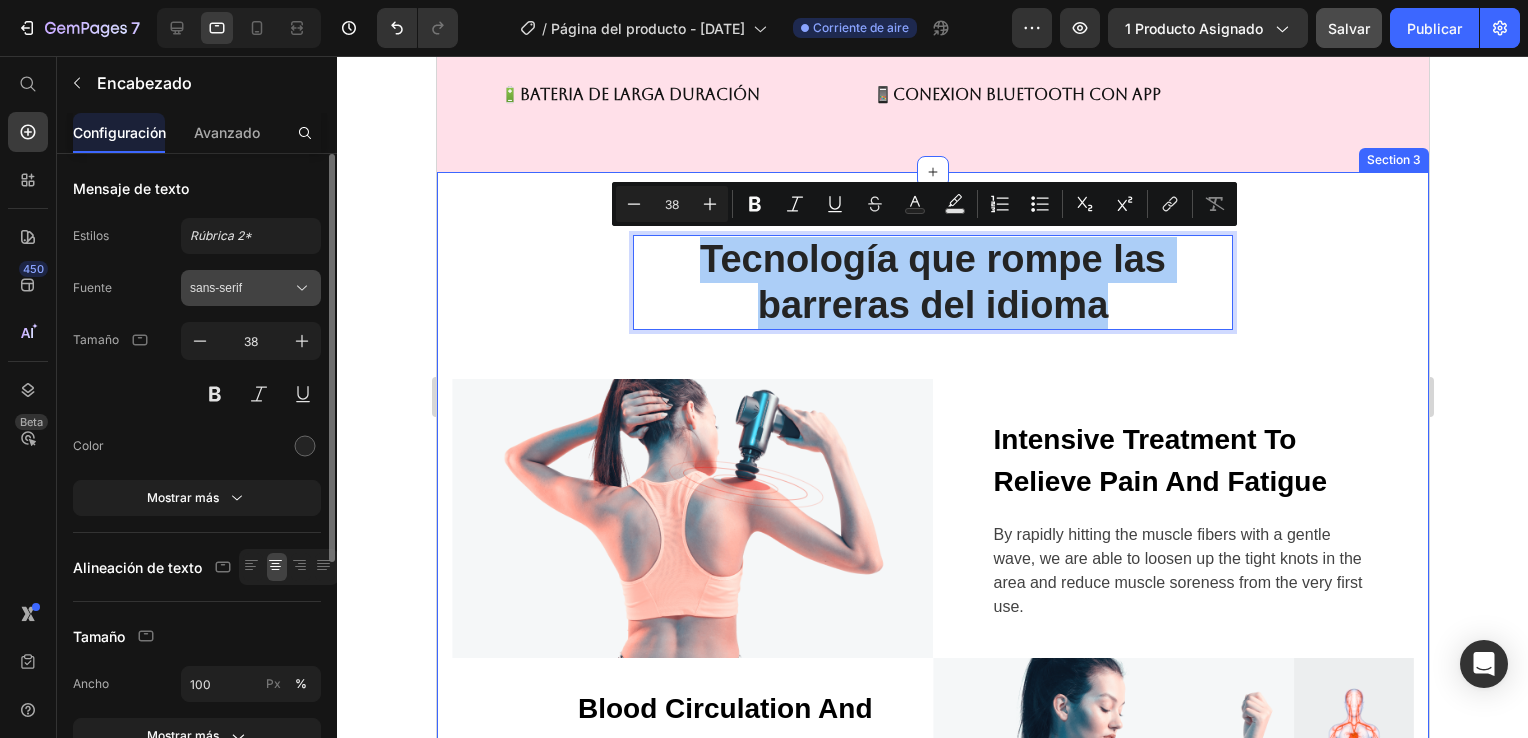 click 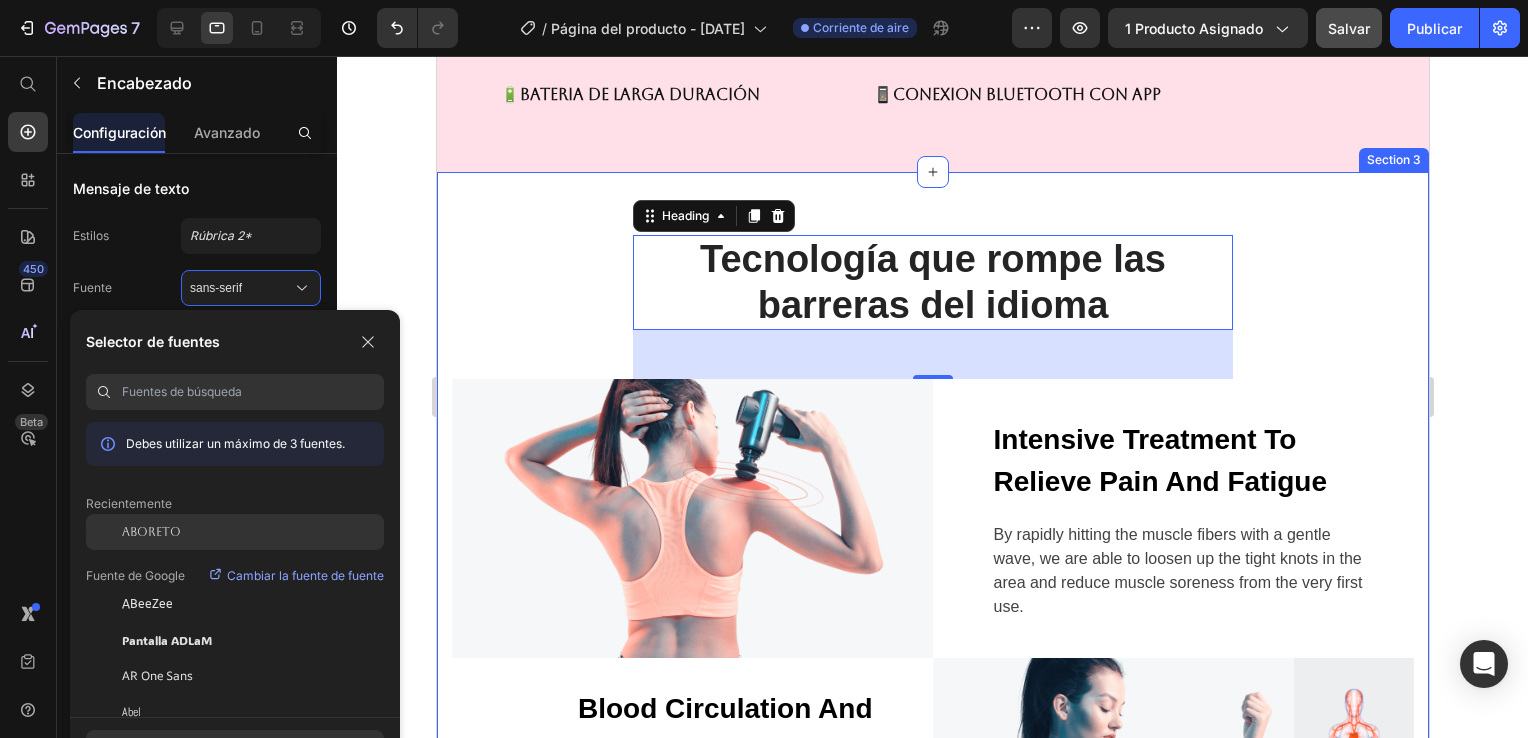 click on "Aboreto" 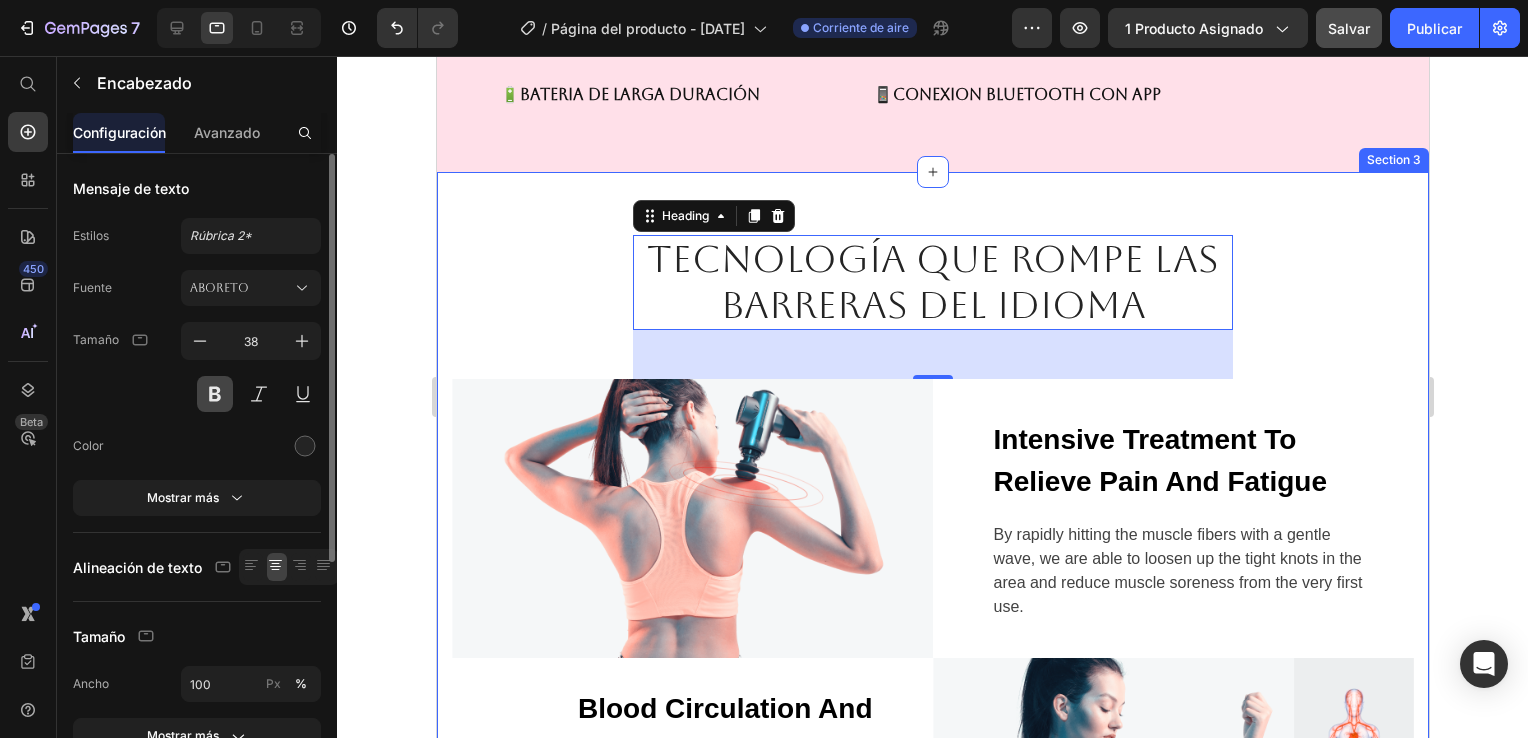 click at bounding box center (215, 394) 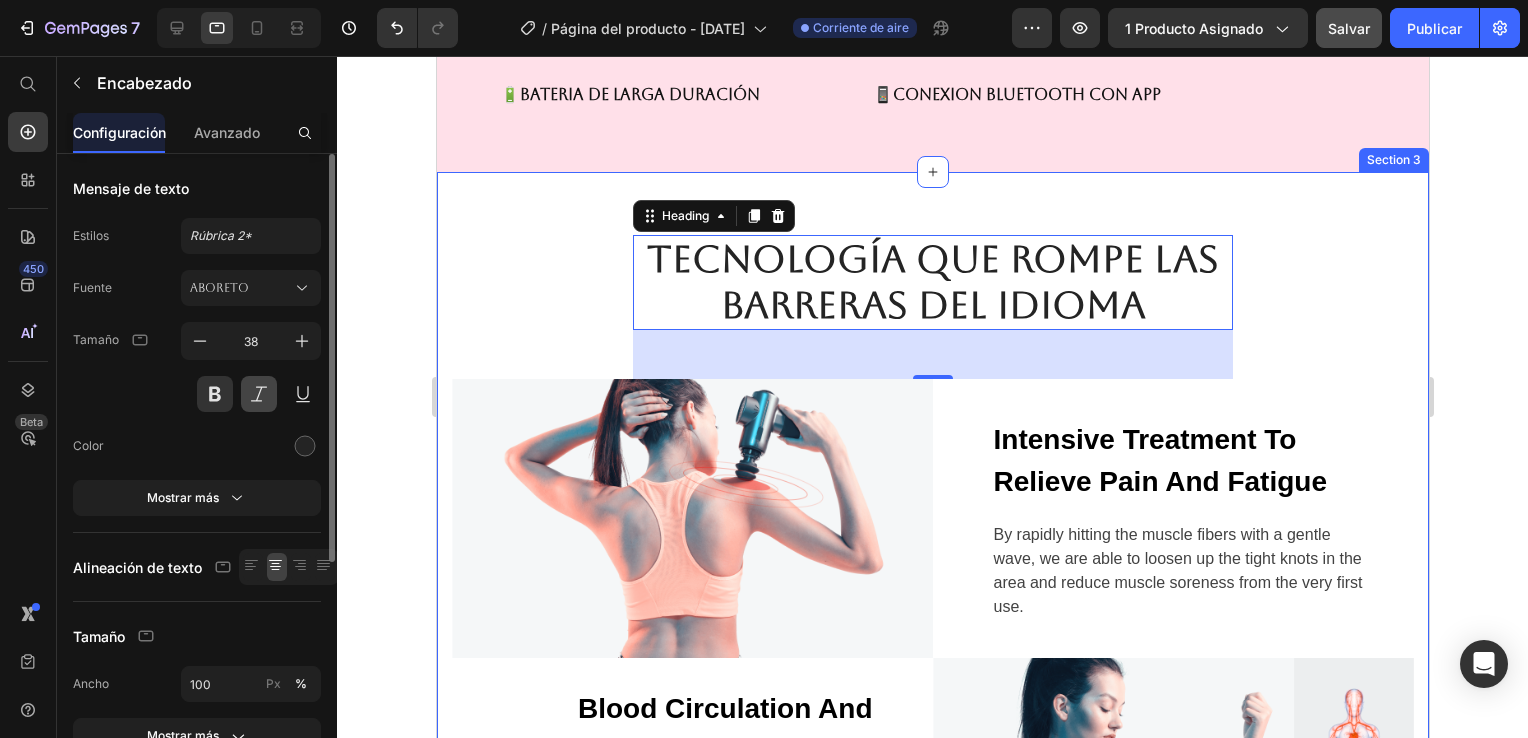 click at bounding box center [259, 394] 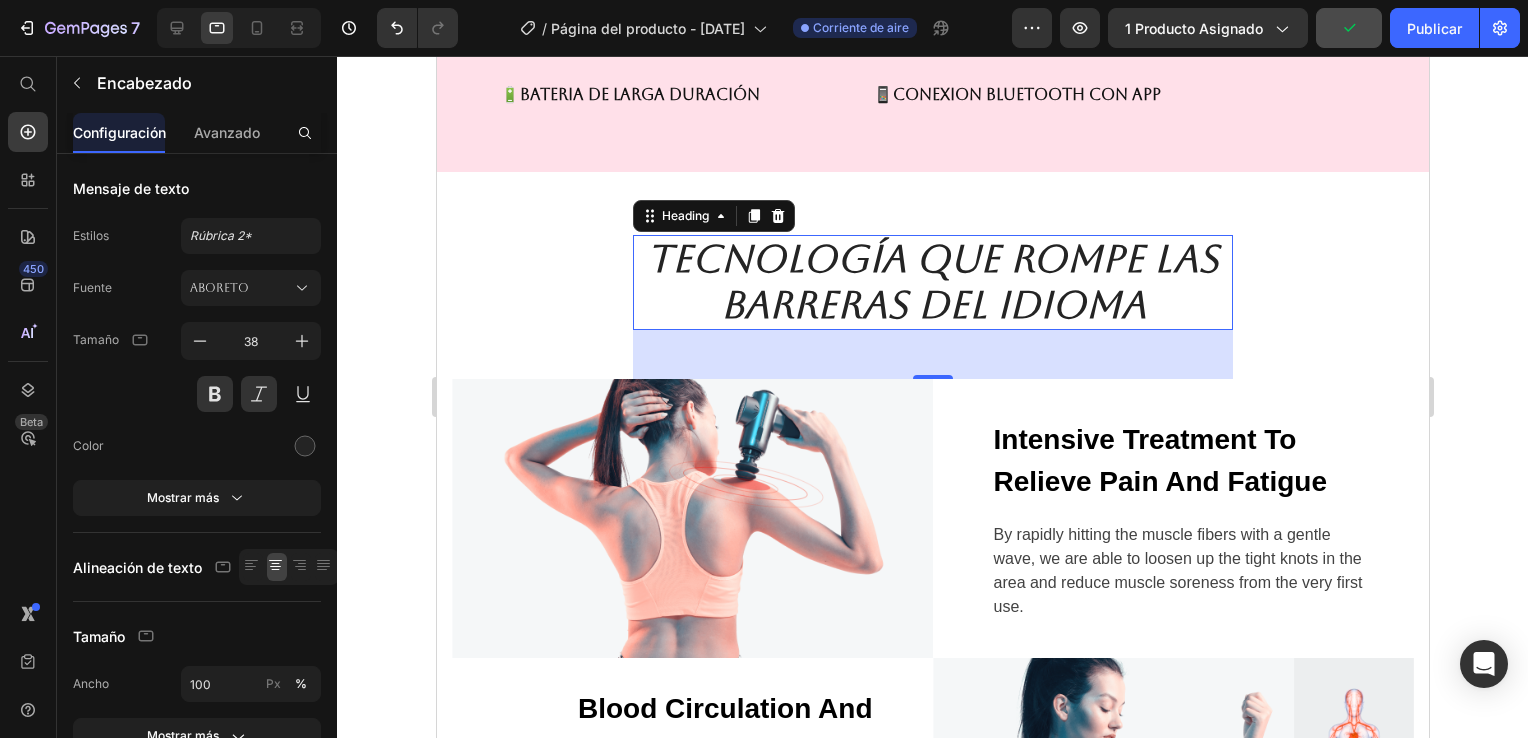 click 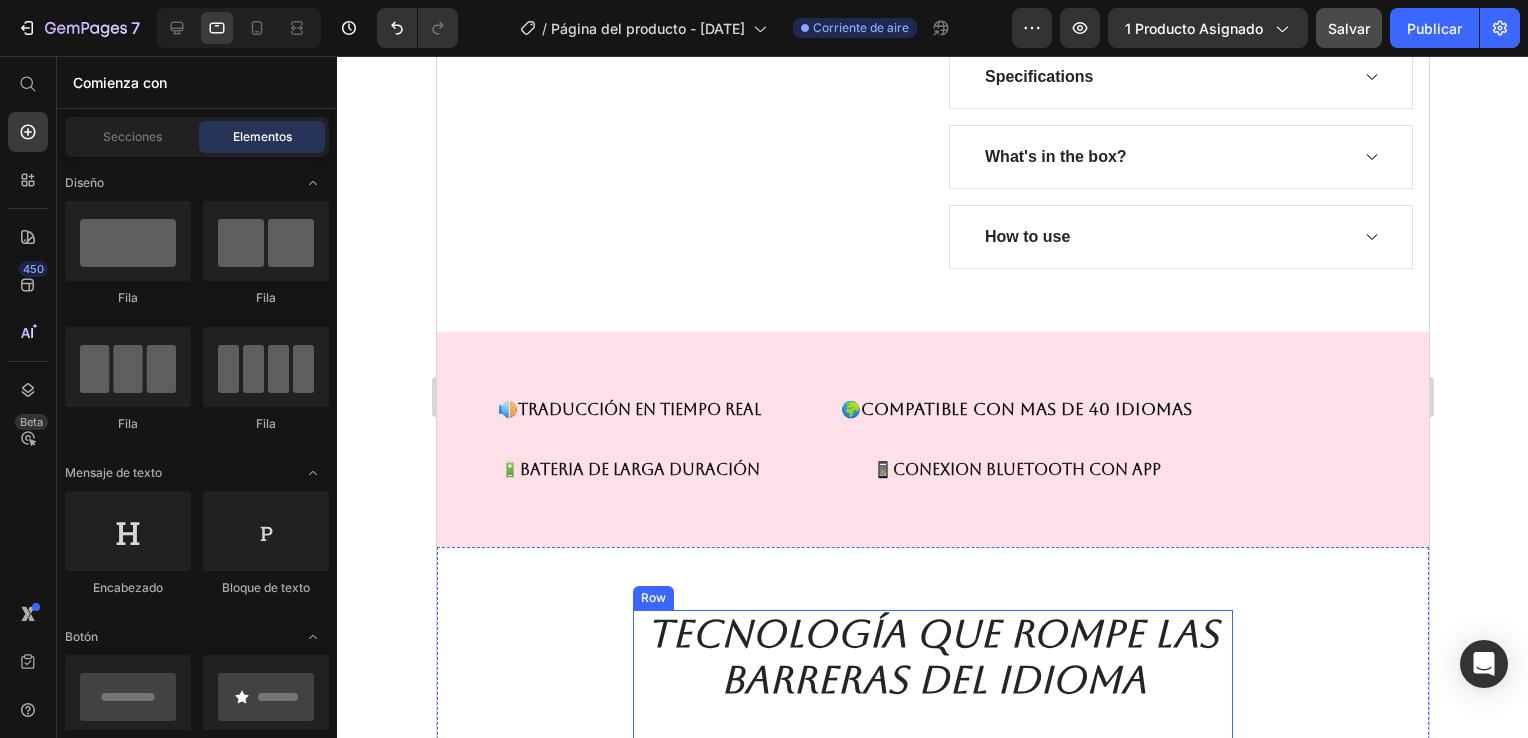 scroll, scrollTop: 939, scrollLeft: 0, axis: vertical 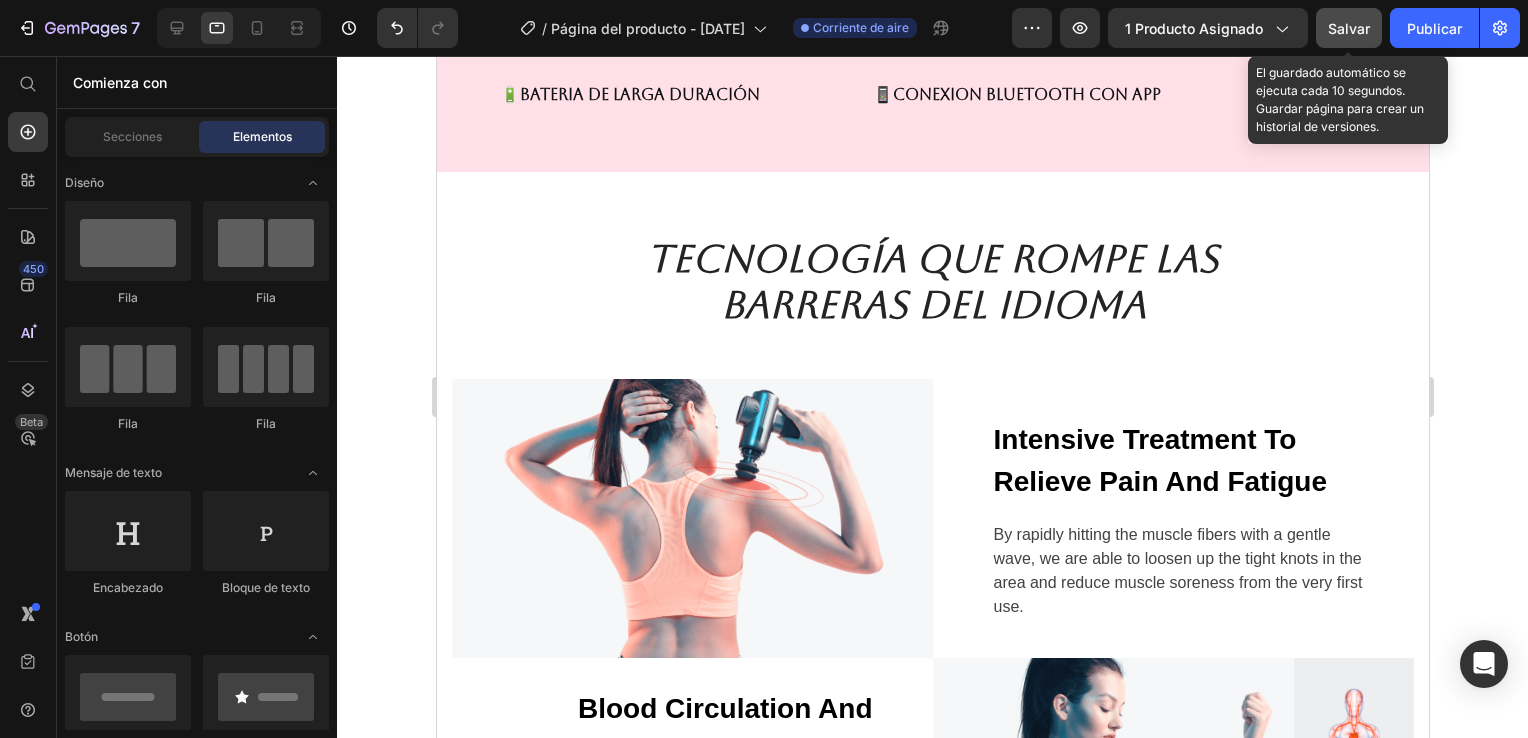 click on "Salvar" 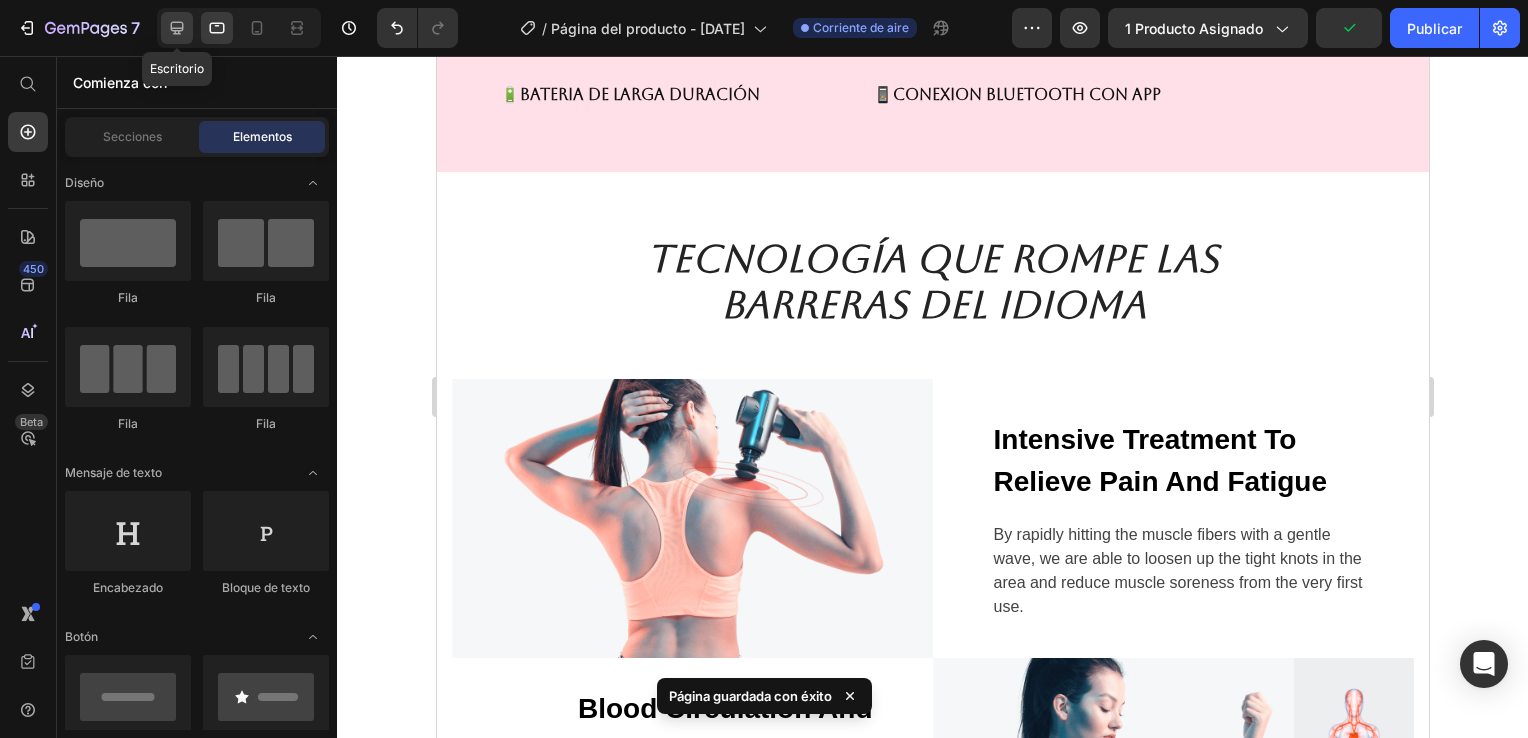 click 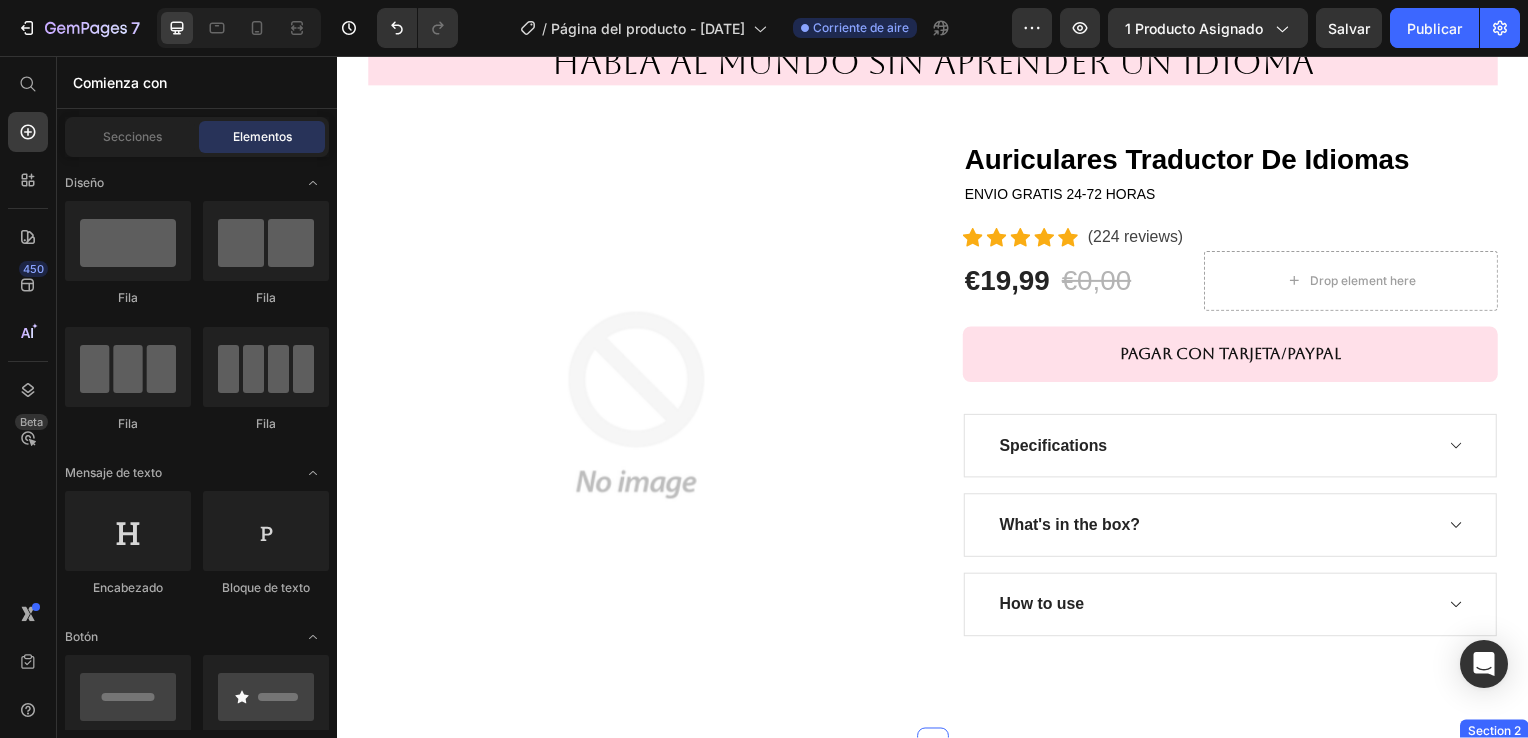 scroll, scrollTop: 28, scrollLeft: 0, axis: vertical 